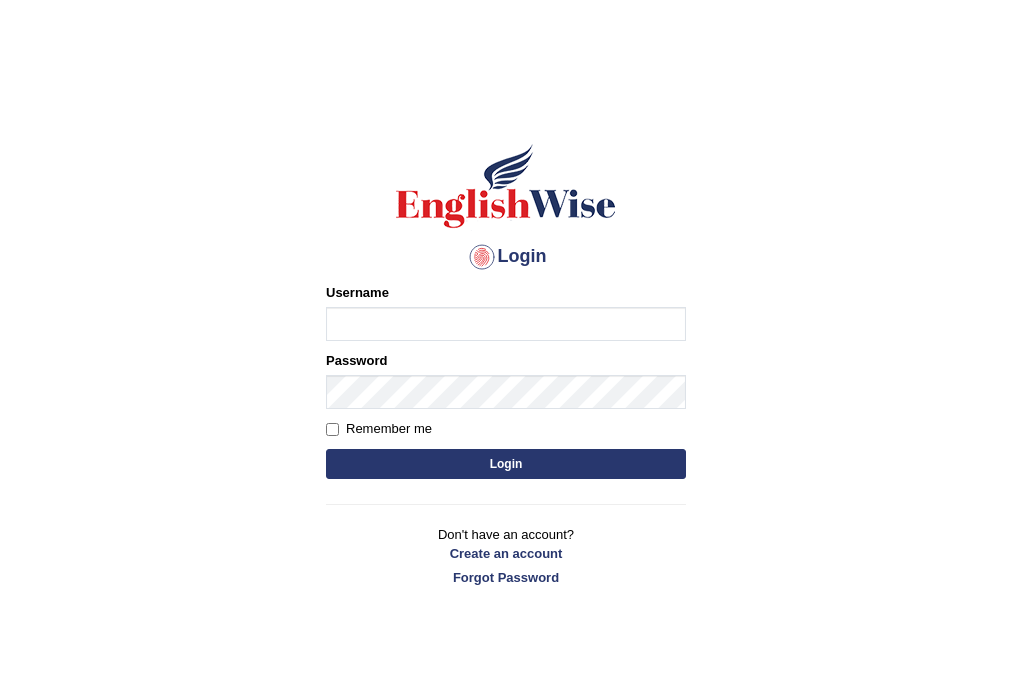 scroll, scrollTop: 0, scrollLeft: 0, axis: both 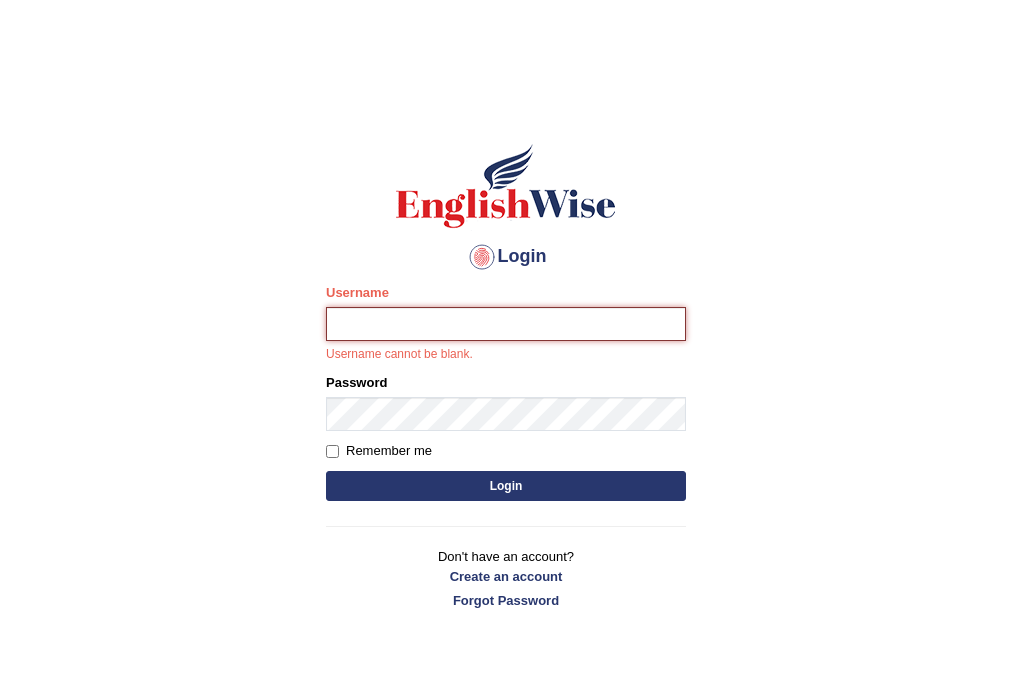 click on "Username" at bounding box center (506, 324) 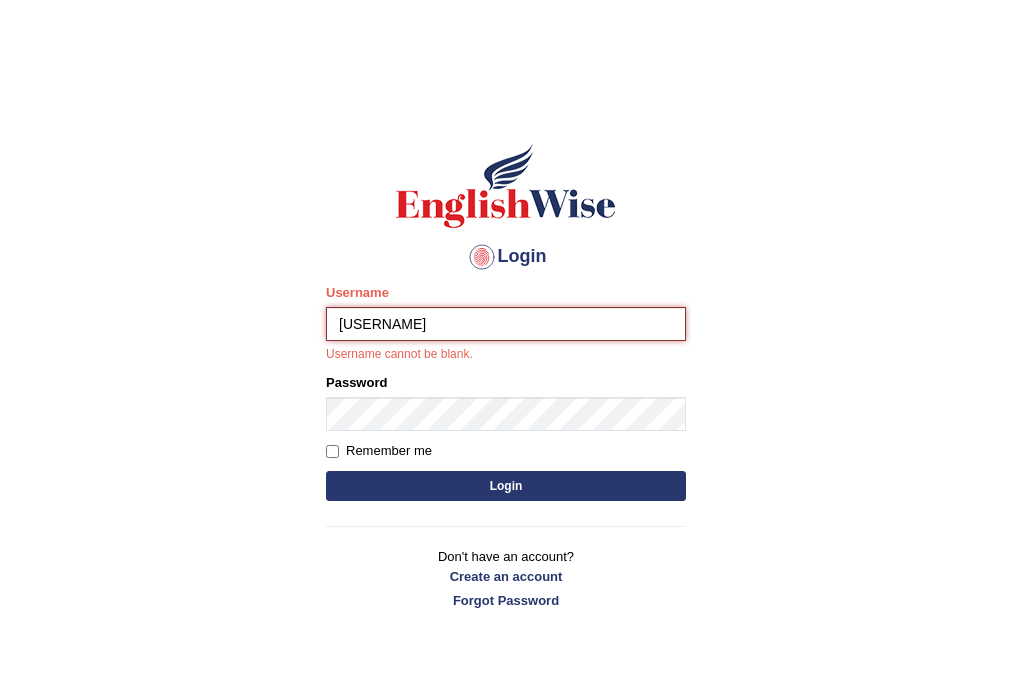 type on "Rishiram2025" 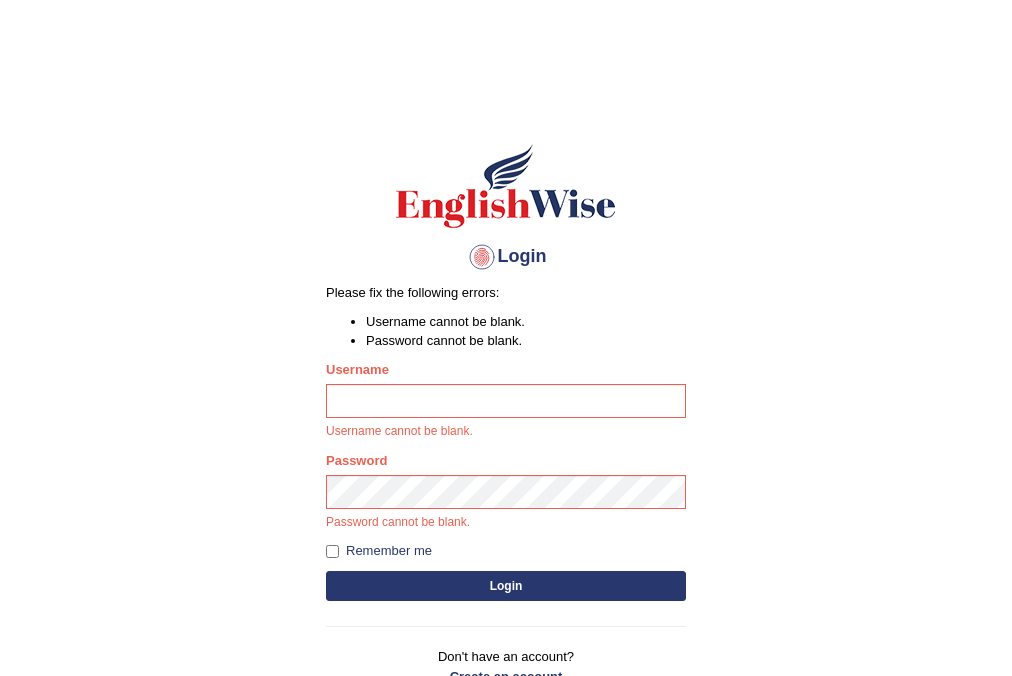 scroll, scrollTop: 0, scrollLeft: 0, axis: both 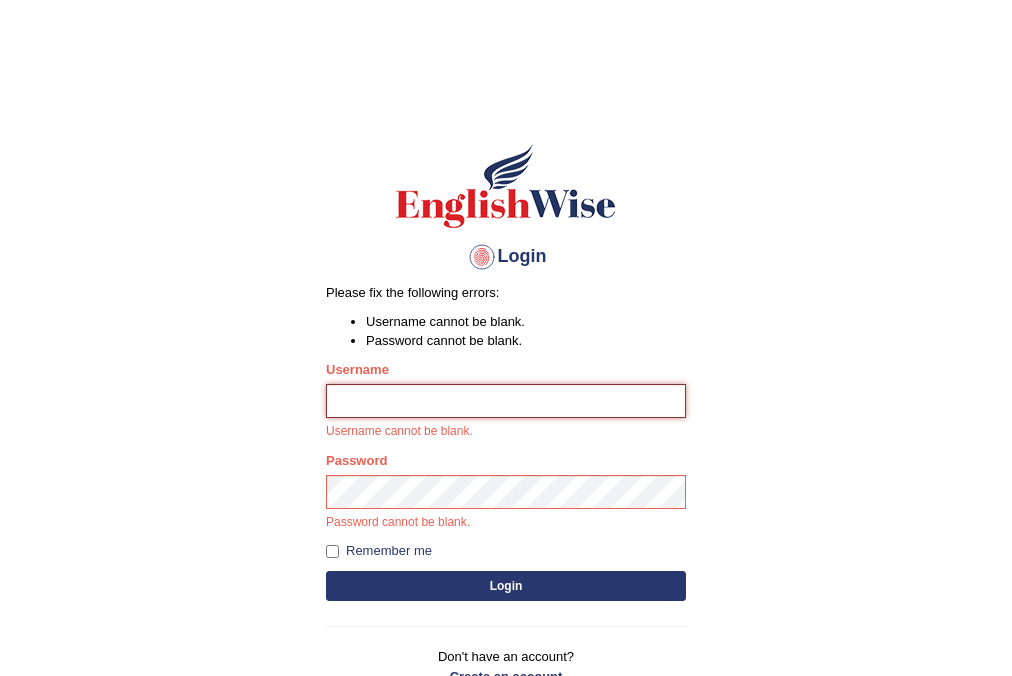click on "Username" at bounding box center [506, 401] 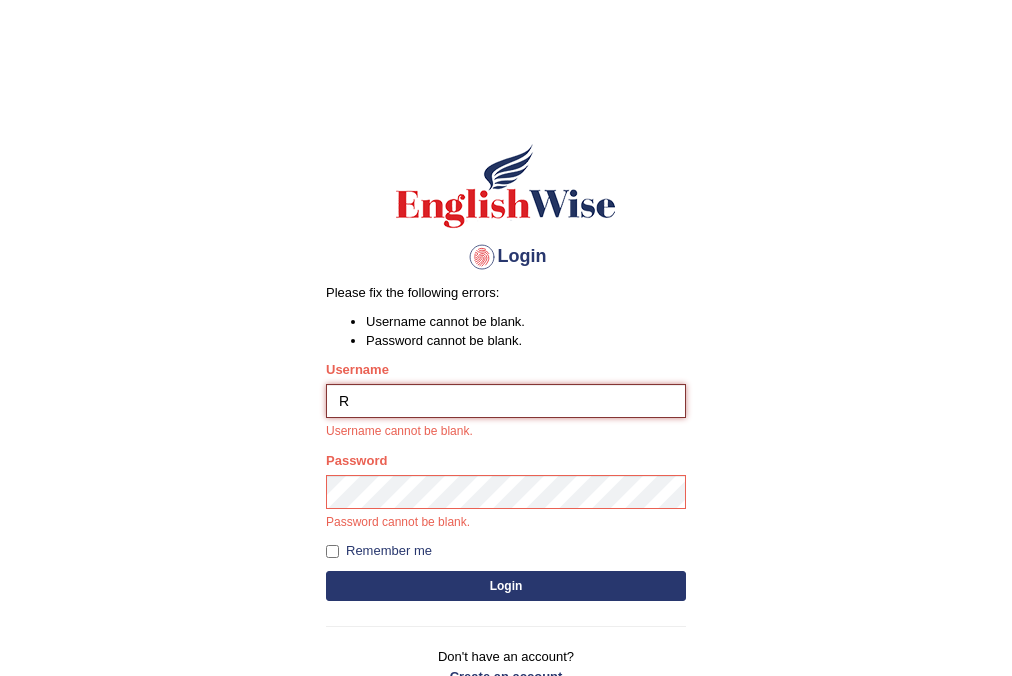 type on "Rishiram2025" 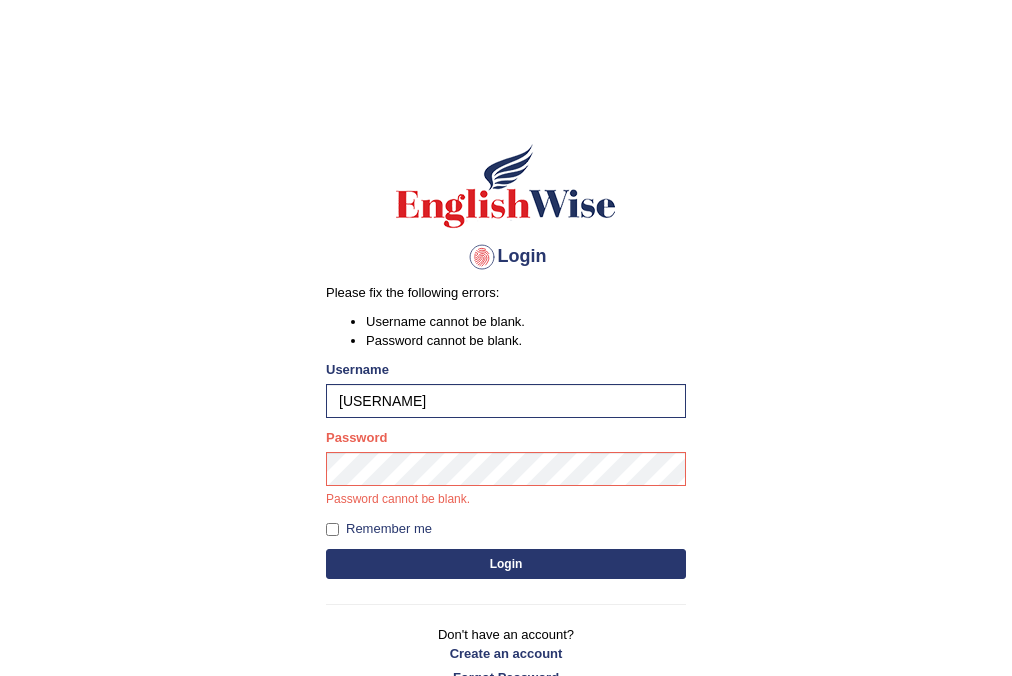 click on "Login" at bounding box center [506, 564] 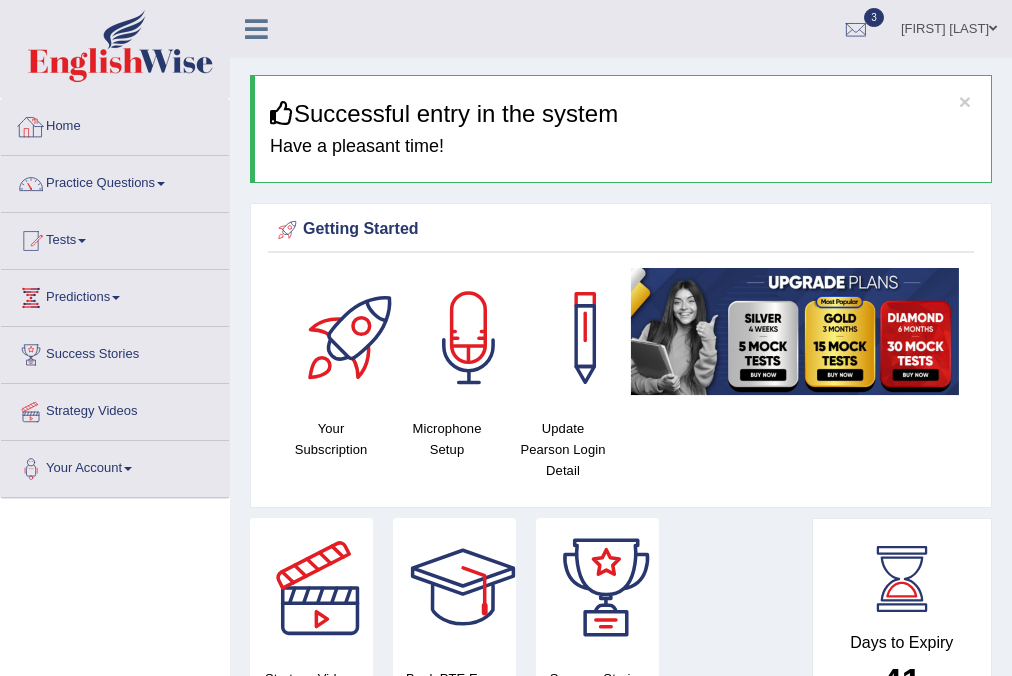 scroll, scrollTop: 0, scrollLeft: 0, axis: both 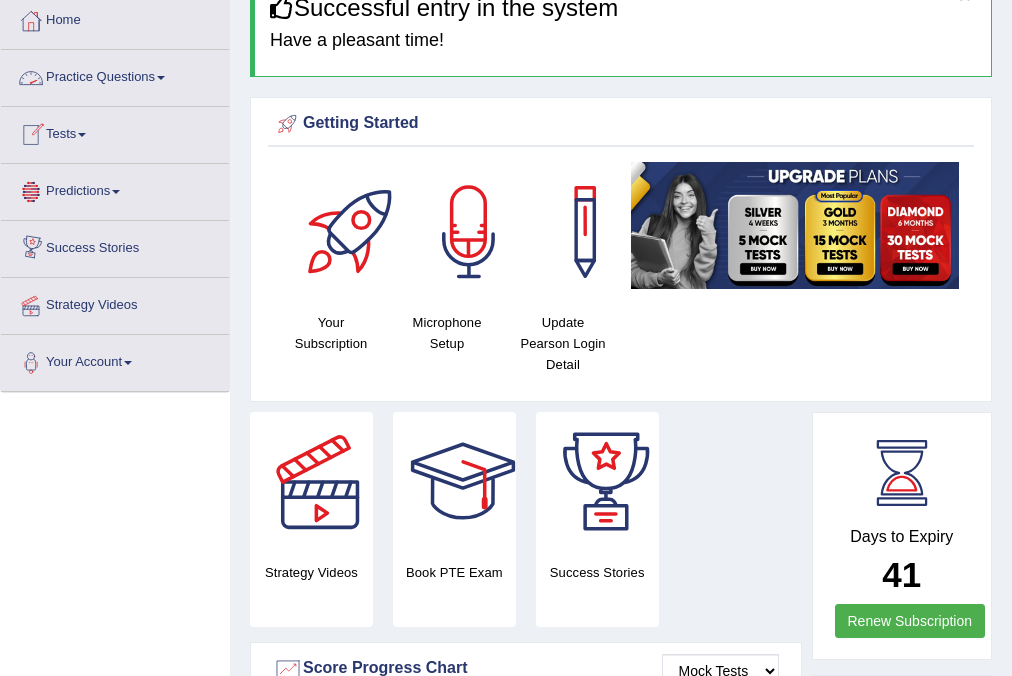 click on "Practice Questions" at bounding box center (115, 75) 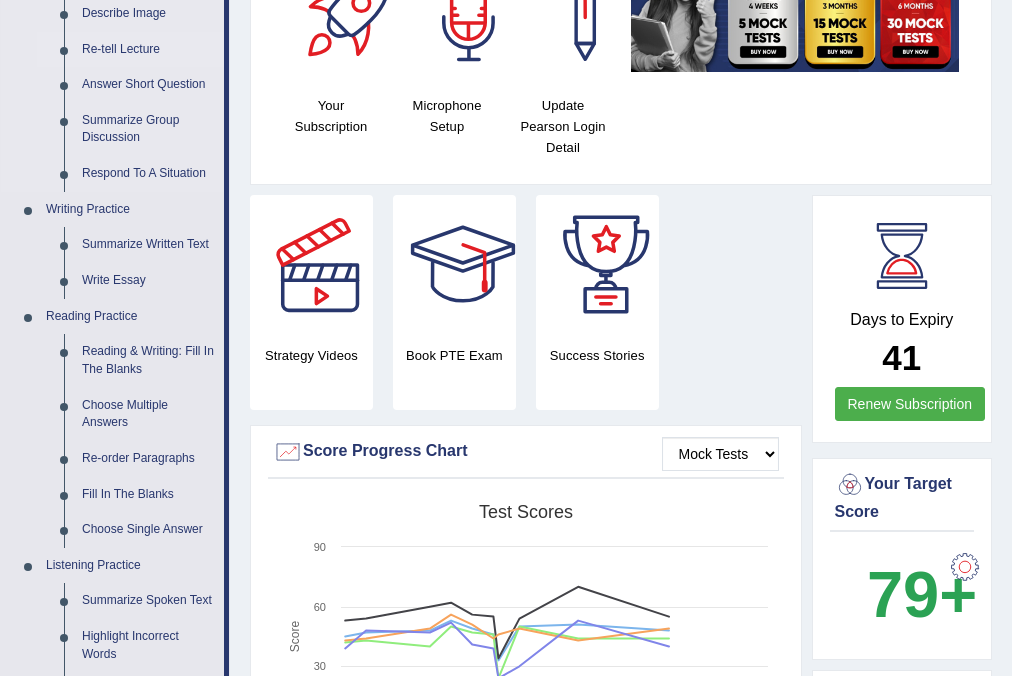 scroll, scrollTop: 426, scrollLeft: 0, axis: vertical 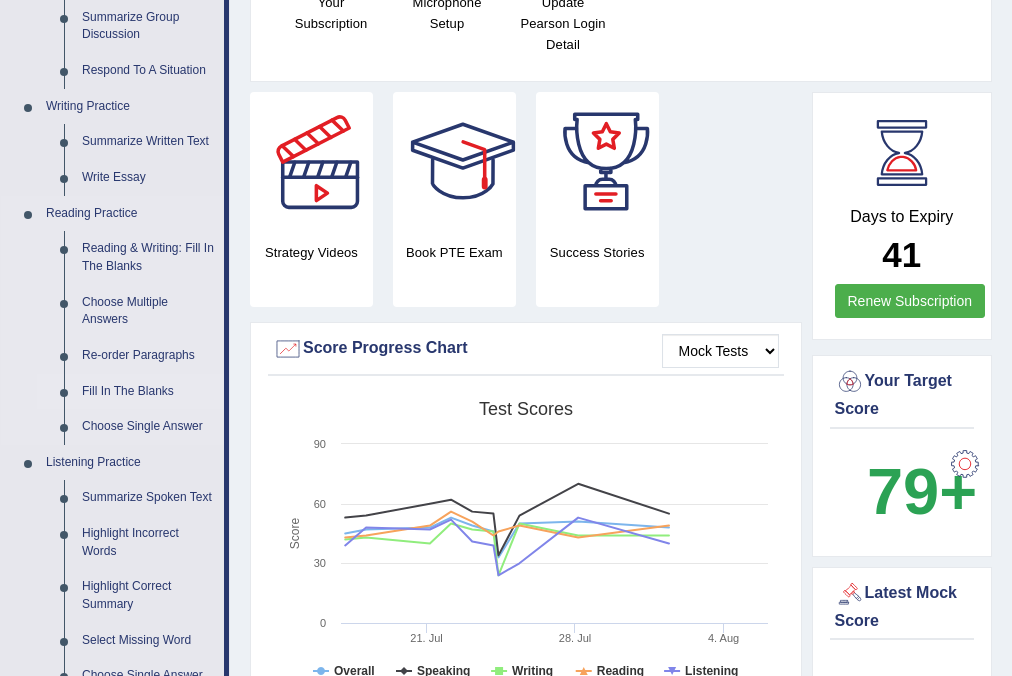 click on "Fill In The Blanks" at bounding box center (148, 392) 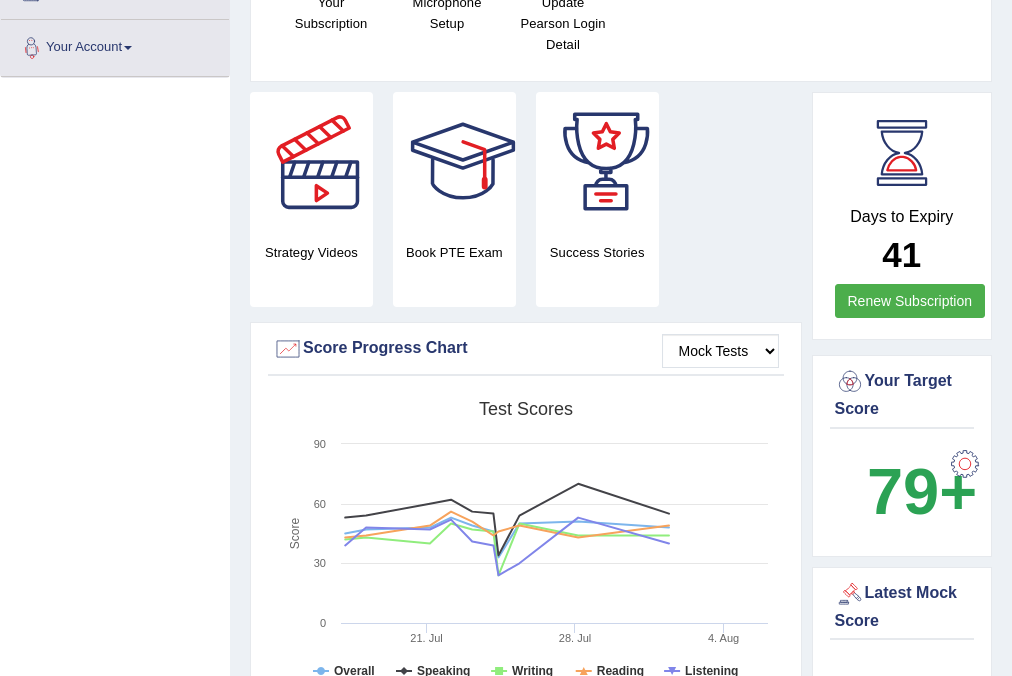 scroll, scrollTop: 517, scrollLeft: 0, axis: vertical 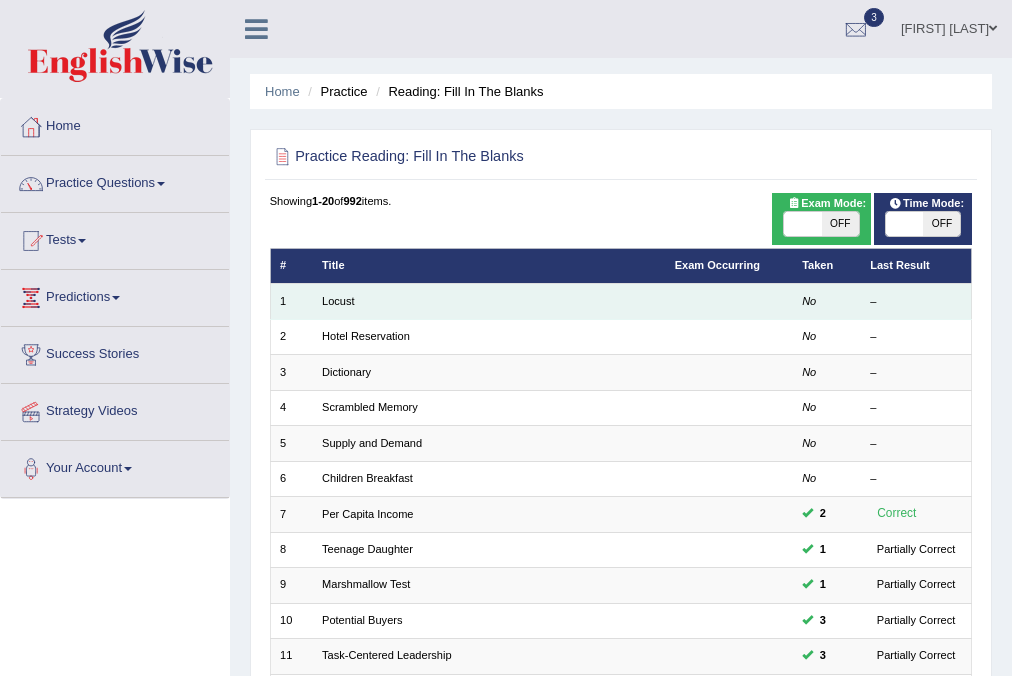 click on "Locust" at bounding box center [489, 301] 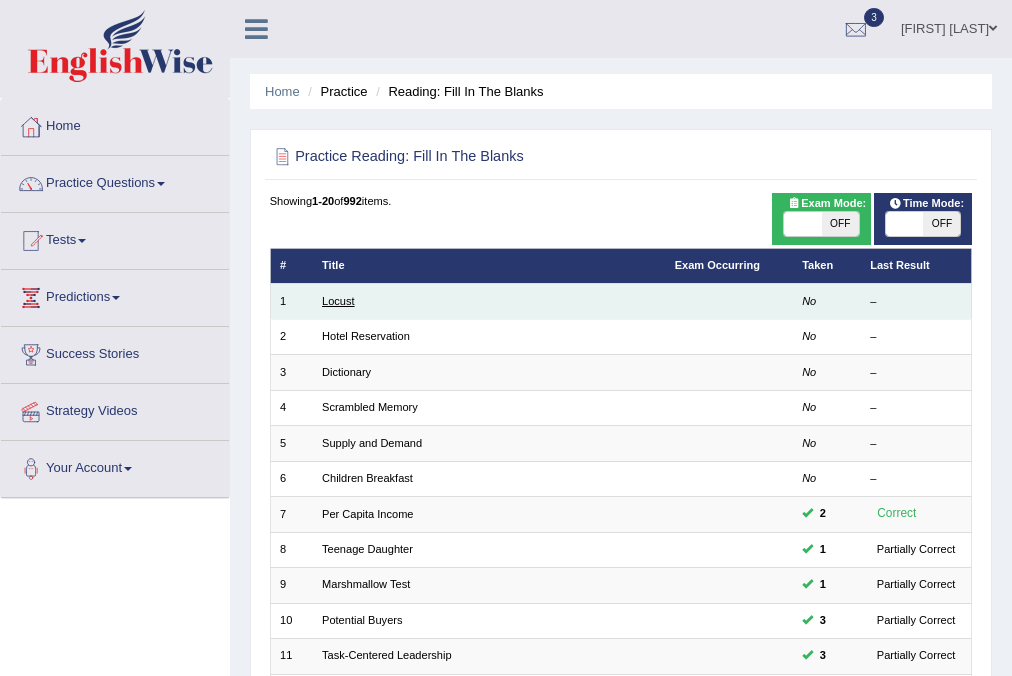 click on "Locust" at bounding box center [338, 301] 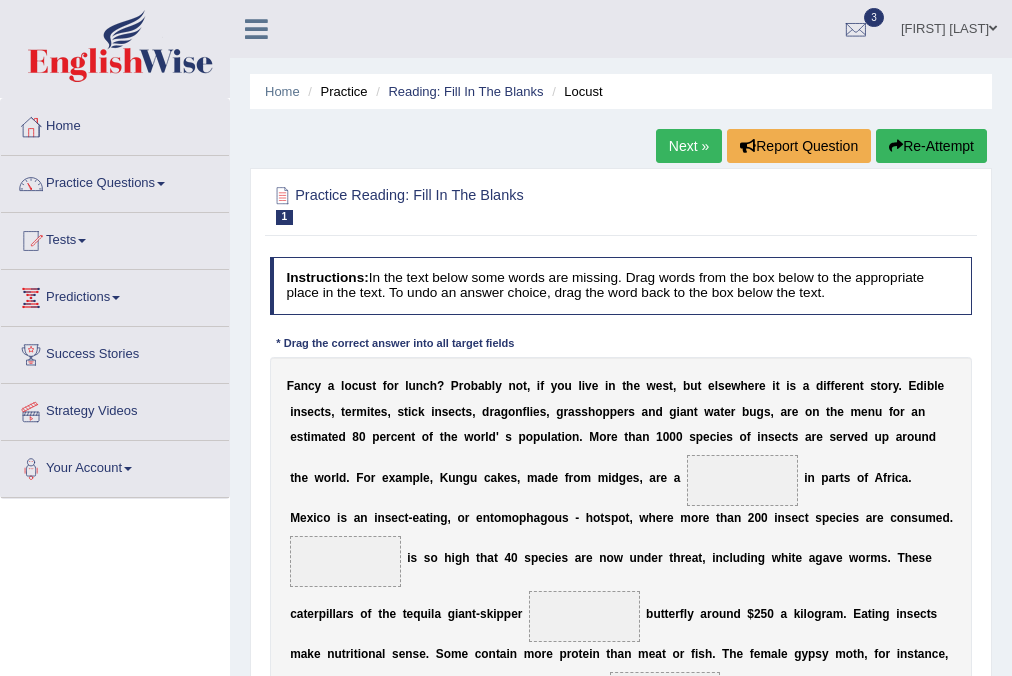 scroll, scrollTop: 0, scrollLeft: 0, axis: both 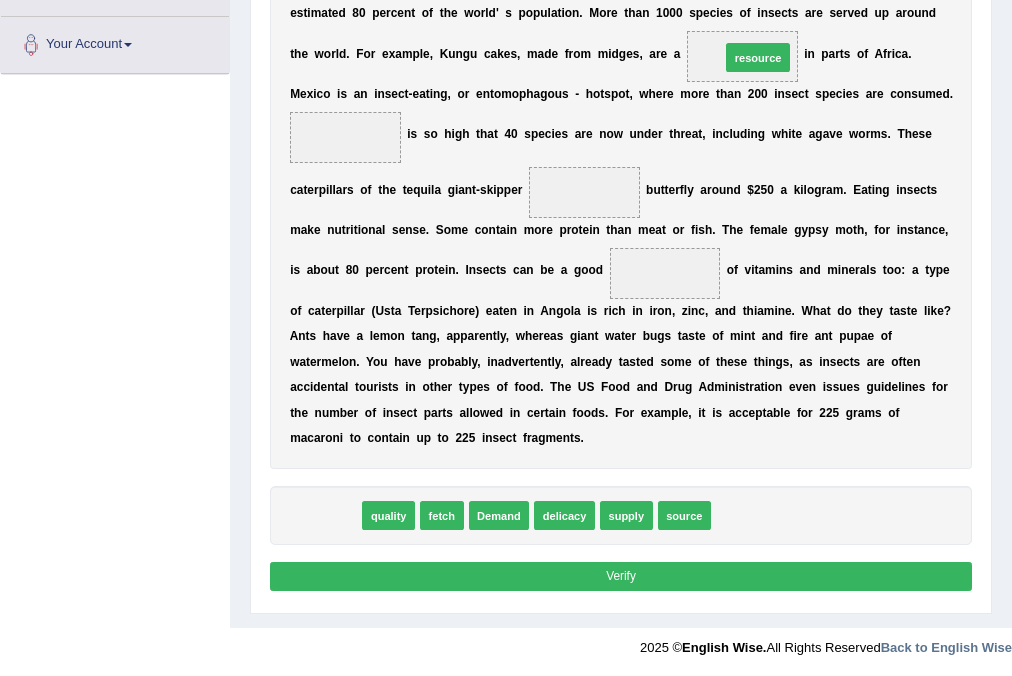 drag, startPoint x: 331, startPoint y: 513, endPoint x: 840, endPoint y: -25, distance: 740.62476 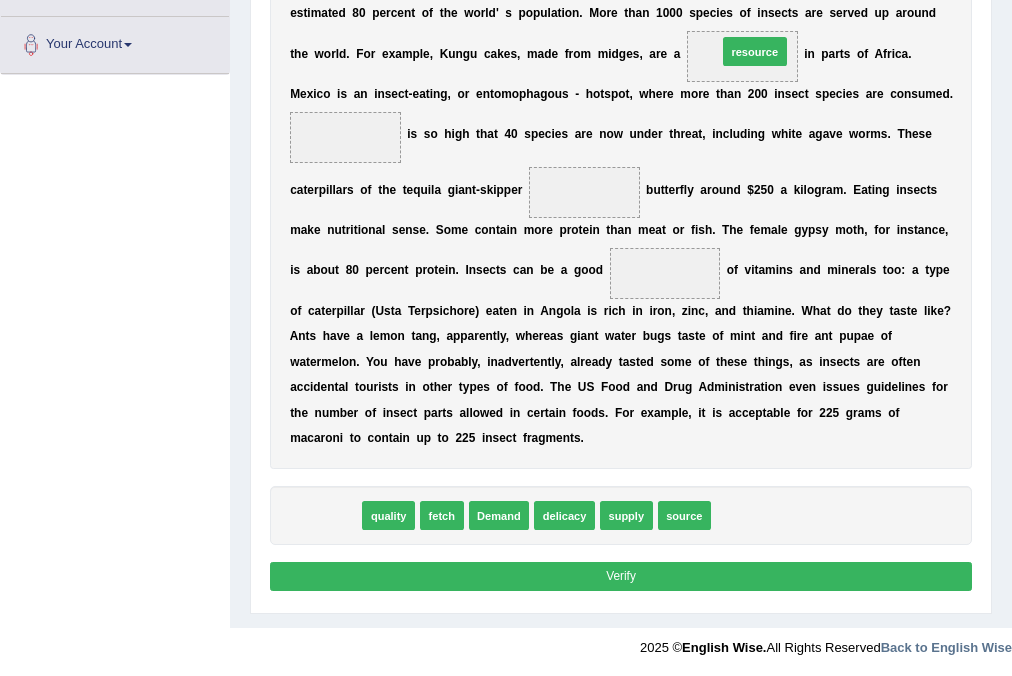 drag, startPoint x: 335, startPoint y: 513, endPoint x: 840, endPoint y: -32, distance: 743.0007 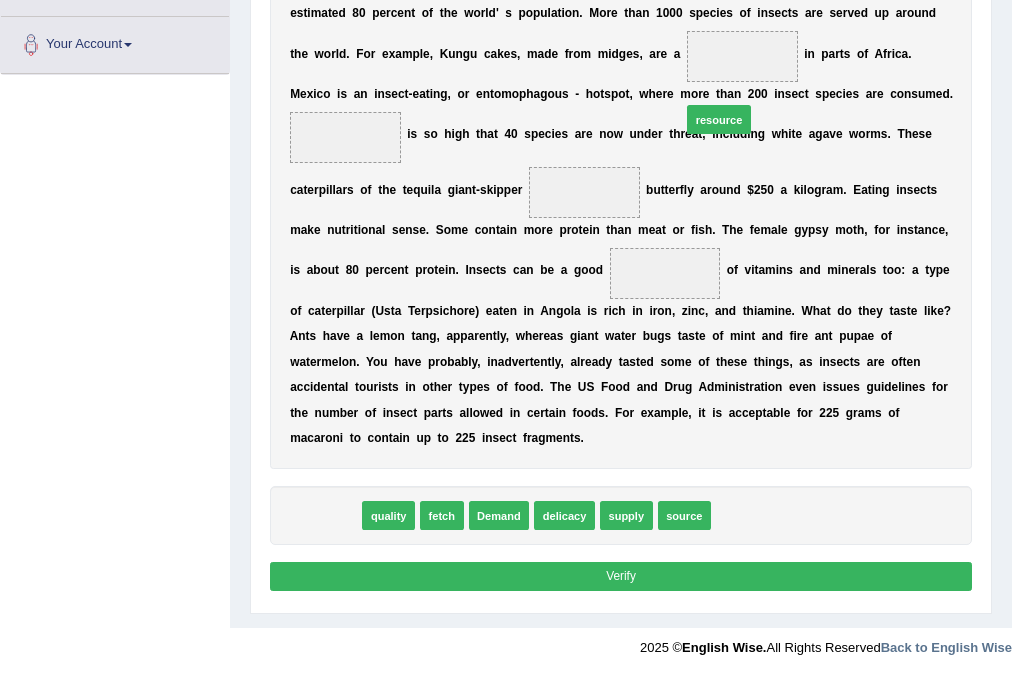 drag, startPoint x: 312, startPoint y: 506, endPoint x: 775, endPoint y: 41, distance: 656.1966 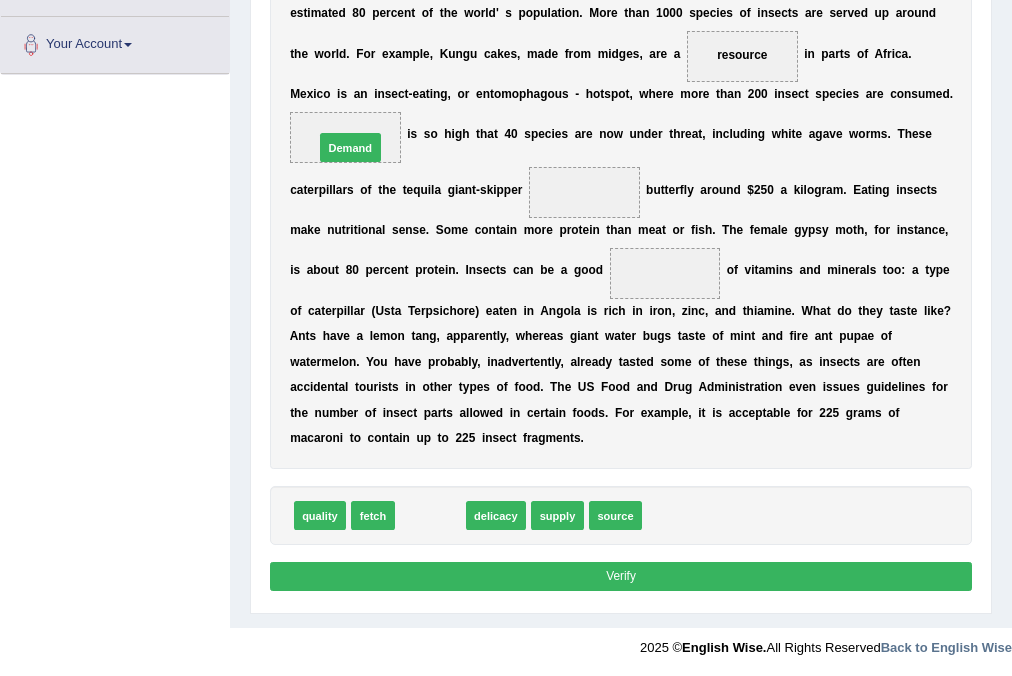 drag, startPoint x: 422, startPoint y: 516, endPoint x: 328, endPoint y: 84, distance: 442.10858 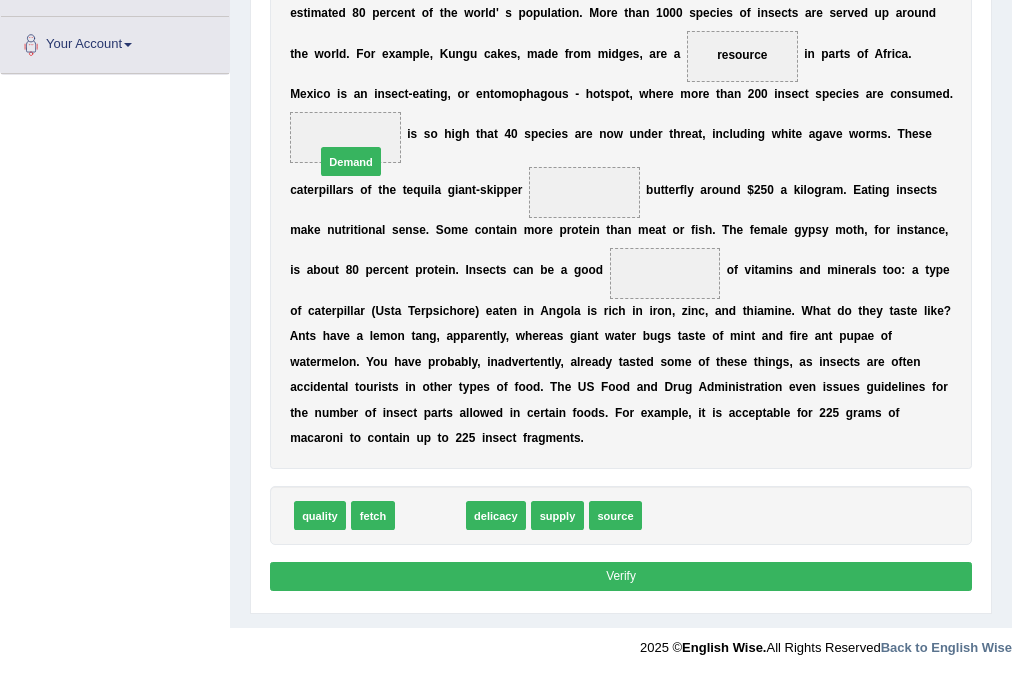 drag, startPoint x: 429, startPoint y: 512, endPoint x: 336, endPoint y: 96, distance: 426.2687 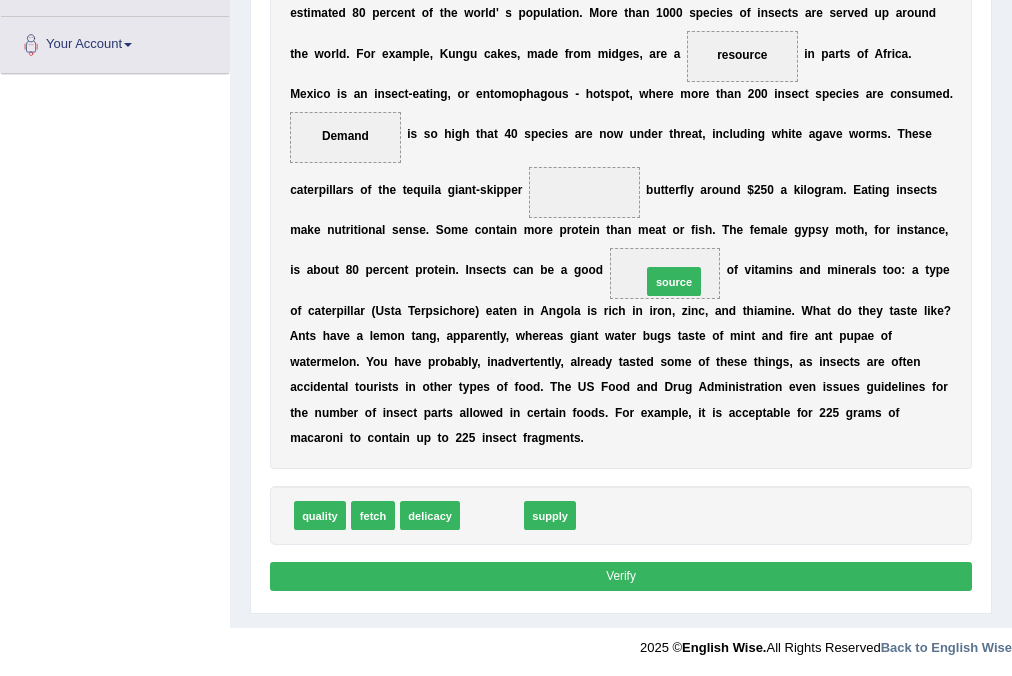 drag, startPoint x: 506, startPoint y: 511, endPoint x: 720, endPoint y: 236, distance: 348.45517 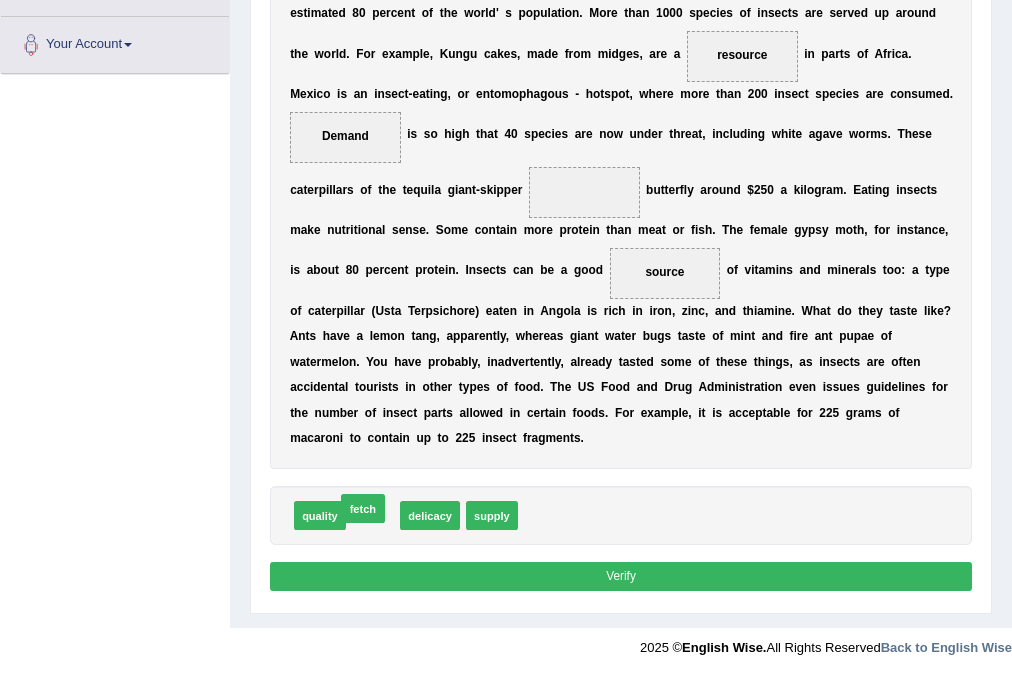 drag, startPoint x: 367, startPoint y: 516, endPoint x: 357, endPoint y: 514, distance: 10.198039 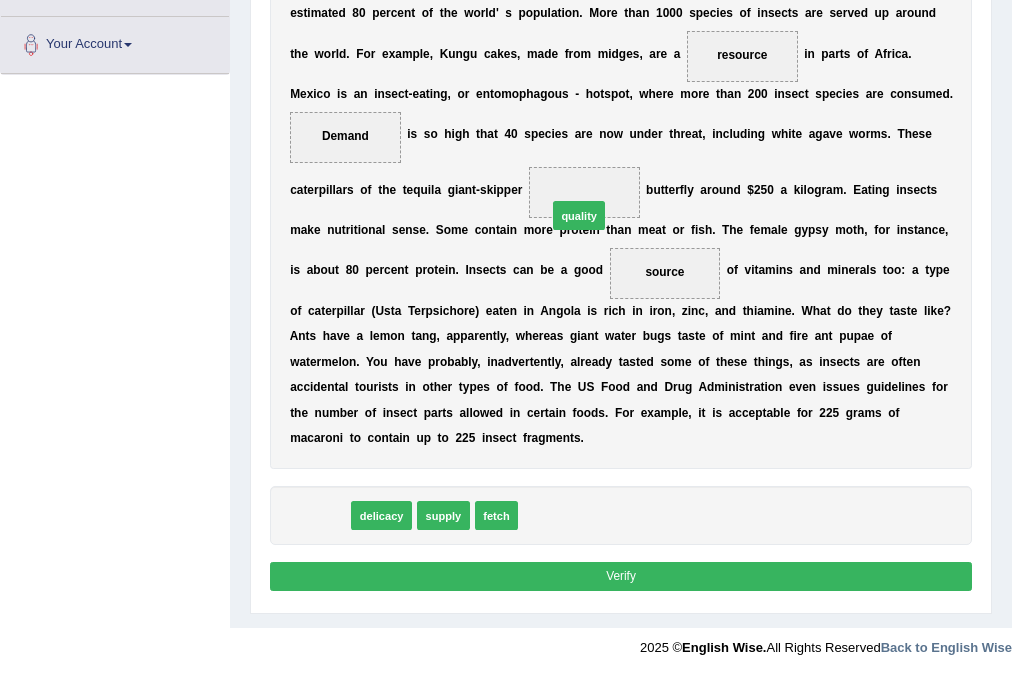 drag, startPoint x: 307, startPoint y: 520, endPoint x: 612, endPoint y: 168, distance: 465.75638 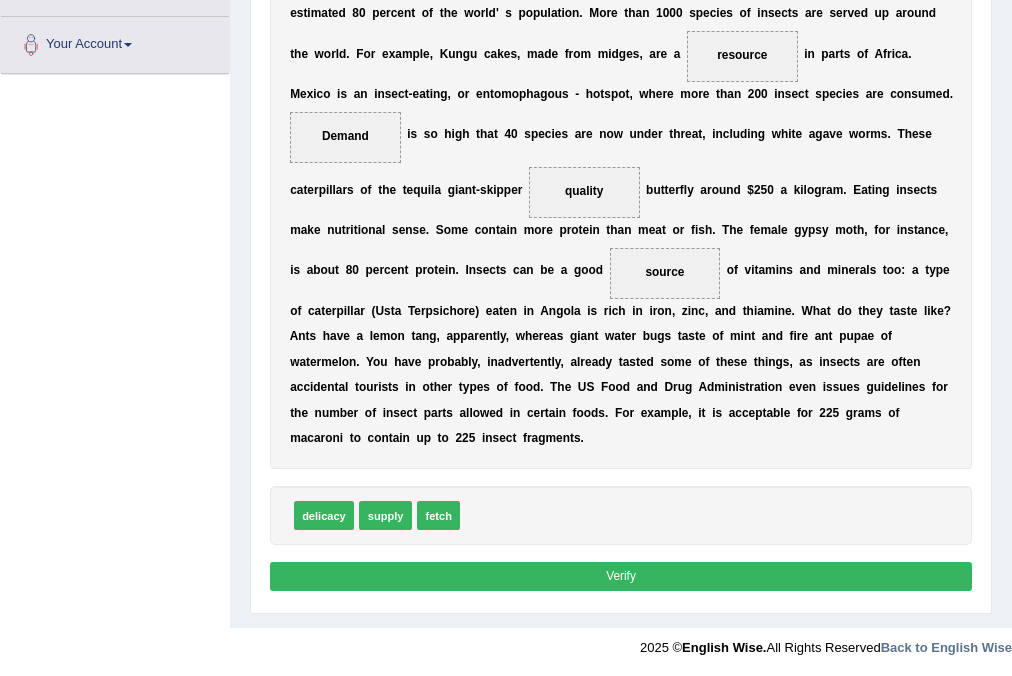 click on "Verify" at bounding box center [621, 576] 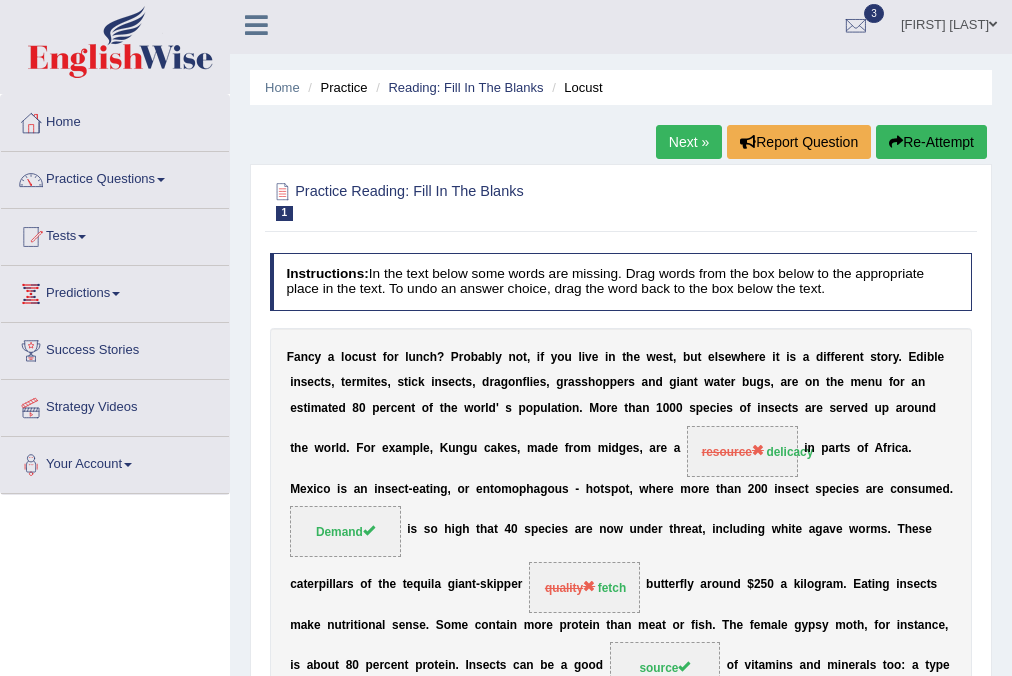 scroll, scrollTop: 0, scrollLeft: 0, axis: both 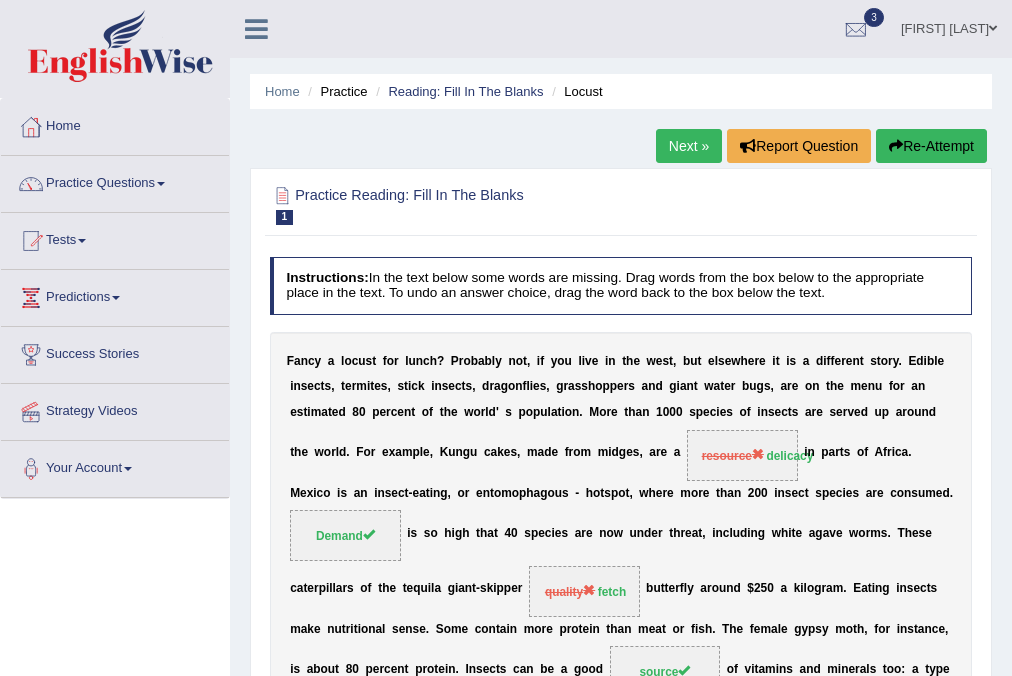 click on "Re-Attempt" at bounding box center [931, 146] 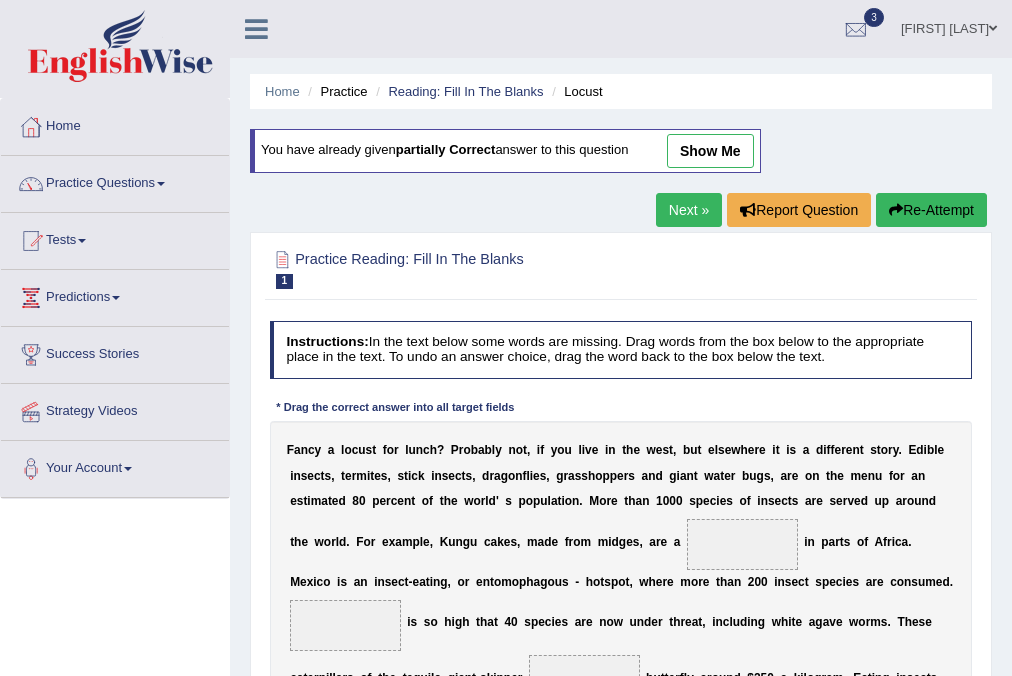 scroll, scrollTop: 0, scrollLeft: 0, axis: both 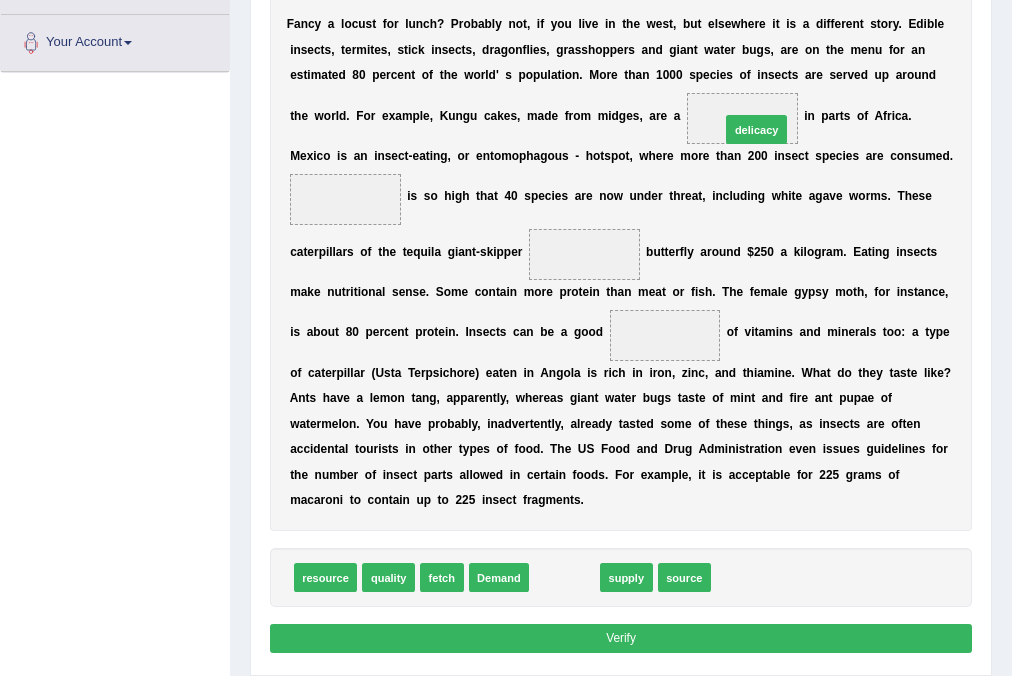 drag, startPoint x: 556, startPoint y: 580, endPoint x: 780, endPoint y: 54, distance: 571.7097 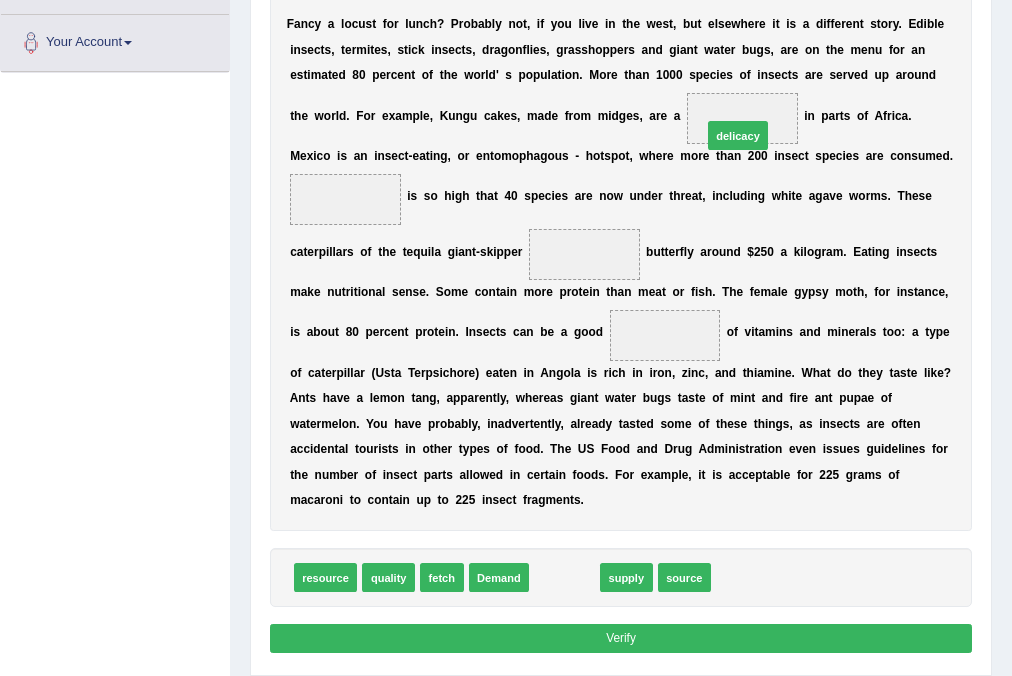 drag, startPoint x: 554, startPoint y: 572, endPoint x: 758, endPoint y: 52, distance: 558.5839 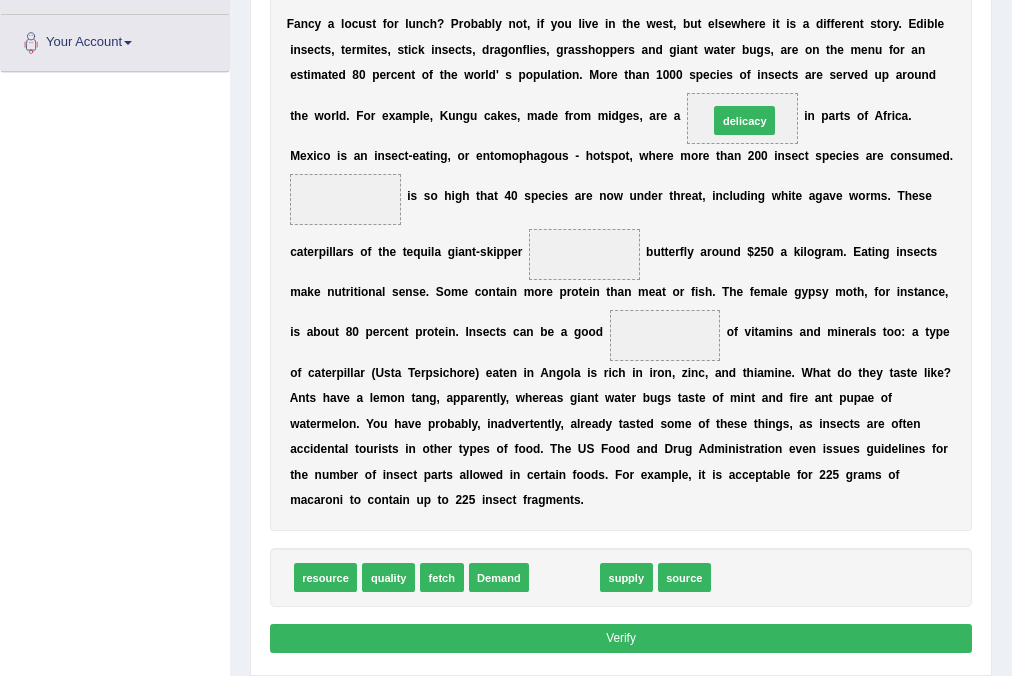 drag, startPoint x: 540, startPoint y: 576, endPoint x: 752, endPoint y: 39, distance: 577.33264 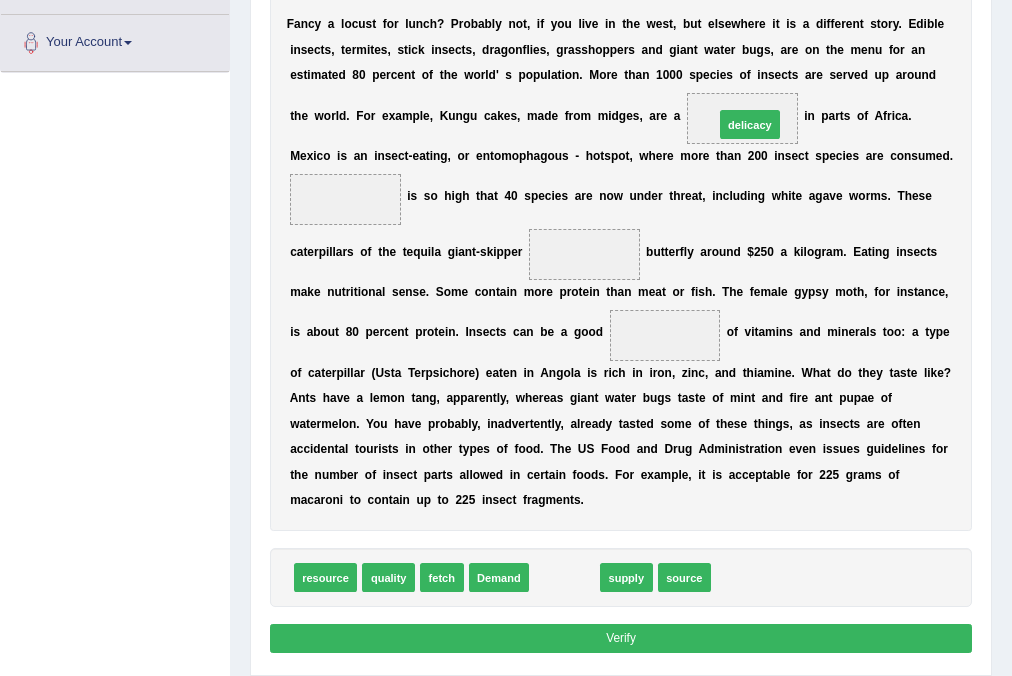 drag, startPoint x: 556, startPoint y: 567, endPoint x: 774, endPoint y: 39, distance: 571.23376 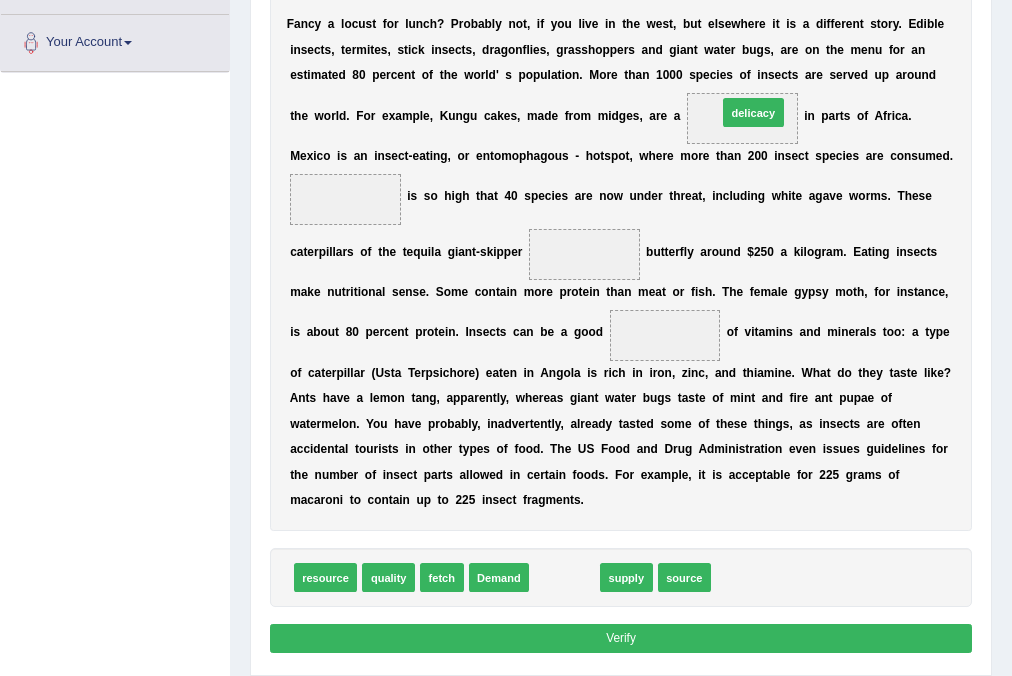 drag, startPoint x: 554, startPoint y: 584, endPoint x: 776, endPoint y: 39, distance: 588.4802 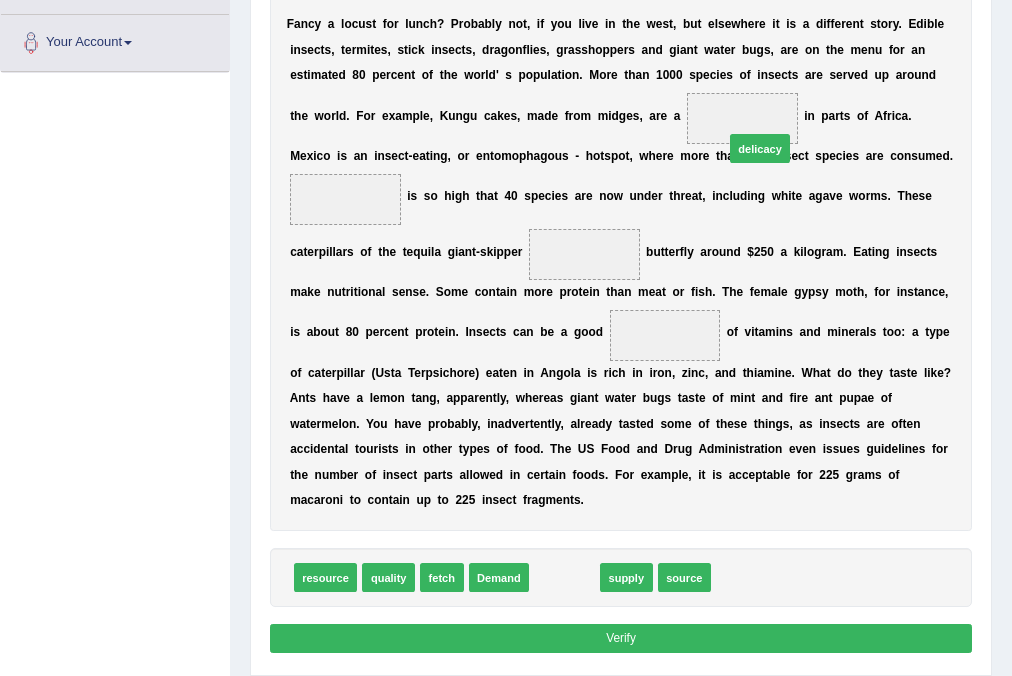 drag, startPoint x: 559, startPoint y: 576, endPoint x: 789, endPoint y: 72, distance: 554 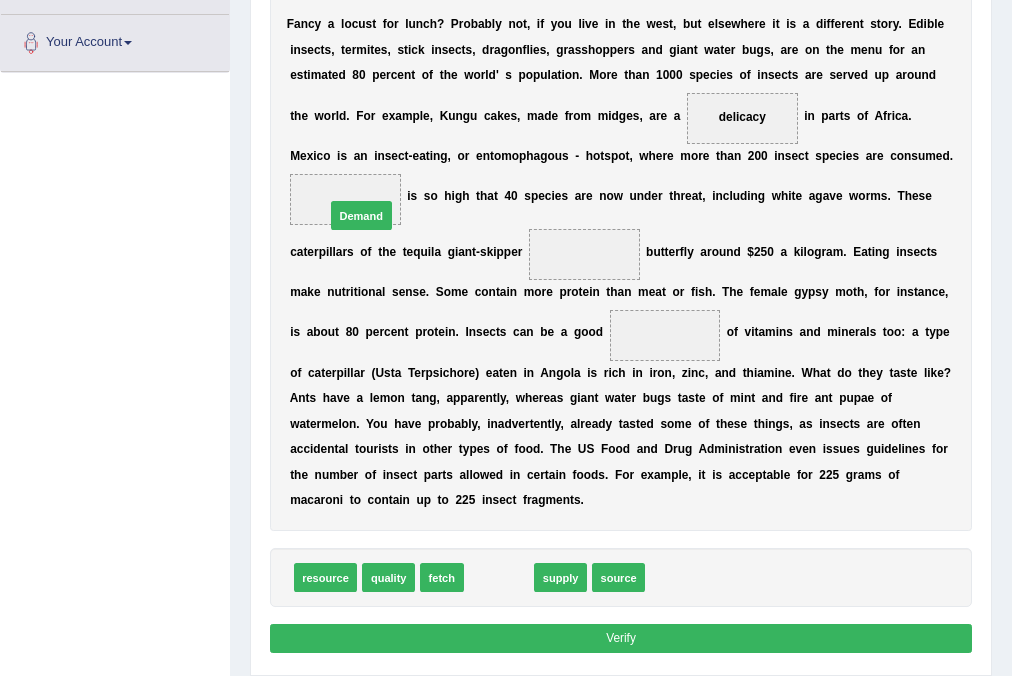 drag, startPoint x: 506, startPoint y: 571, endPoint x: 344, endPoint y: 146, distance: 454.82855 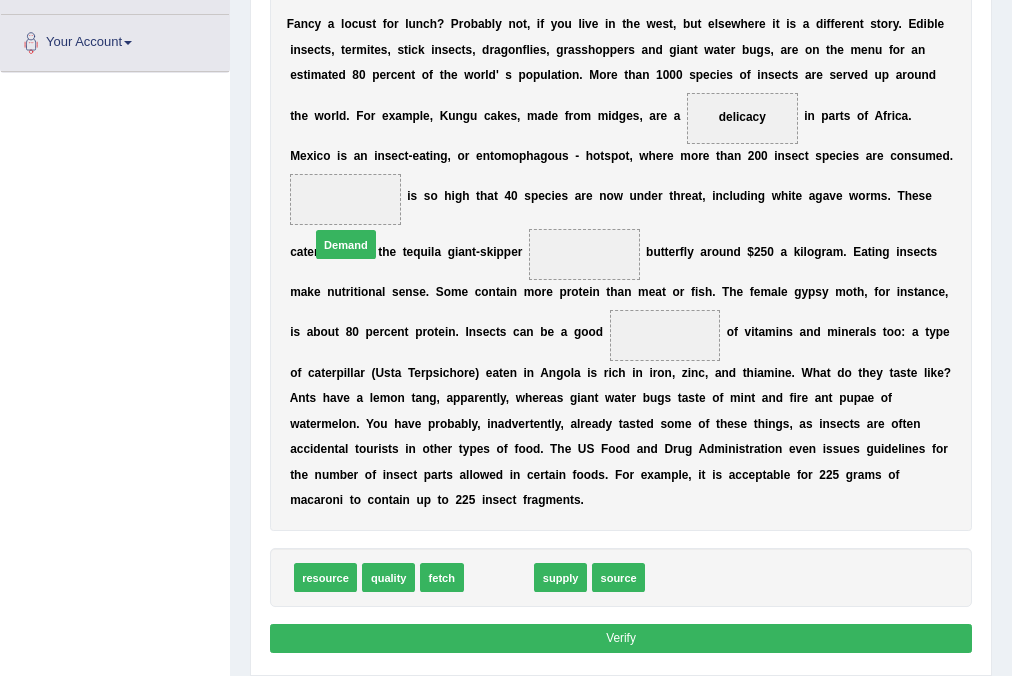 drag, startPoint x: 492, startPoint y: 564, endPoint x: 312, endPoint y: 174, distance: 429.53464 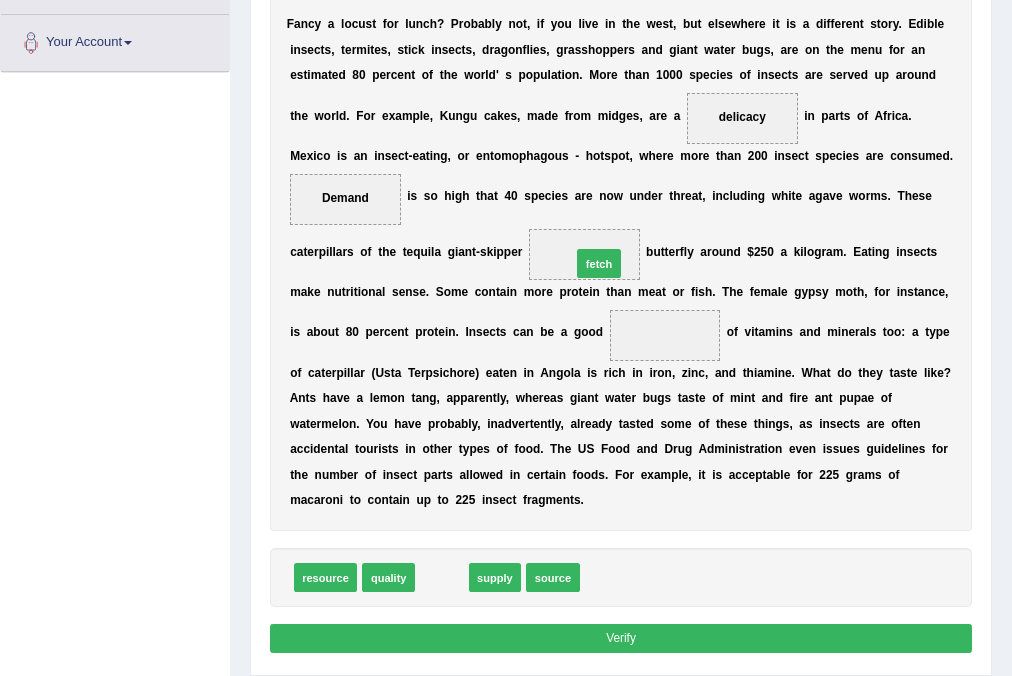 drag, startPoint x: 432, startPoint y: 578, endPoint x: 617, endPoint y: 208, distance: 413.67258 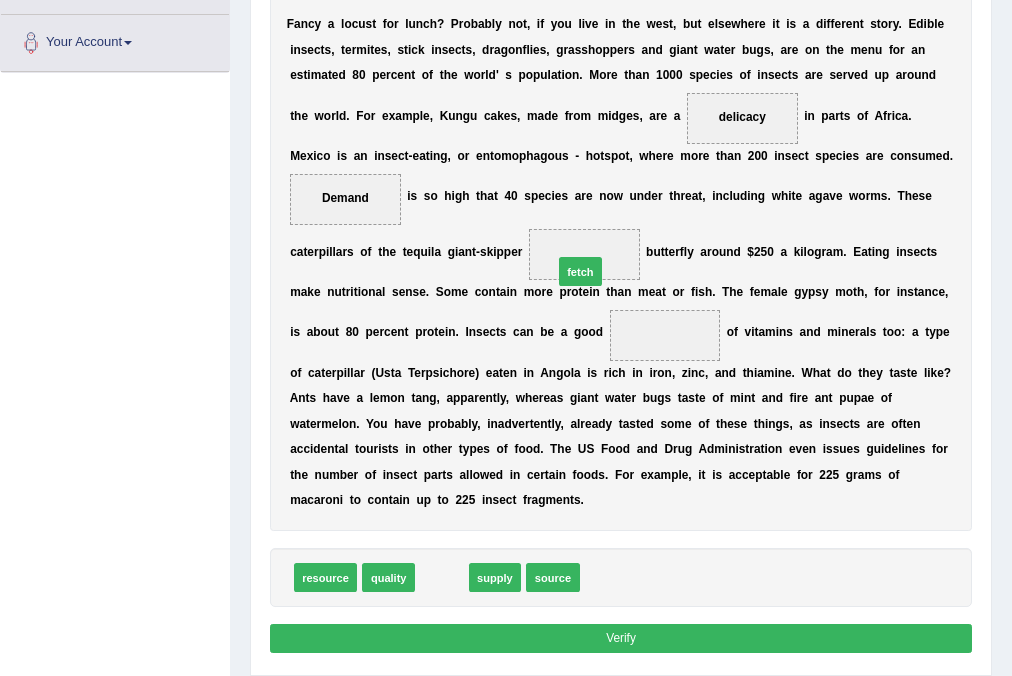 drag, startPoint x: 445, startPoint y: 581, endPoint x: 608, endPoint y: 221, distance: 395.18225 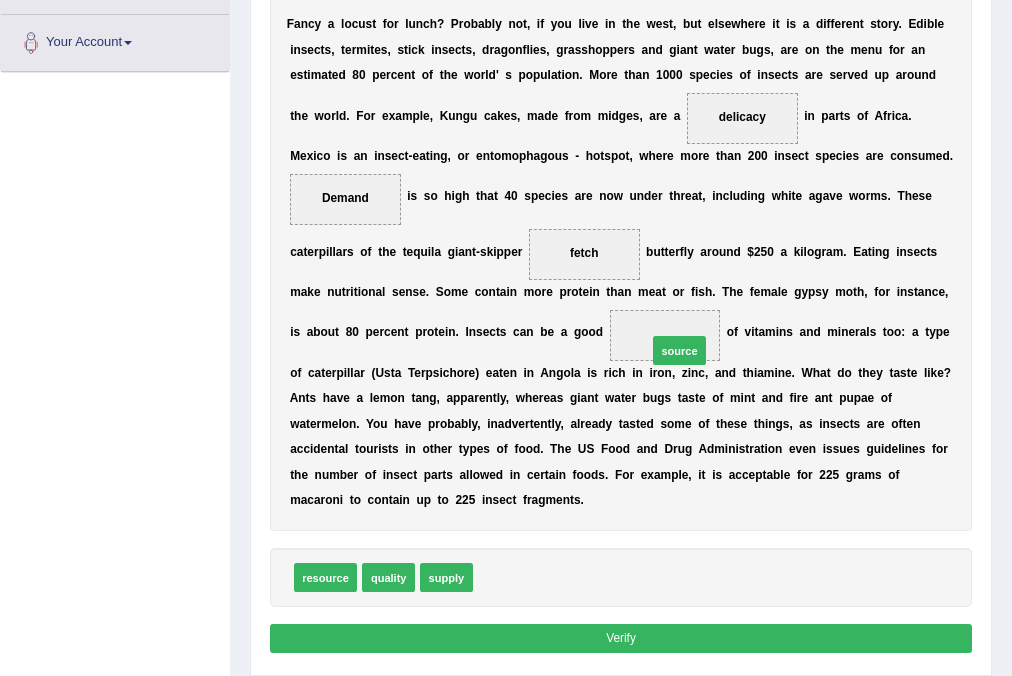drag, startPoint x: 492, startPoint y: 576, endPoint x: 698, endPoint y: 310, distance: 336.4402 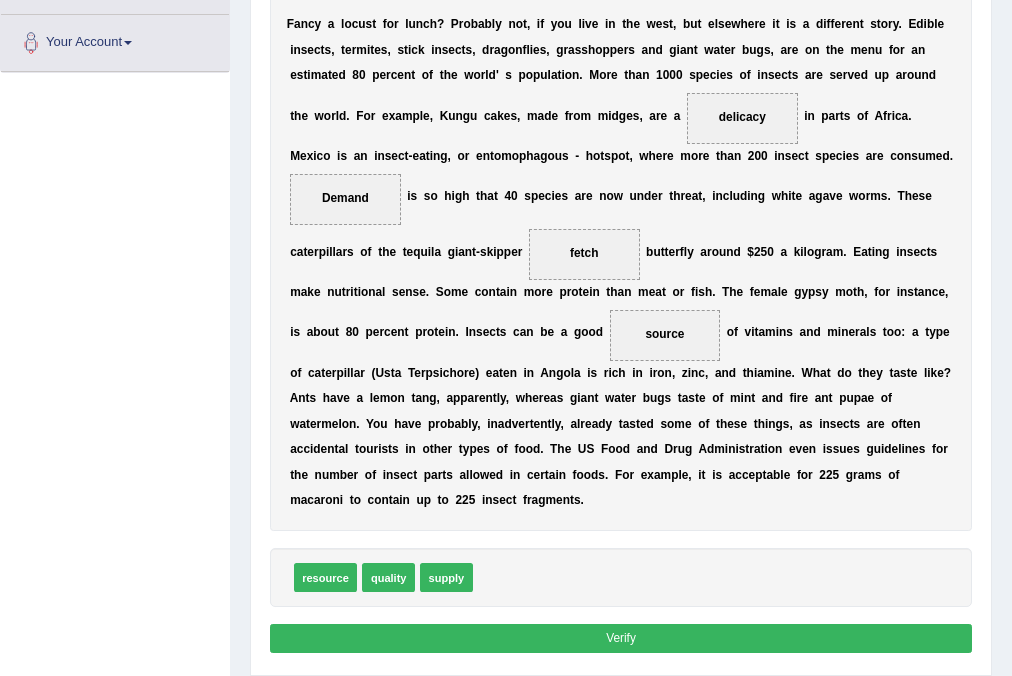 click on "Verify" at bounding box center [621, 638] 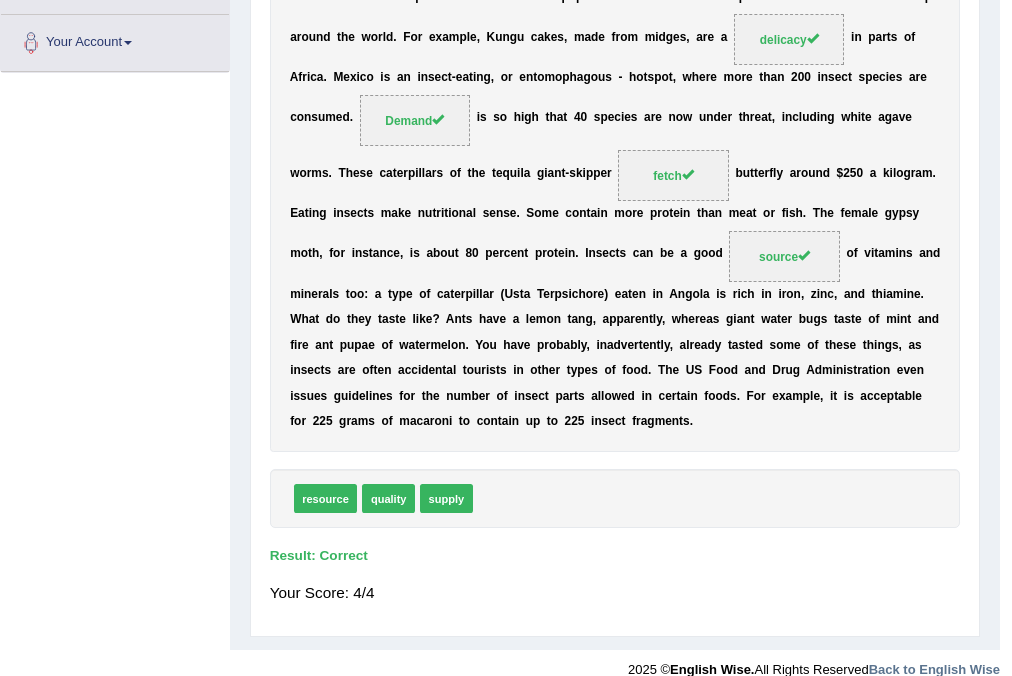 scroll, scrollTop: 380, scrollLeft: 0, axis: vertical 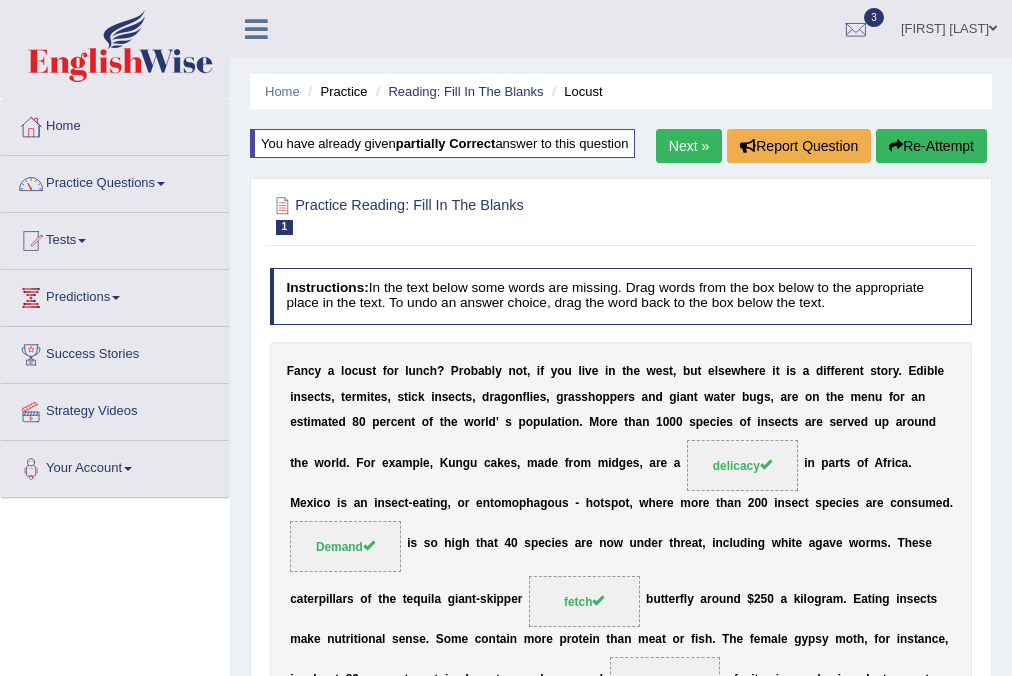 click on "Next »" at bounding box center (689, 146) 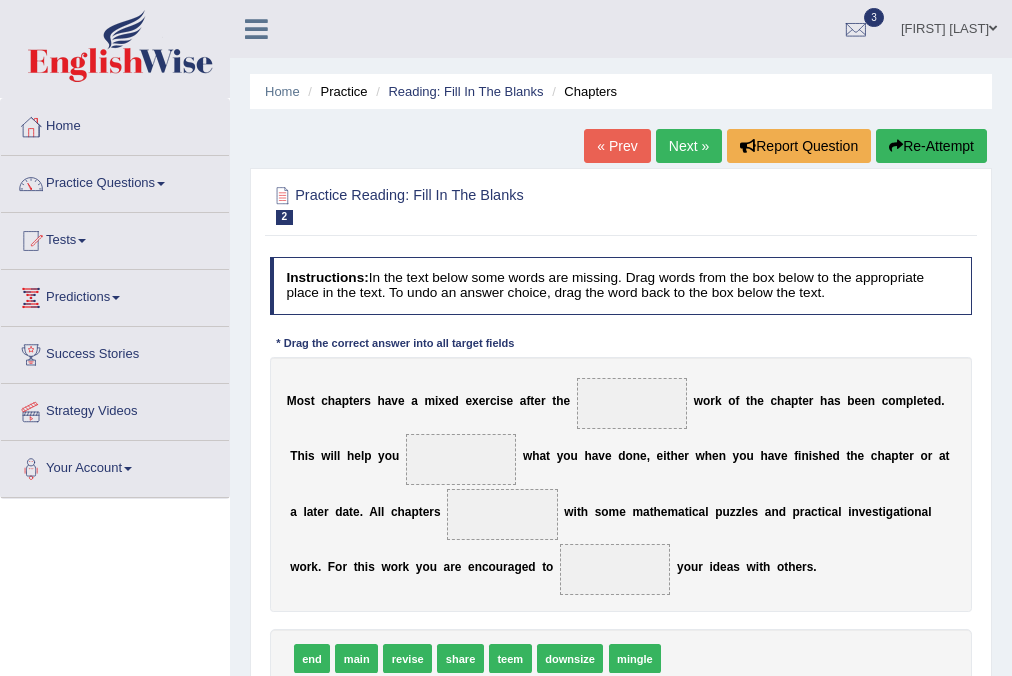 scroll, scrollTop: 0, scrollLeft: 0, axis: both 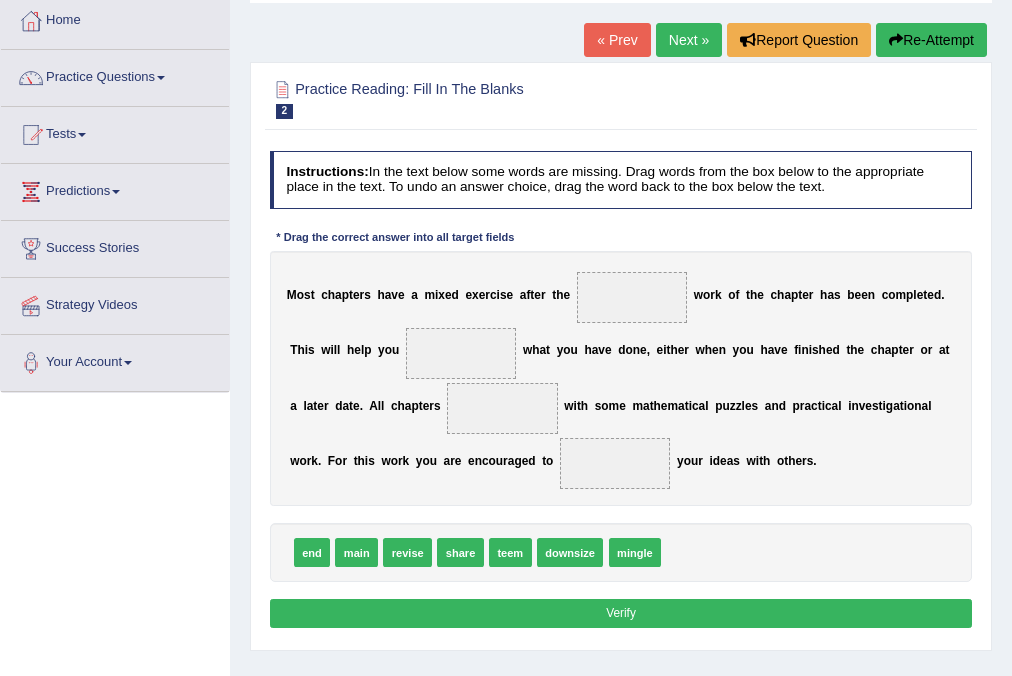 drag, startPoint x: 333, startPoint y: 562, endPoint x: 368, endPoint y: 549, distance: 37.336308 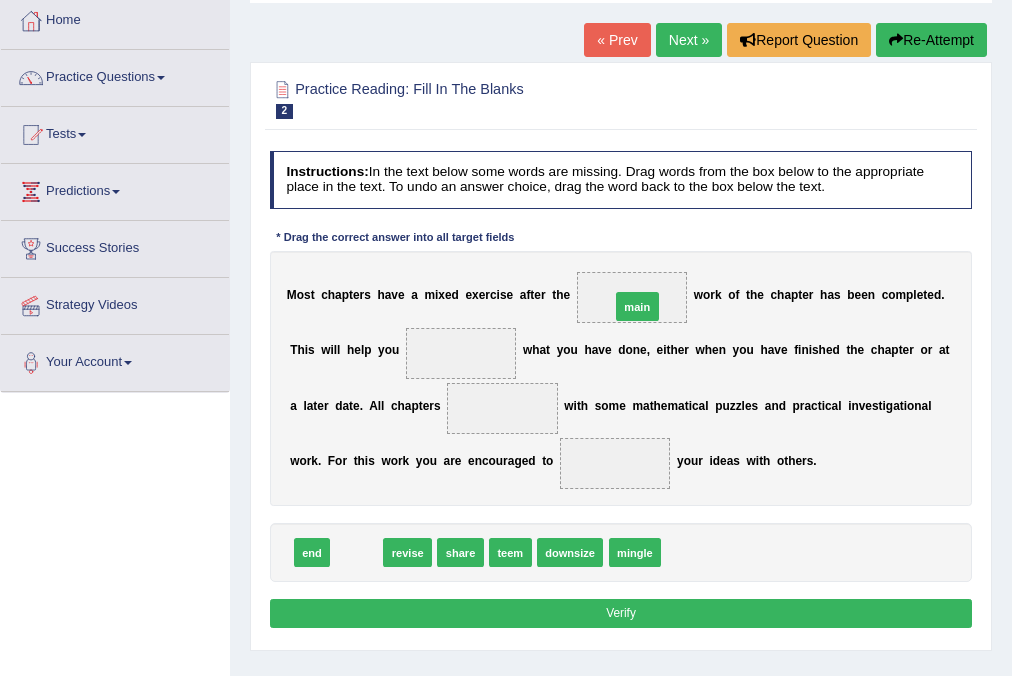 drag, startPoint x: 345, startPoint y: 554, endPoint x: 675, endPoint y: 264, distance: 439.31766 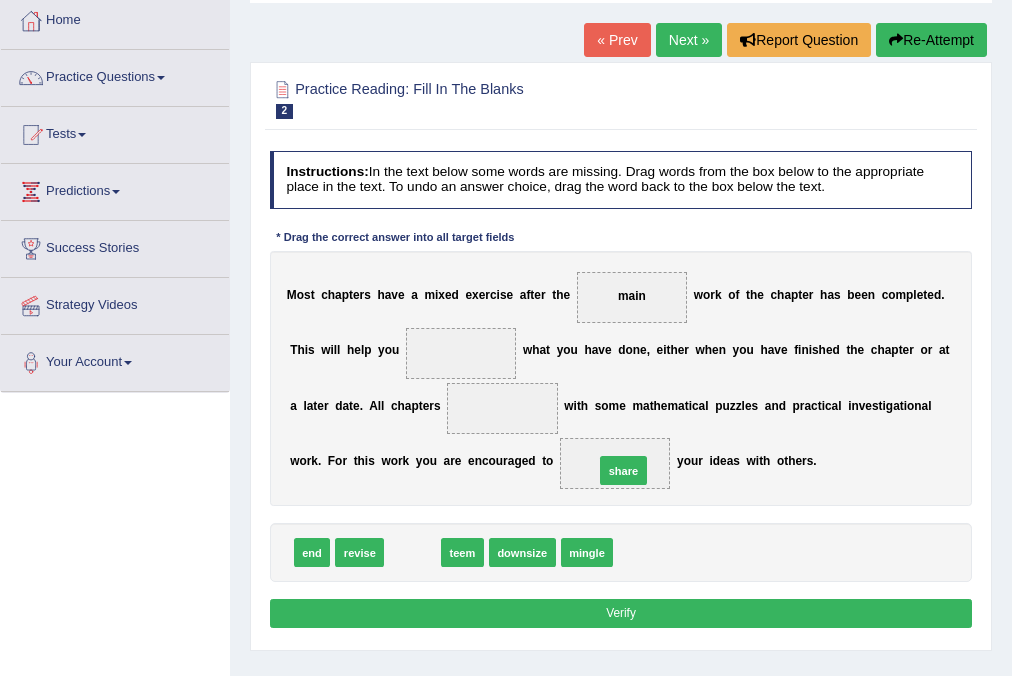 drag, startPoint x: 400, startPoint y: 552, endPoint x: 648, endPoint y: 456, distance: 265.9323 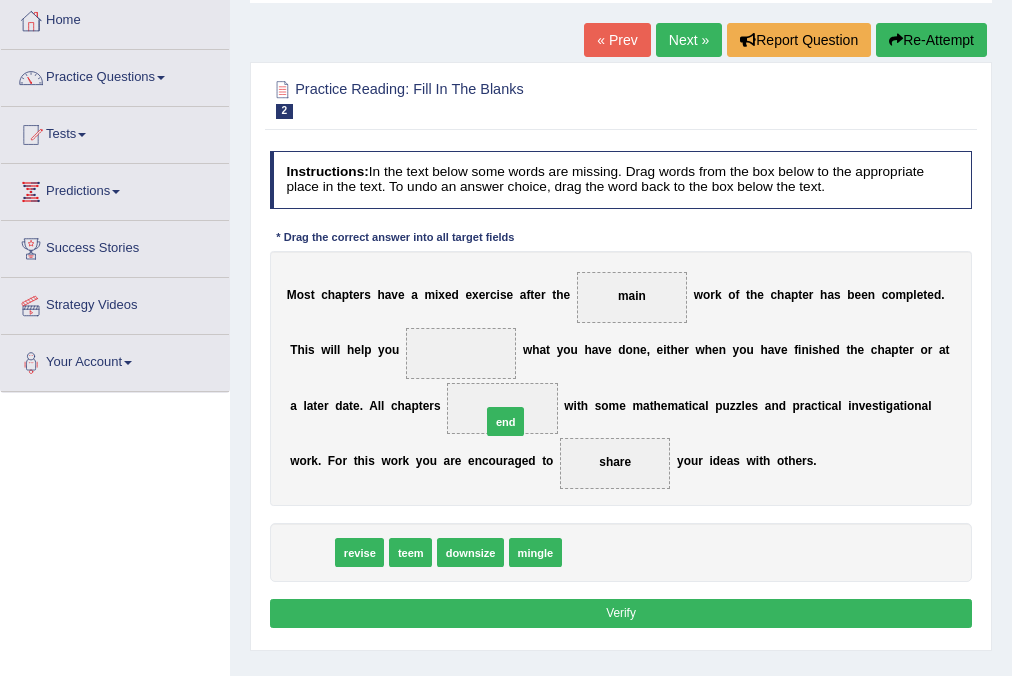 drag, startPoint x: 321, startPoint y: 549, endPoint x: 549, endPoint y: 396, distance: 274.57785 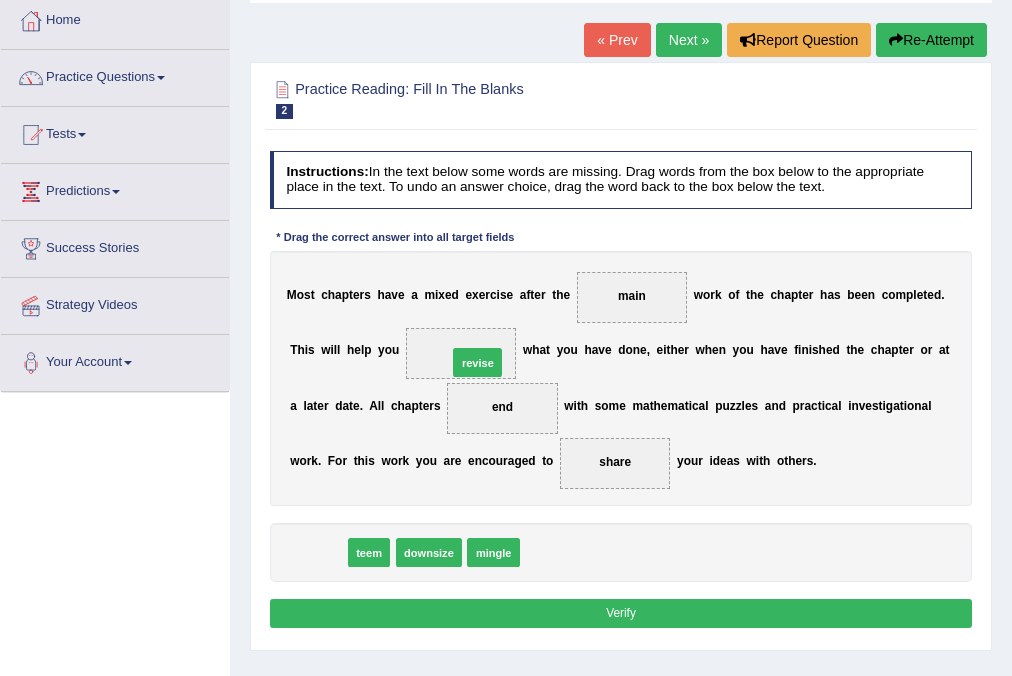 drag, startPoint x: 319, startPoint y: 555, endPoint x: 507, endPoint y: 332, distance: 291.67276 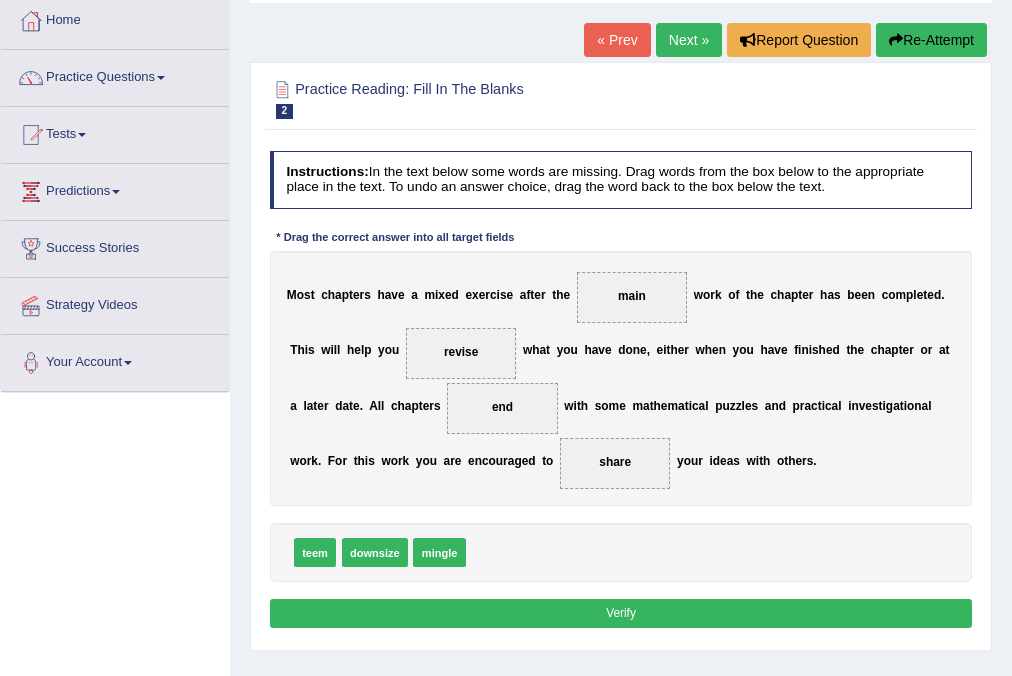 click on "Verify" at bounding box center (621, 613) 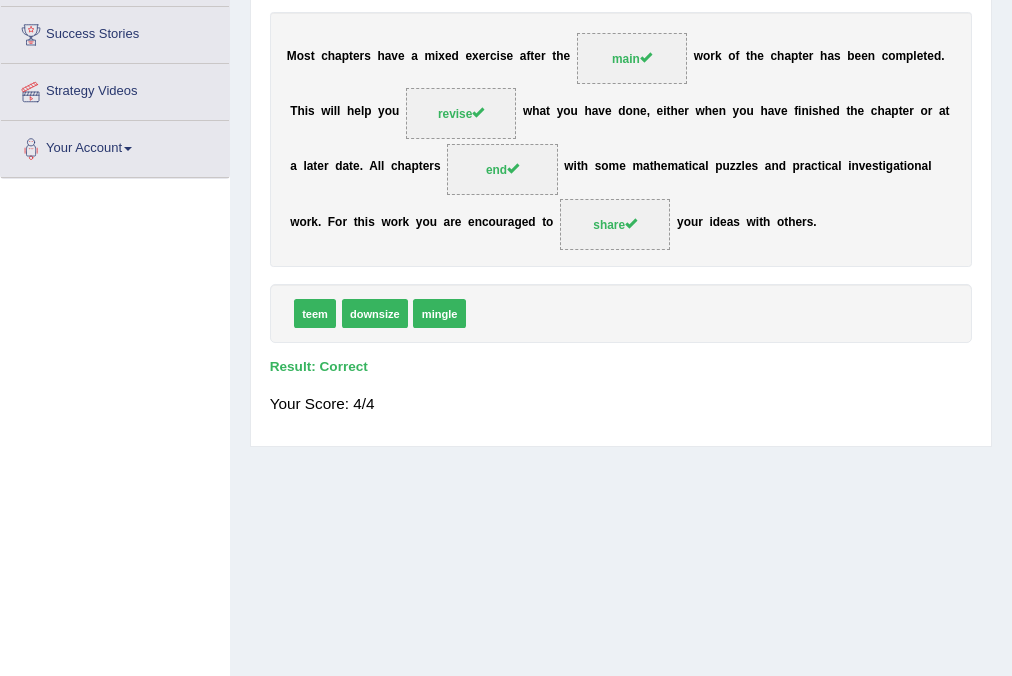 scroll, scrollTop: 0, scrollLeft: 0, axis: both 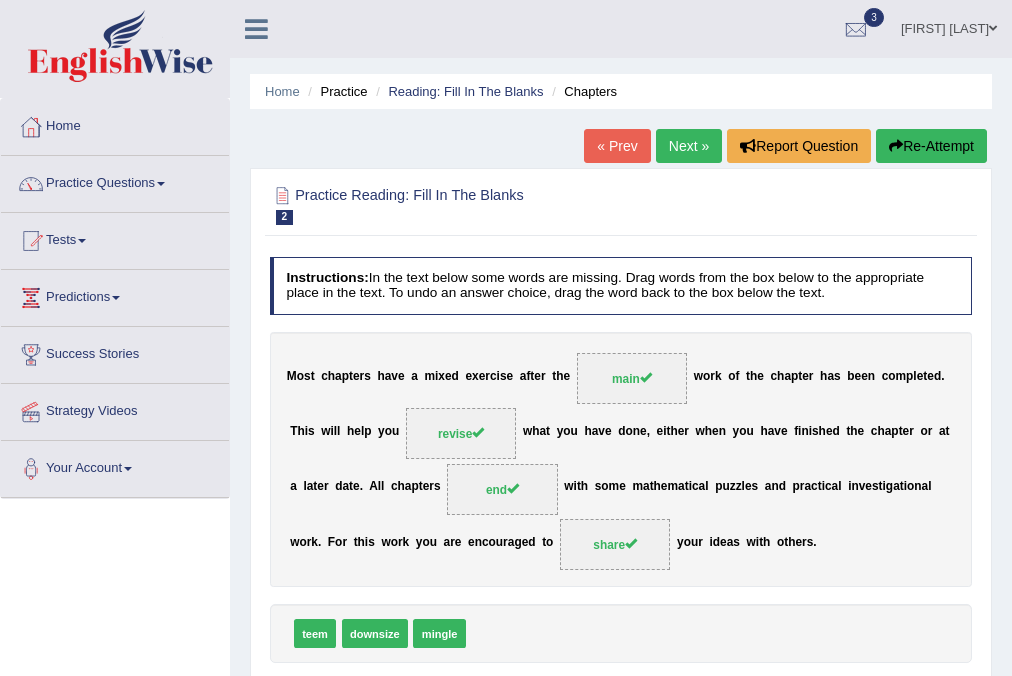 click on "Next »" at bounding box center (689, 146) 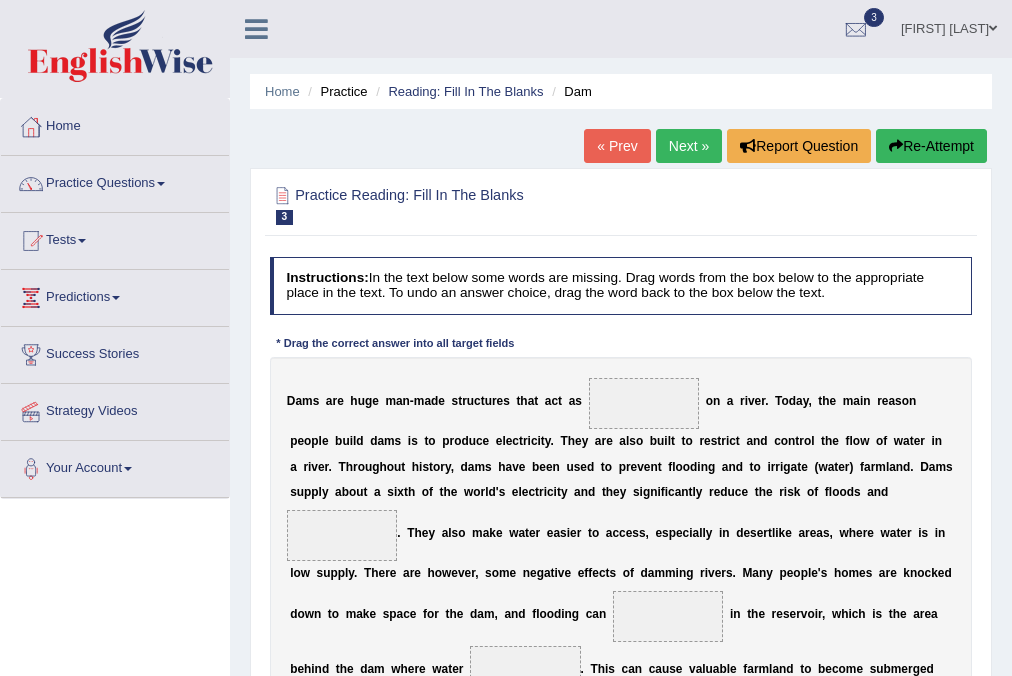 scroll, scrollTop: 0, scrollLeft: 0, axis: both 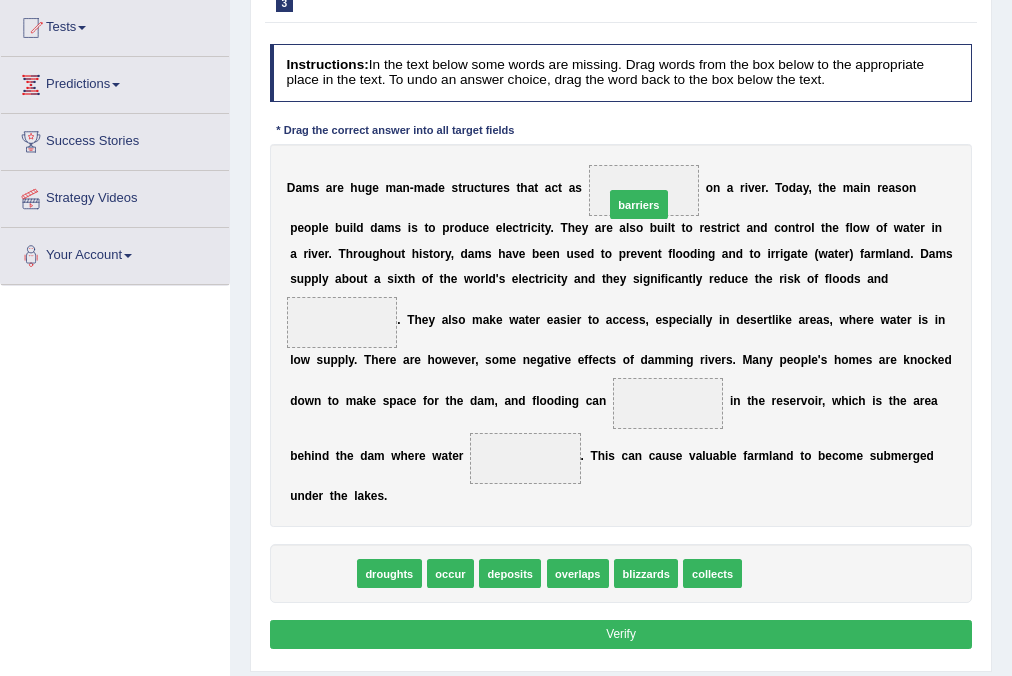 drag, startPoint x: 312, startPoint y: 568, endPoint x: 684, endPoint y: 134, distance: 571.61176 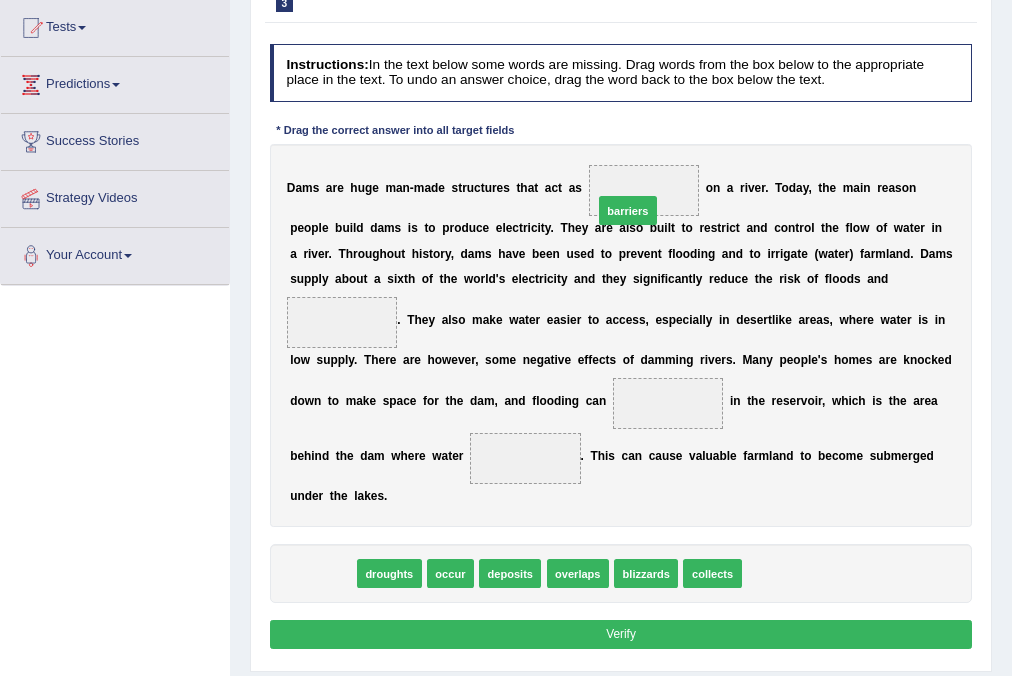 drag, startPoint x: 328, startPoint y: 564, endPoint x: 687, endPoint y: 138, distance: 557.0969 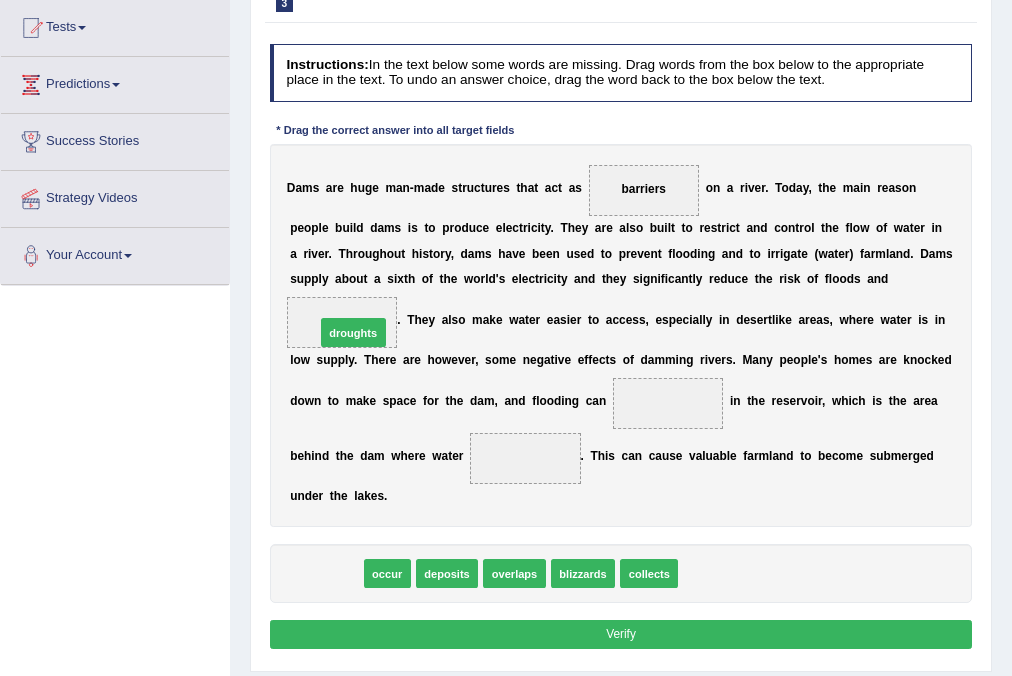 drag, startPoint x: 320, startPoint y: 570, endPoint x: 352, endPoint y: 288, distance: 283.80978 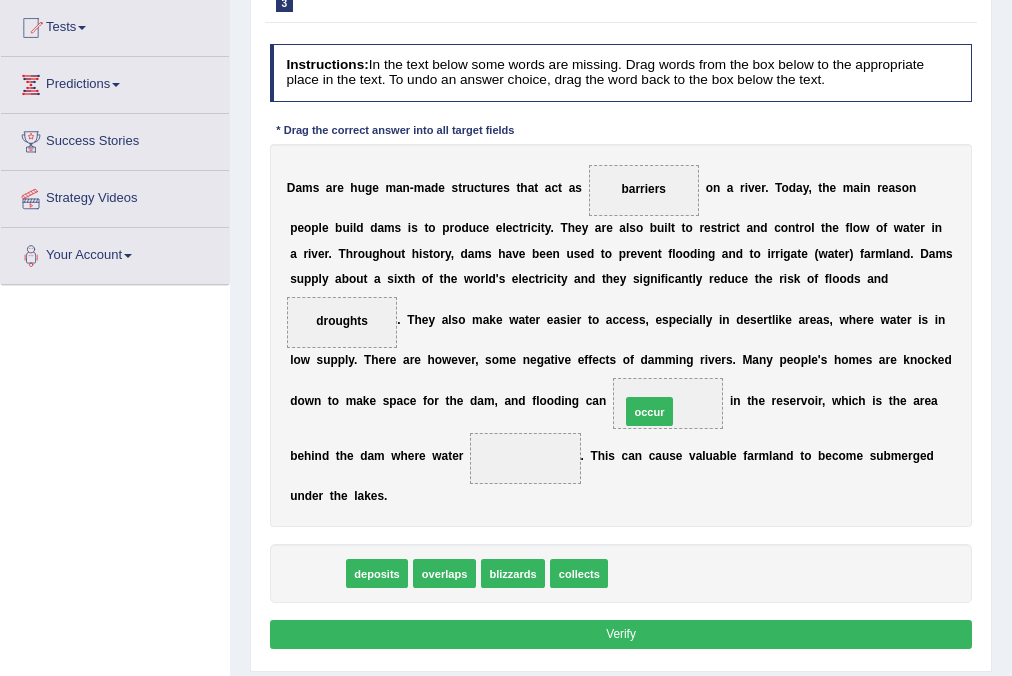 drag, startPoint x: 330, startPoint y: 572, endPoint x: 720, endPoint y: 384, distance: 432.94803 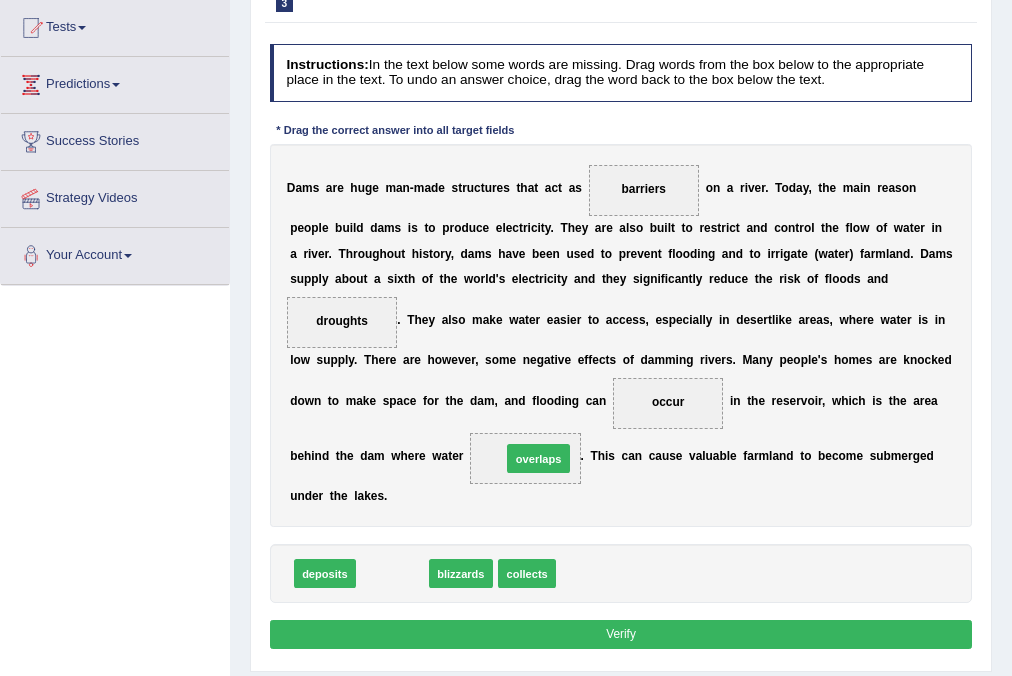 drag, startPoint x: 400, startPoint y: 572, endPoint x: 572, endPoint y: 437, distance: 218.6527 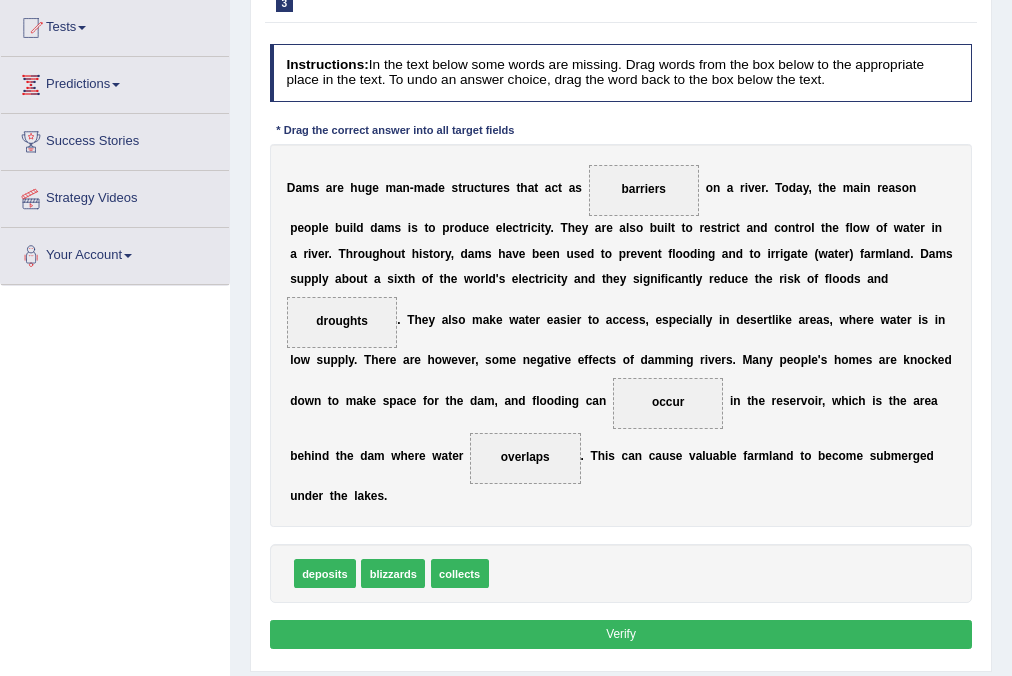 click on "Verify" at bounding box center [621, 634] 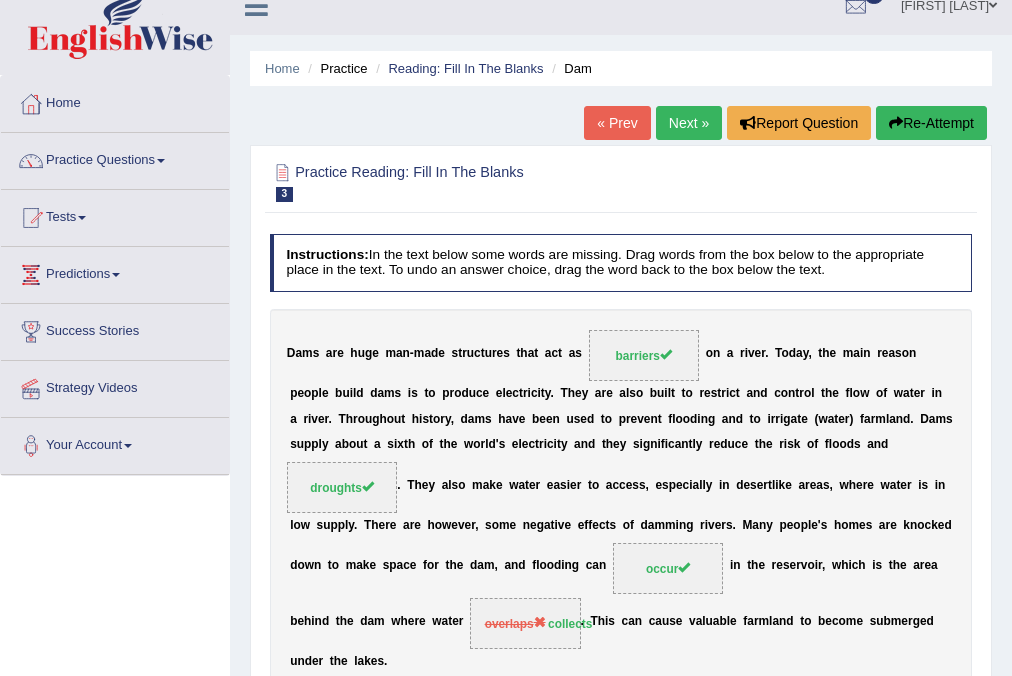 scroll, scrollTop: 0, scrollLeft: 0, axis: both 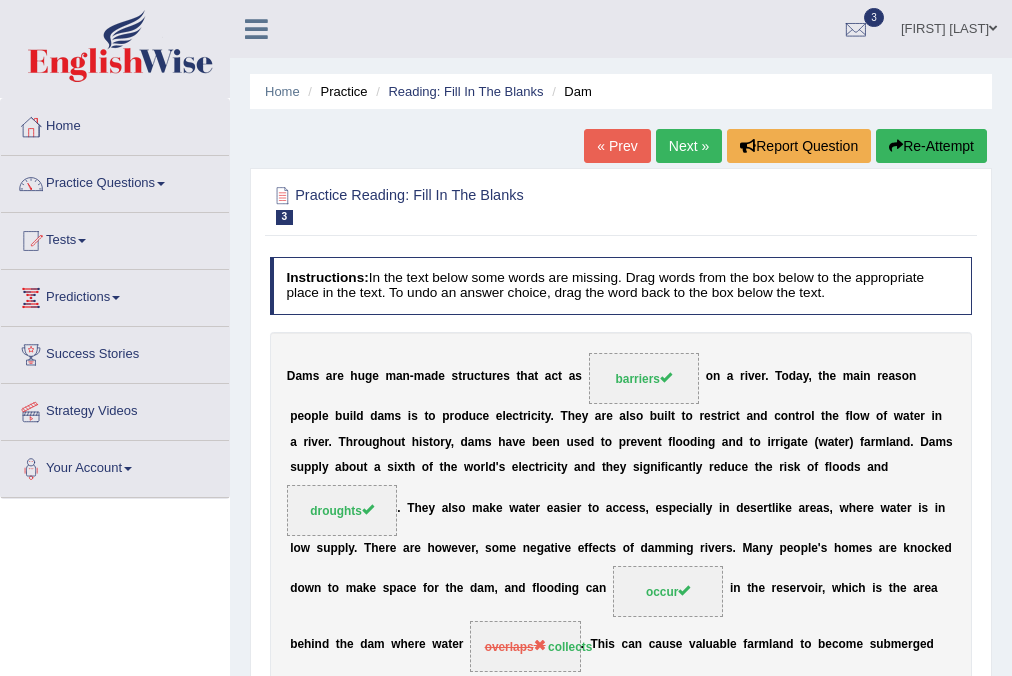 click on "Next »" at bounding box center (689, 146) 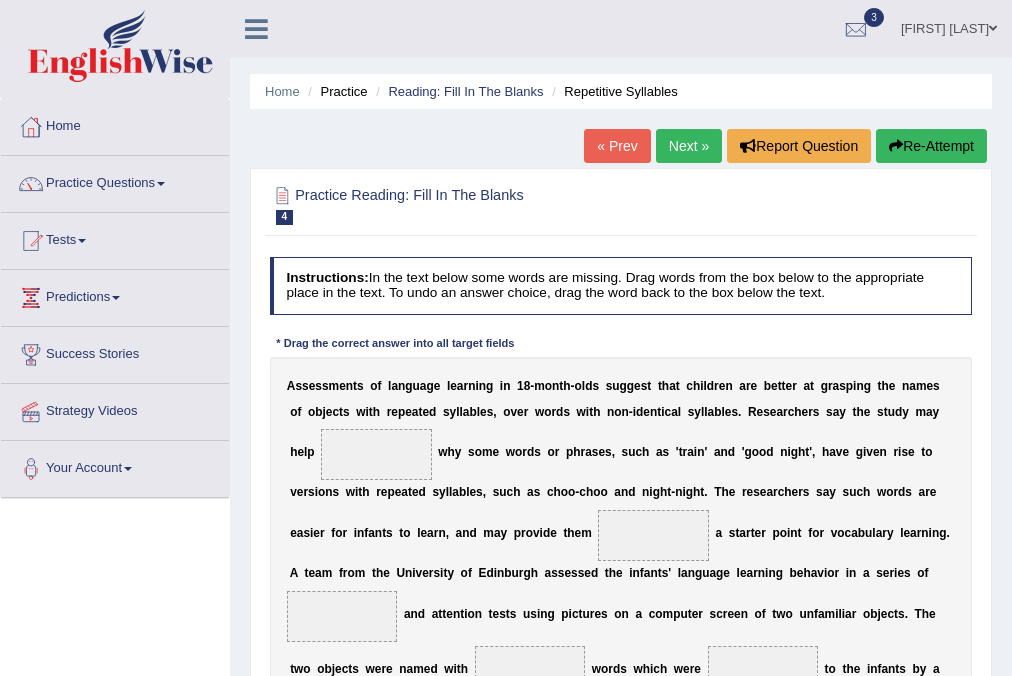 scroll, scrollTop: 0, scrollLeft: 0, axis: both 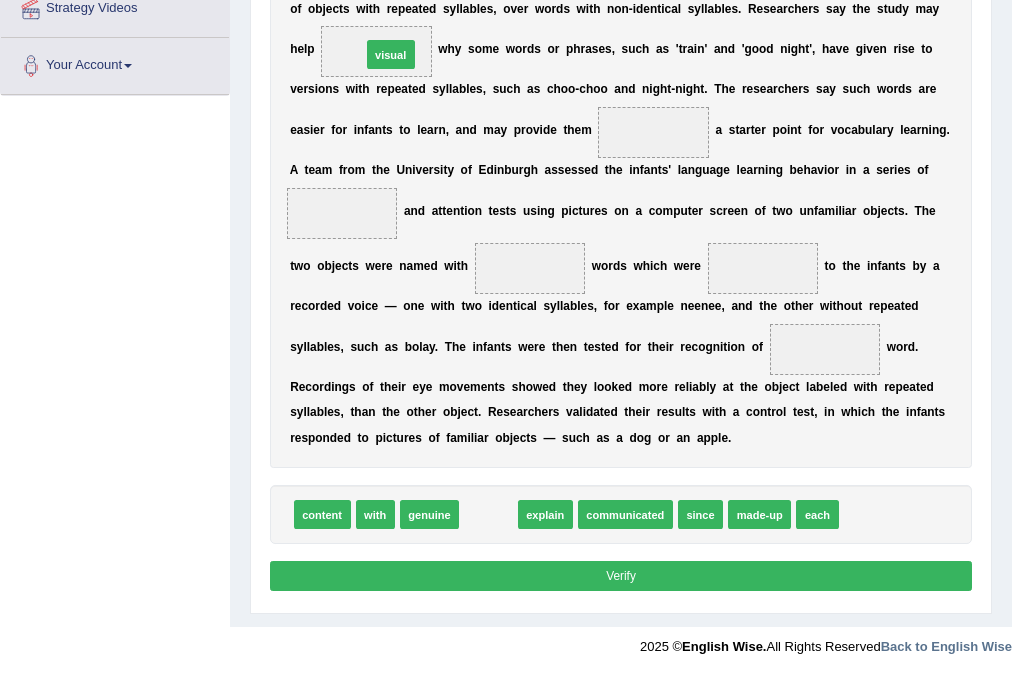 drag, startPoint x: 474, startPoint y: 515, endPoint x: 359, endPoint y: -26, distance: 553.0877 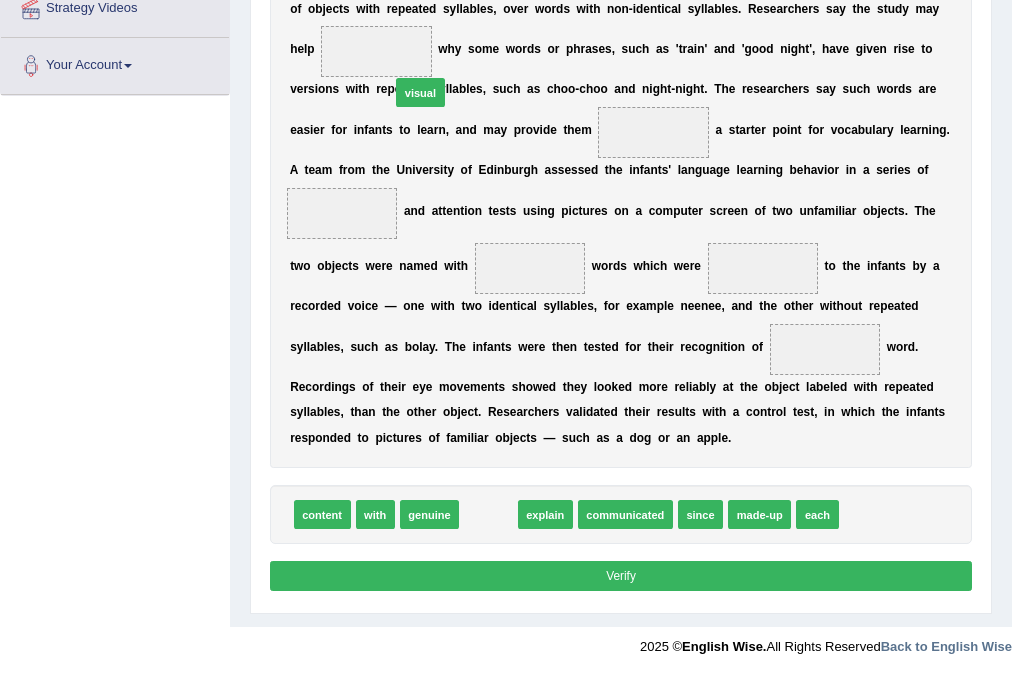 drag, startPoint x: 480, startPoint y: 523, endPoint x: 400, endPoint y: 26, distance: 503.39746 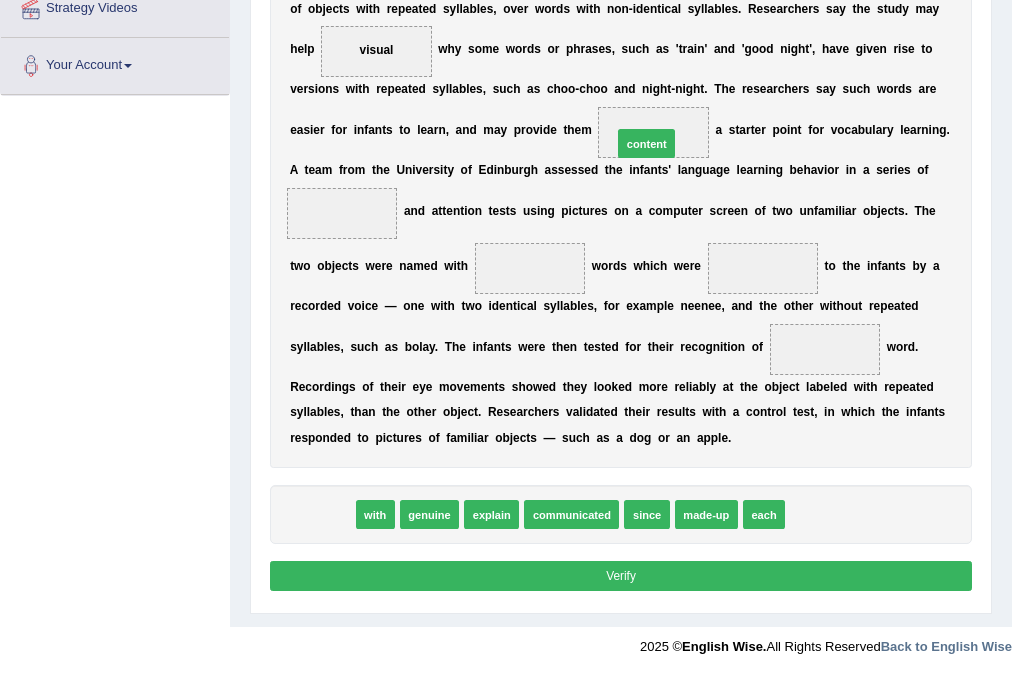 drag, startPoint x: 319, startPoint y: 518, endPoint x: 701, endPoint y: 81, distance: 580.42487 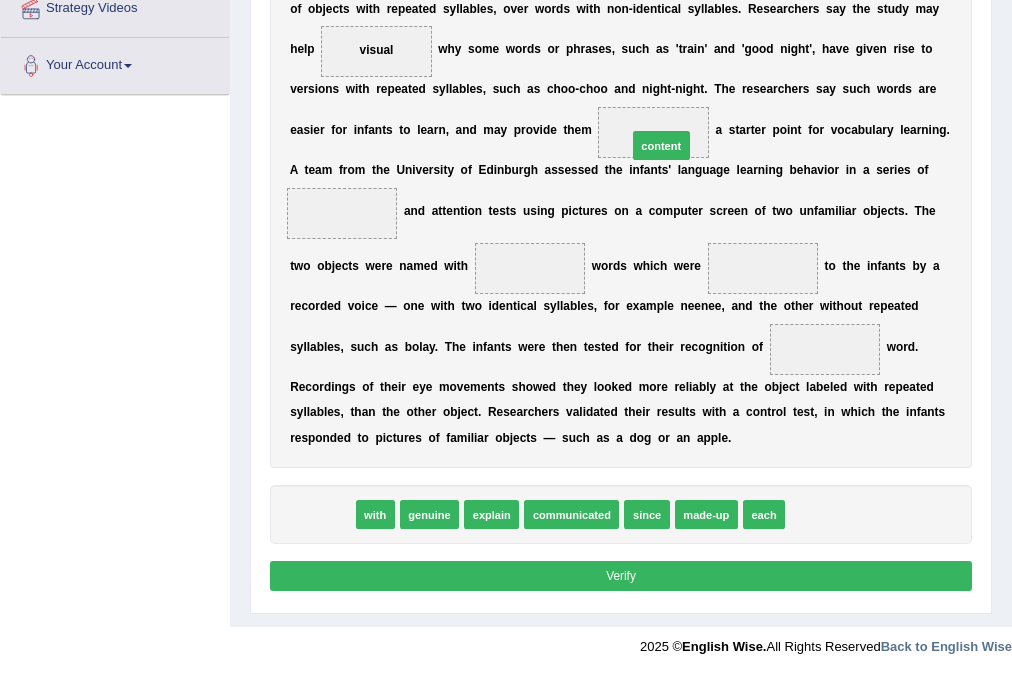 drag, startPoint x: 320, startPoint y: 510, endPoint x: 719, endPoint y: 75, distance: 590.2762 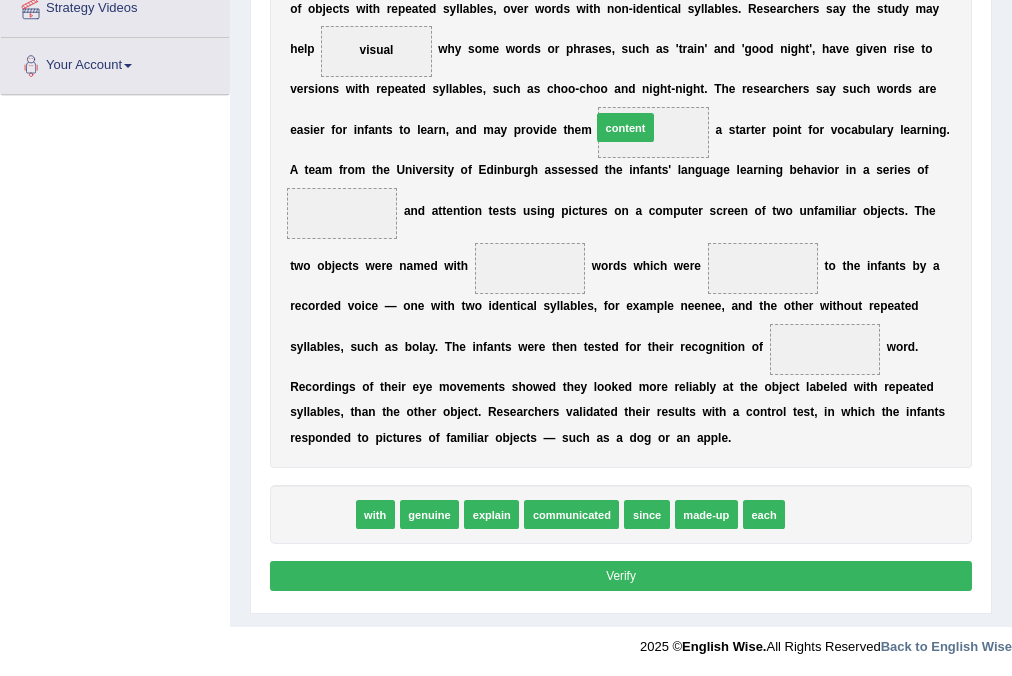 drag, startPoint x: 312, startPoint y: 524, endPoint x: 669, endPoint y: 68, distance: 579.1243 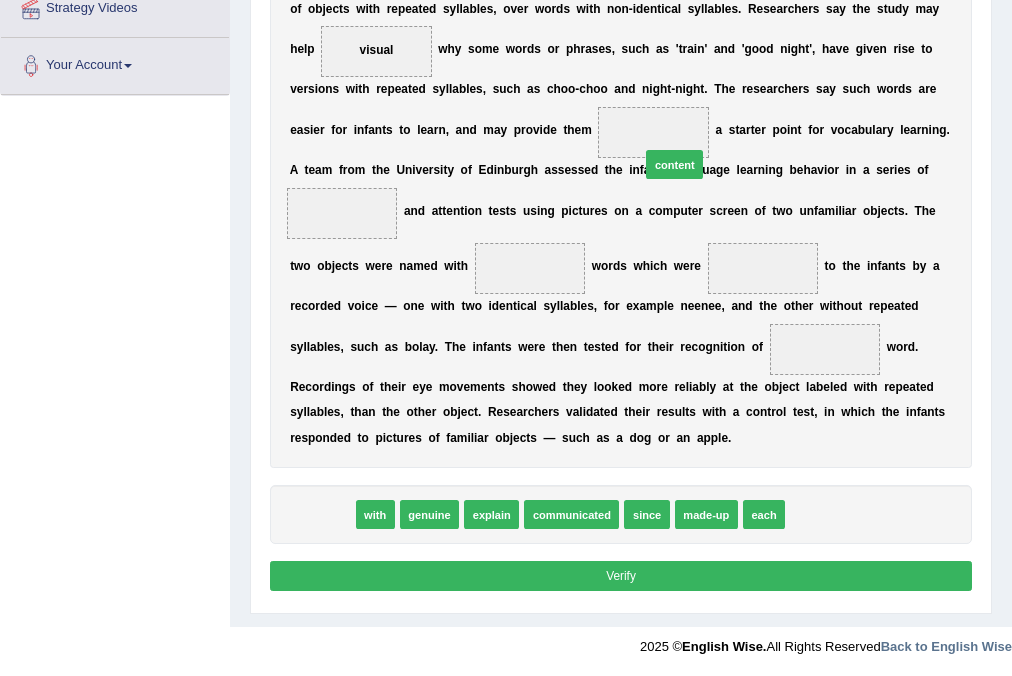 drag, startPoint x: 295, startPoint y: 513, endPoint x: 710, endPoint y: 100, distance: 585.48615 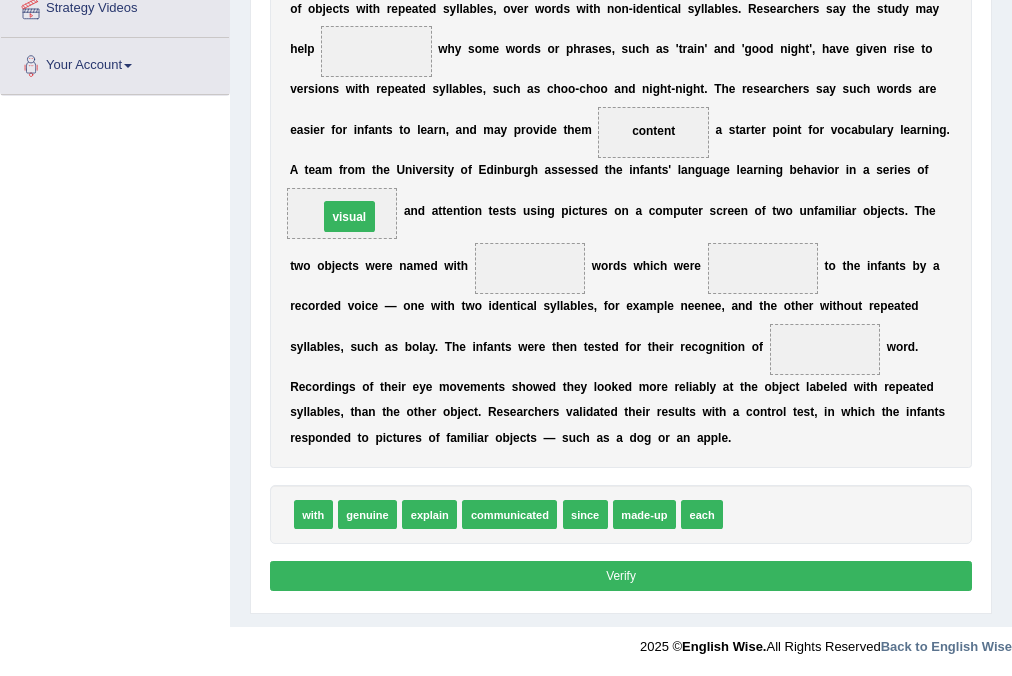 drag, startPoint x: 371, startPoint y: 50, endPoint x: 339, endPoint y: 244, distance: 196.62146 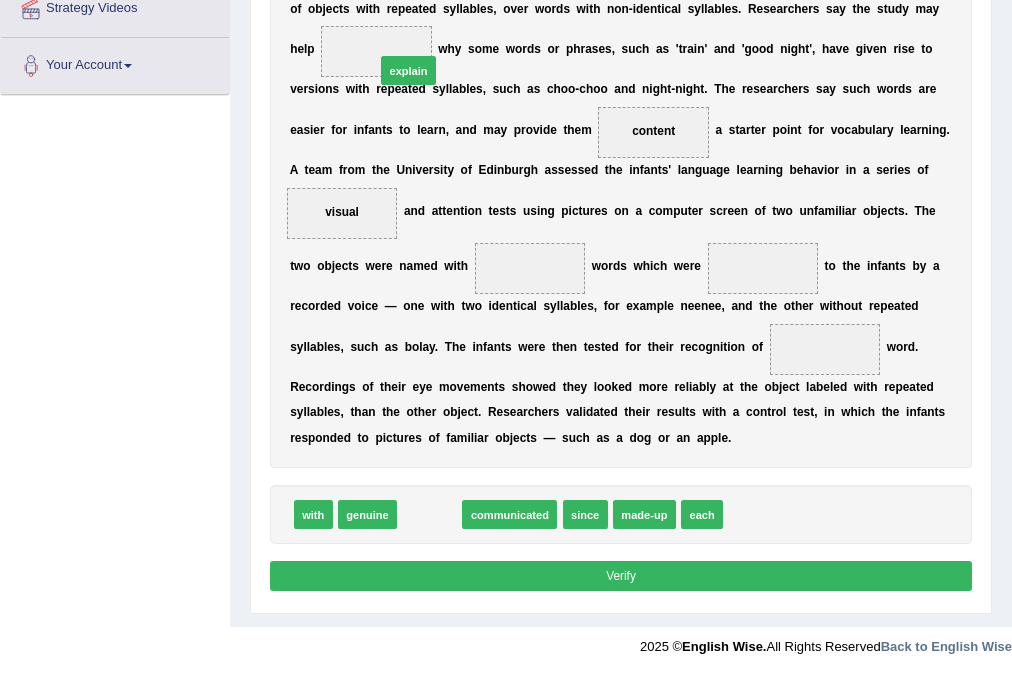 drag, startPoint x: 432, startPoint y: 512, endPoint x: 407, endPoint y: -10, distance: 522.5983 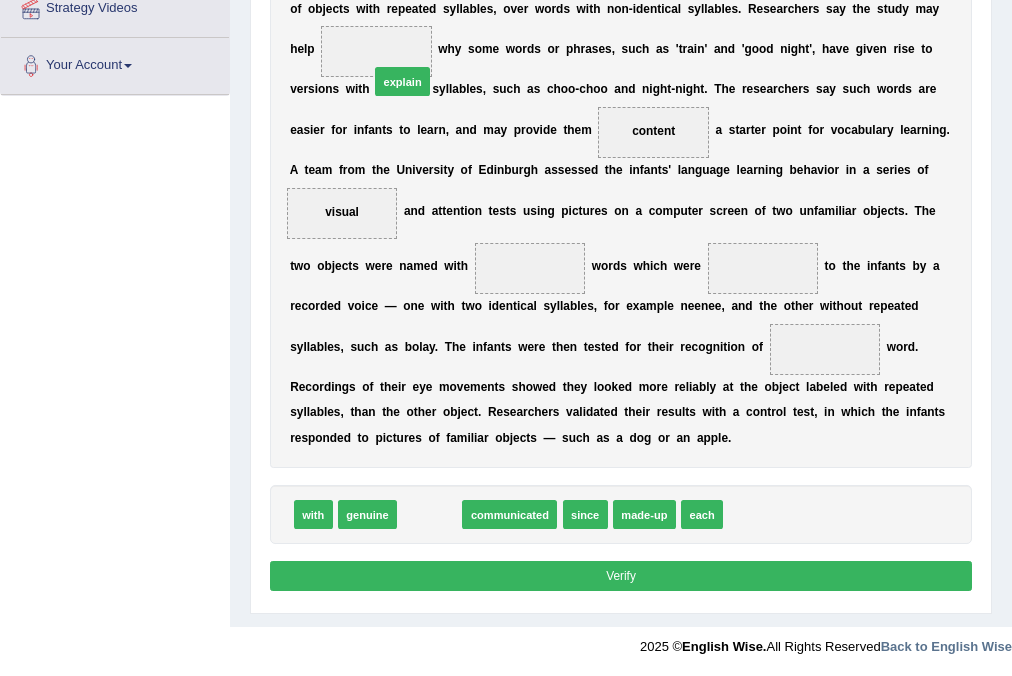 drag, startPoint x: 423, startPoint y: 519, endPoint x: 390, endPoint y: 8, distance: 512.06445 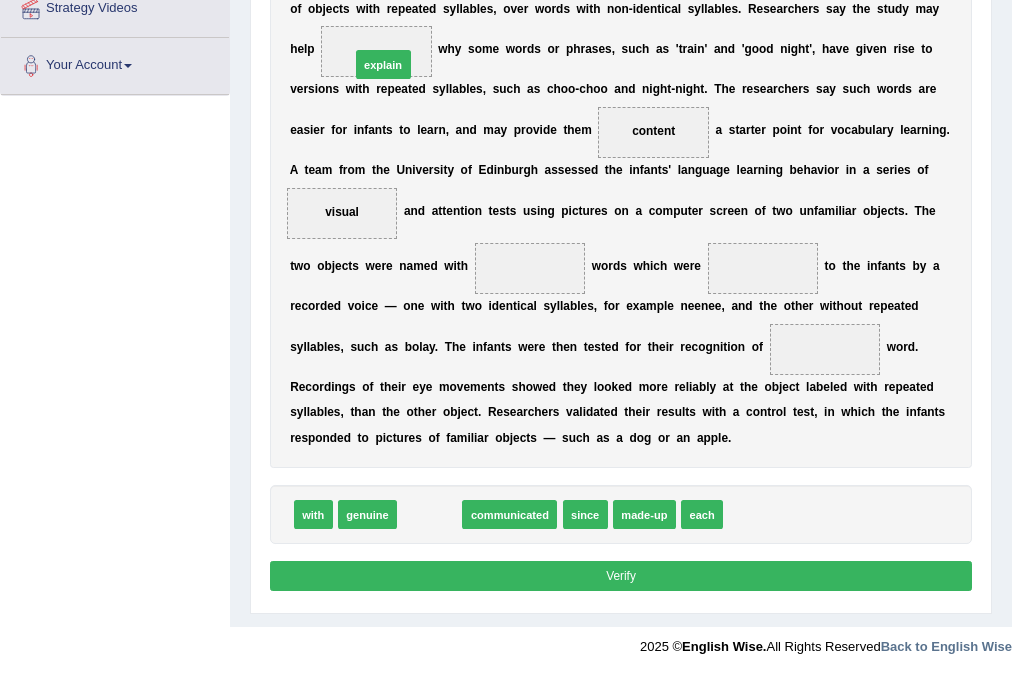 drag, startPoint x: 418, startPoint y: 523, endPoint x: 363, endPoint y: -8, distance: 533.8408 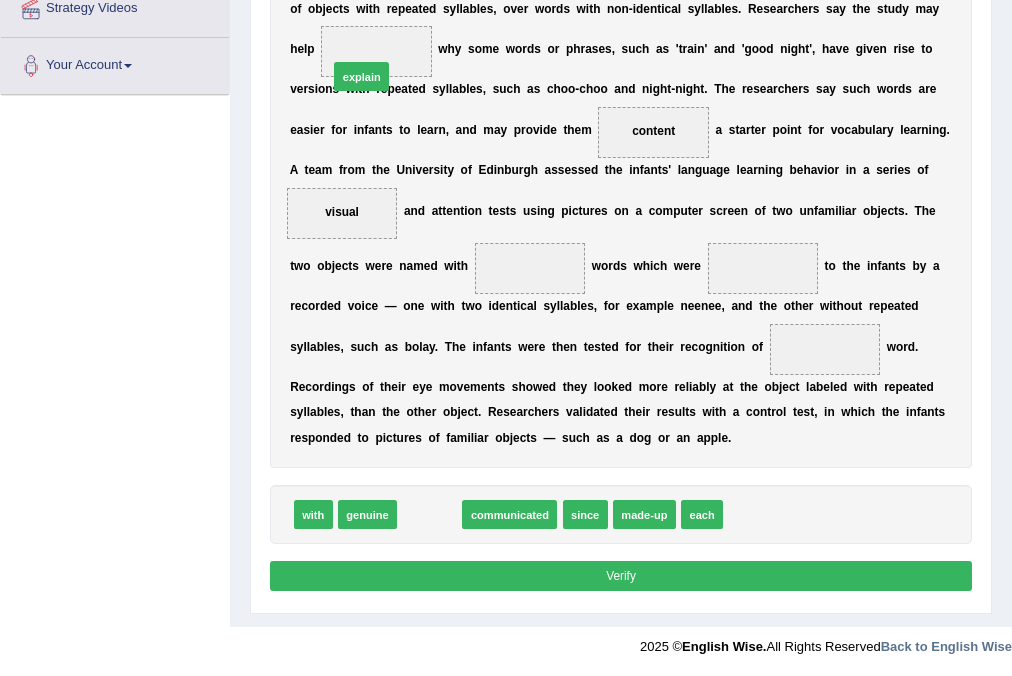 drag, startPoint x: 416, startPoint y: 520, endPoint x: 336, endPoint y: 4, distance: 522.16473 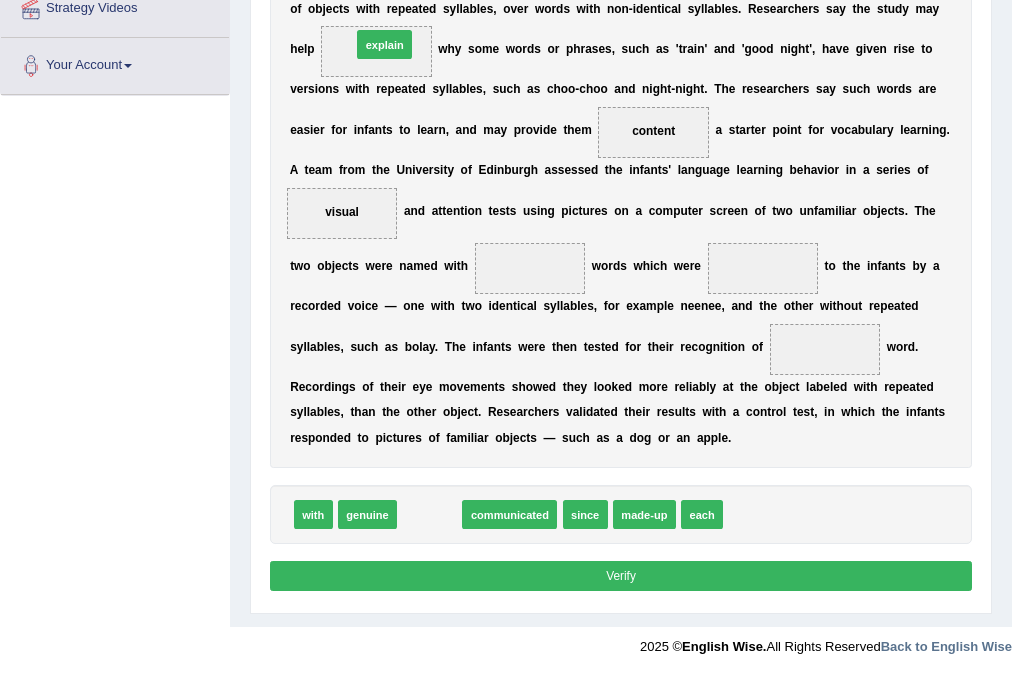 drag, startPoint x: 429, startPoint y: 526, endPoint x: 376, endPoint y: -28, distance: 556.5294 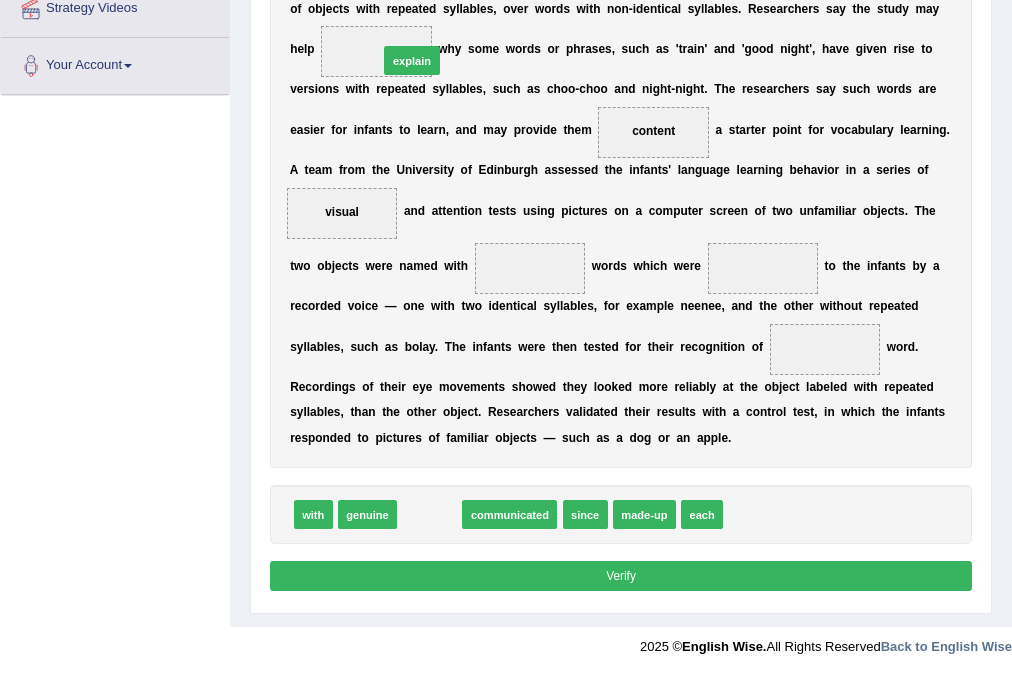 drag, startPoint x: 429, startPoint y: 516, endPoint x: 408, endPoint y: -20, distance: 536.4112 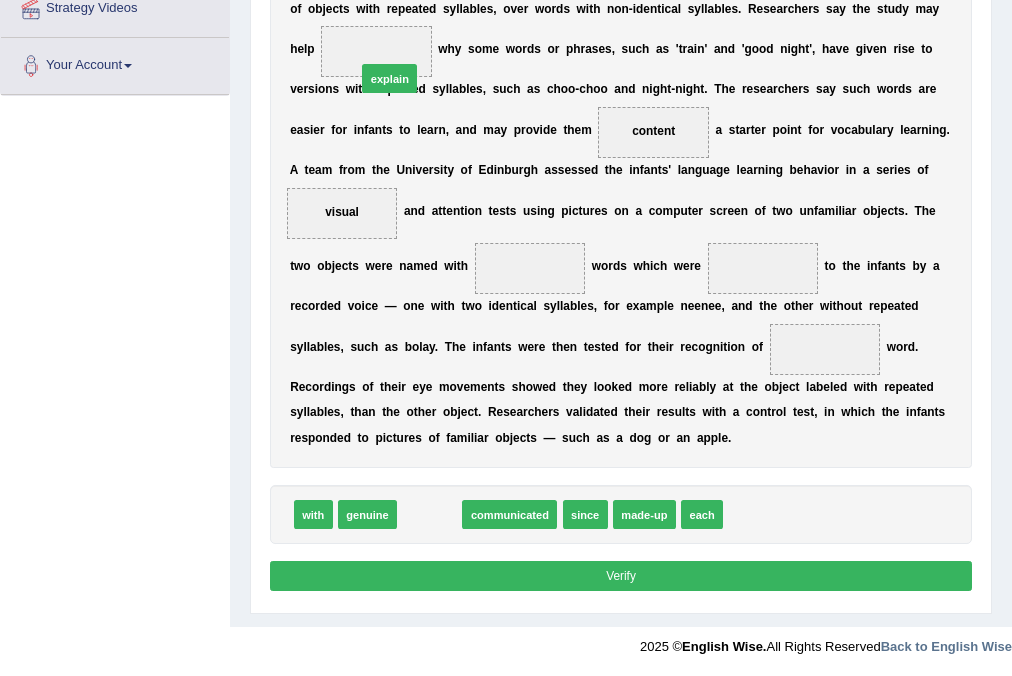 drag, startPoint x: 410, startPoint y: 506, endPoint x: 363, endPoint y: -8, distance: 516.14435 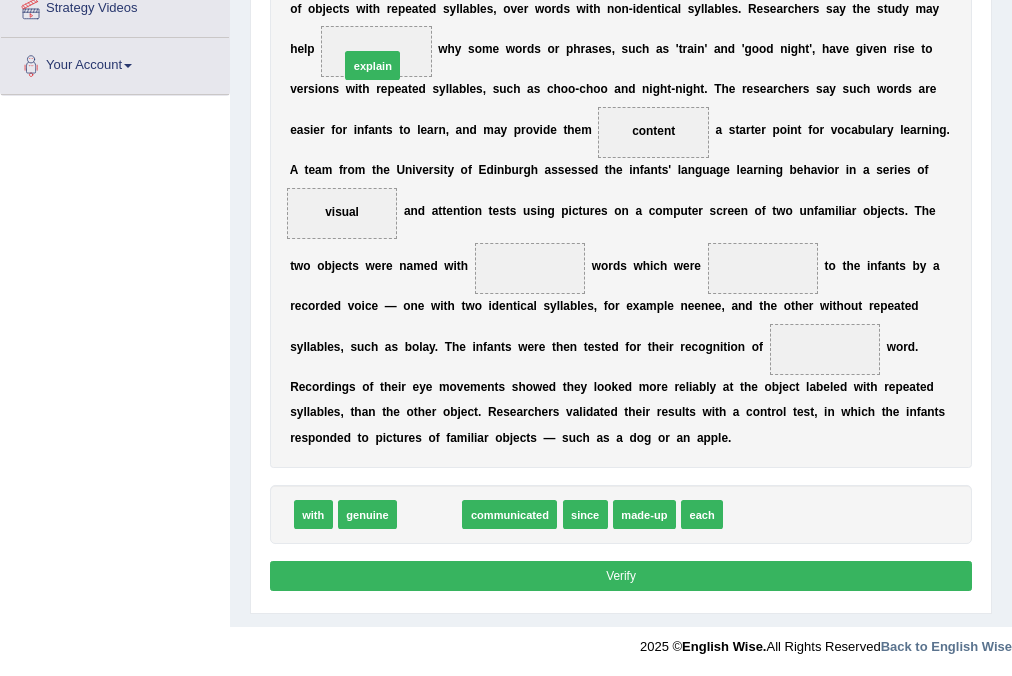 drag, startPoint x: 420, startPoint y: 526, endPoint x: 353, endPoint y: -2, distance: 532.23395 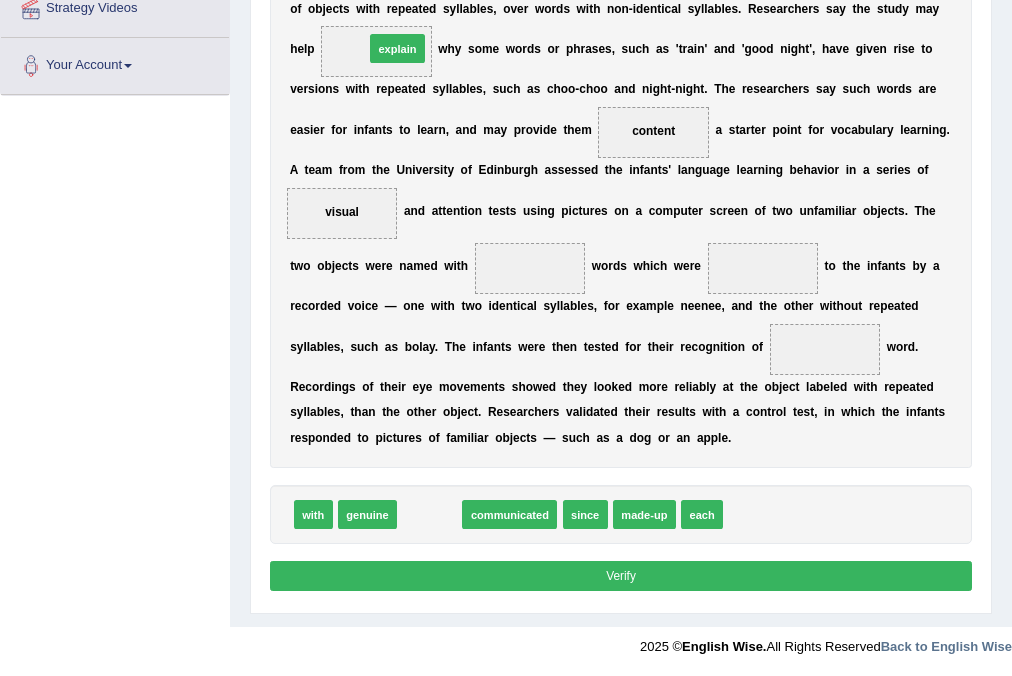 drag, startPoint x: 424, startPoint y: 521, endPoint x: 386, endPoint y: -27, distance: 549.3159 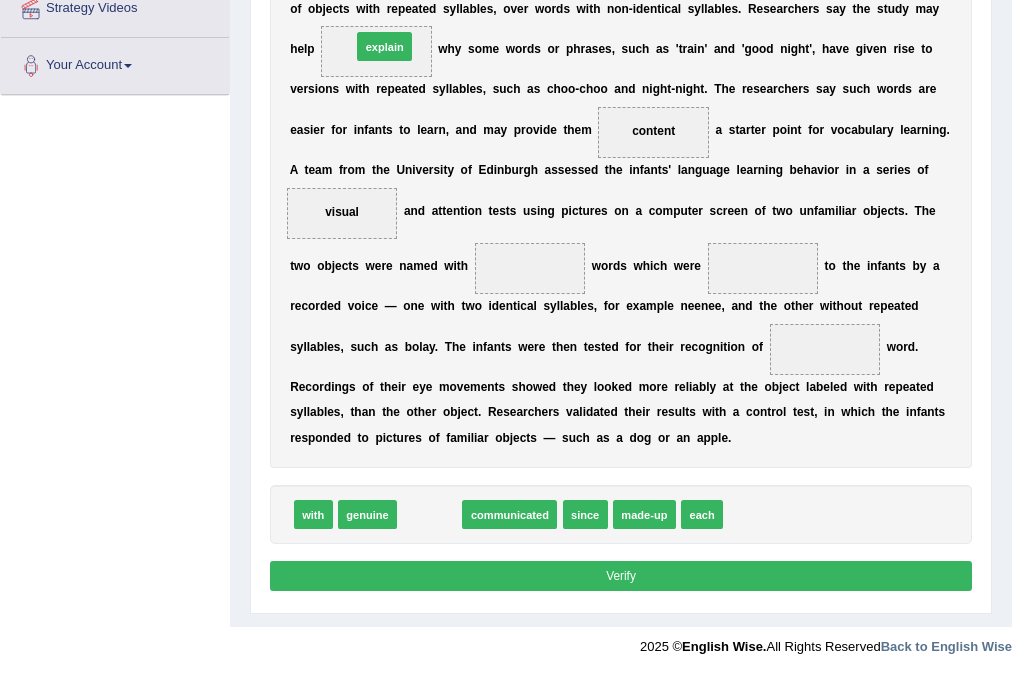 drag, startPoint x: 428, startPoint y: 516, endPoint x: 375, endPoint y: -34, distance: 552.5477 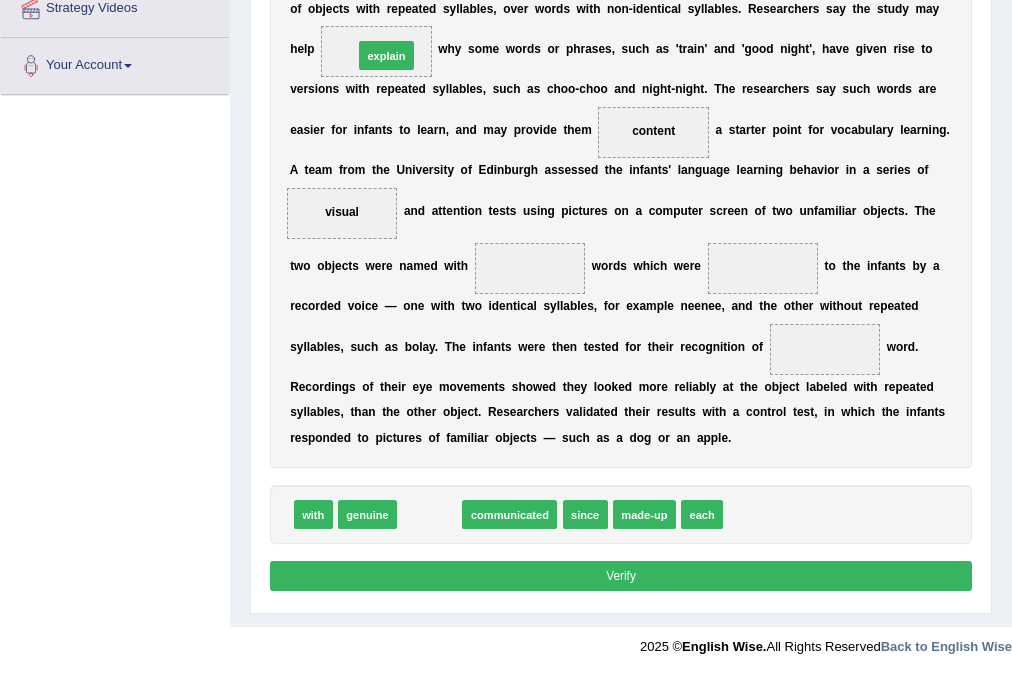 drag, startPoint x: 425, startPoint y: 519, endPoint x: 374, endPoint y: -21, distance: 542.403 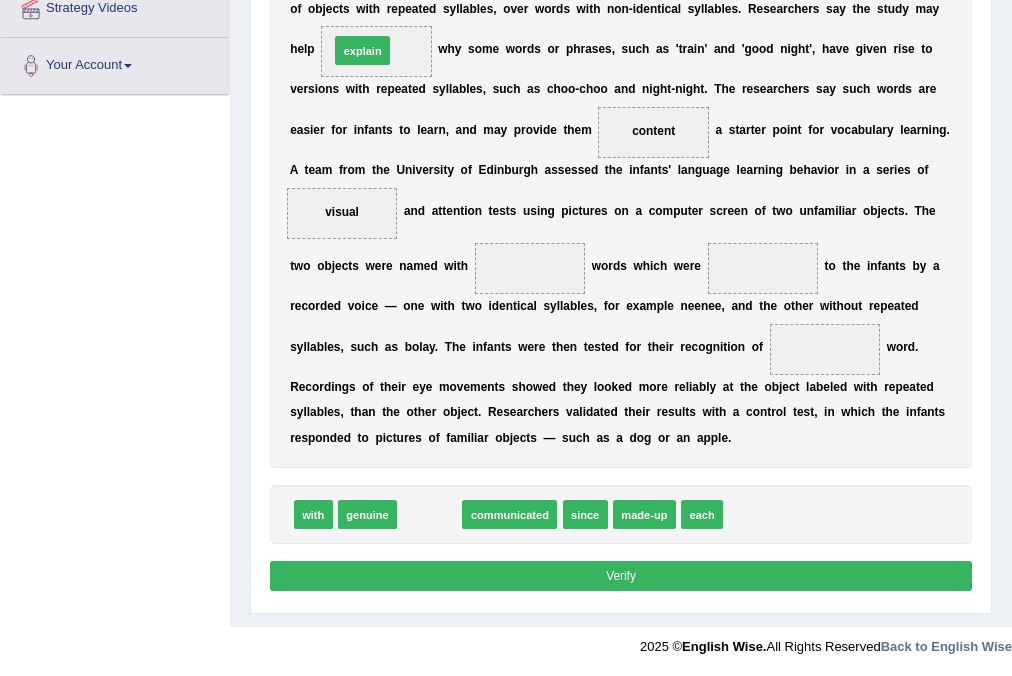 drag, startPoint x: 436, startPoint y: 524, endPoint x: 357, endPoint y: -22, distance: 551.6856 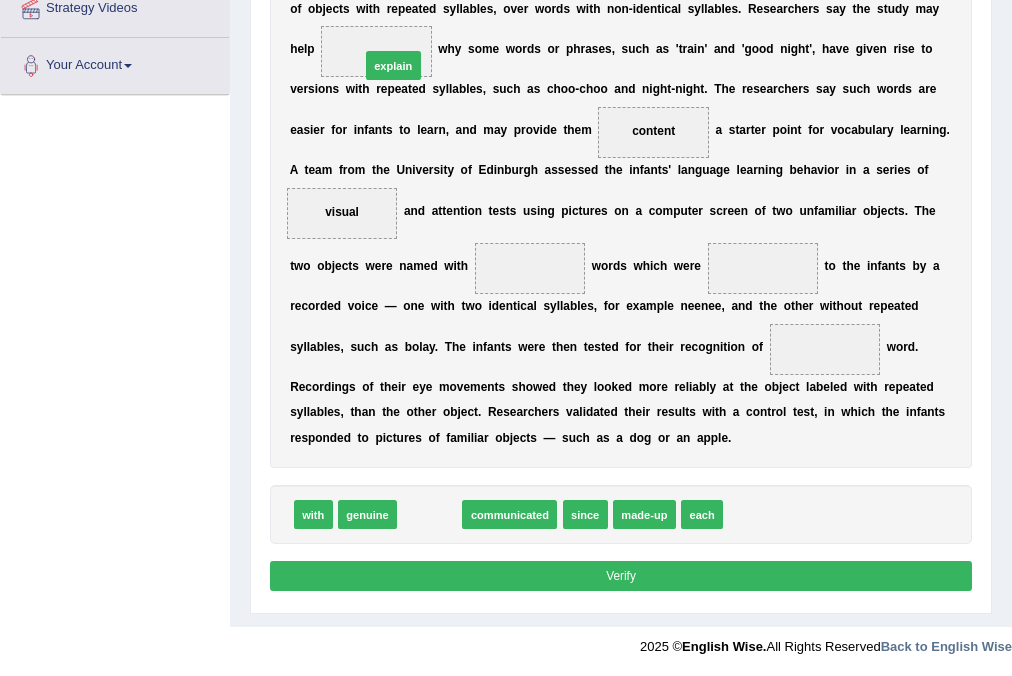 drag, startPoint x: 435, startPoint y: 520, endPoint x: 392, endPoint y: -8, distance: 529.74805 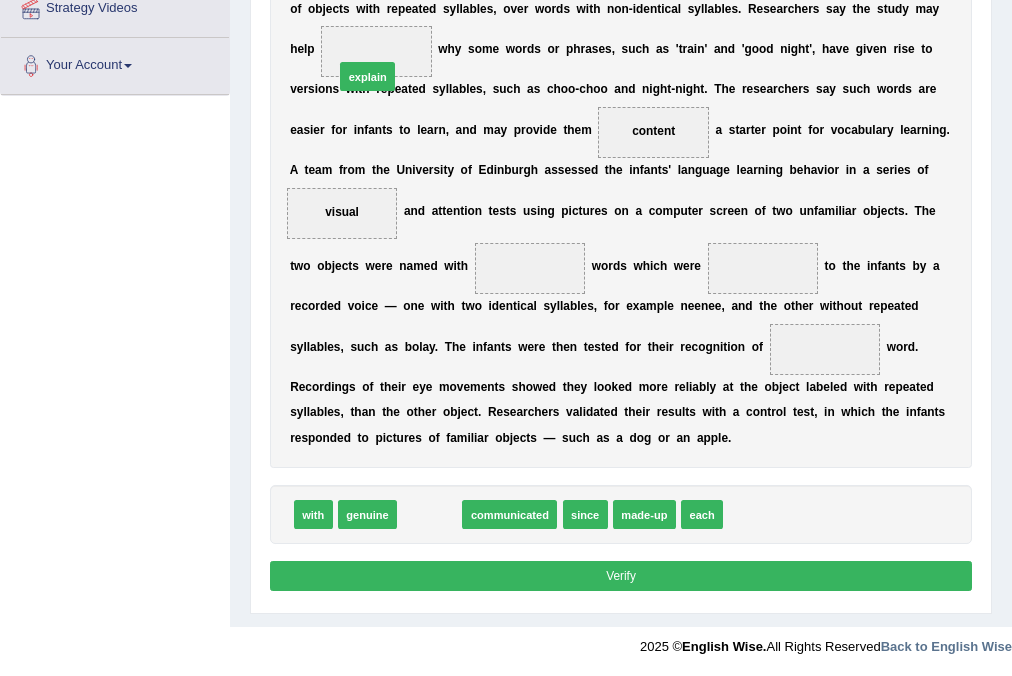 drag, startPoint x: 420, startPoint y: 516, endPoint x: 347, endPoint y: 0, distance: 521.1382 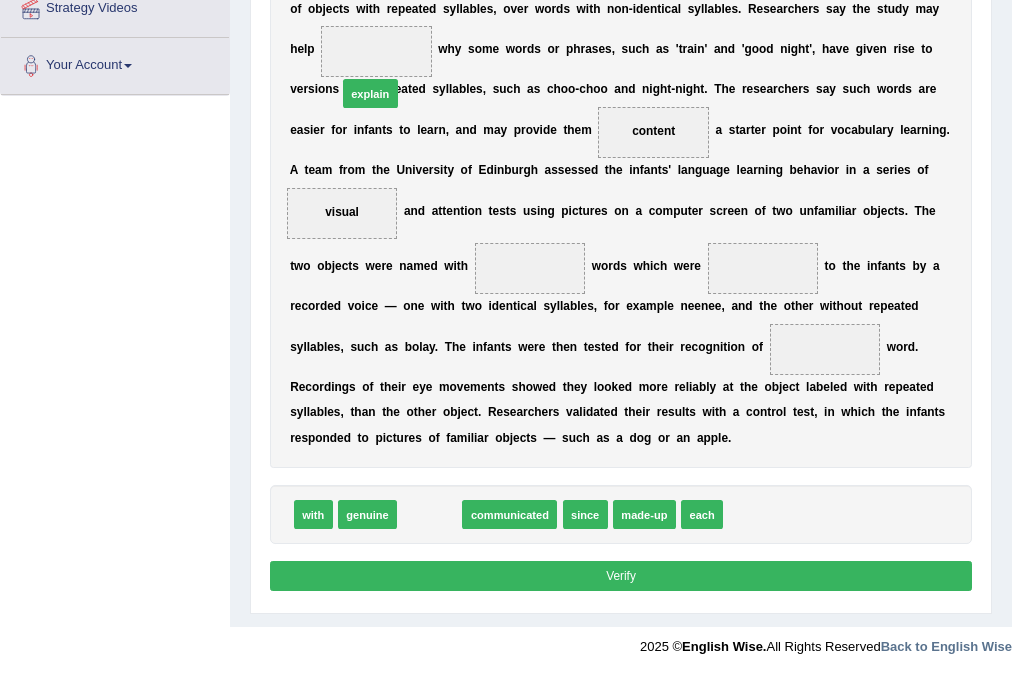 click on "A s s e s s m e n t s    o f    l a n g u a g e    l e a r n i n g    i n    1 8 - m o n t h - o l d s    s u g g e s t    t h a t    c h i l d r e n    a r e    b e t t e r    a t    g r a s p i n g    t h e    n a m e s    o f    o b j e c t s    w i t h    r e p e a t e d    s y l l a b l e s ,    o v e r    w o r d s    w i t h    n o n - i d e n t i c a l    s y l l a b l e s .    R e s e a r c h e r s    s a y    t h e    s t u d y    m a y    h e l p       w h y    s o m e    w o r d s    o r    p h r a s e s ,    s u c h    a s    ' t r a i n '    a n d    ' g o o d    n i g h t ' ,    h a v e    g i v e n    r i s e    t o    v e r s i o n s    w i t h    r e p e a t e d    s y l l a b l e s ,    s u c h    a s    c h o o - c h o o    a n d    n i g h t - n i g h t .    T h e    r e s e a r c h e r s    s a y    s u c h    w o r d s    a r e    e a s i e r    f o r    i n f a n t s    t o    l e a r n ,    a n d    m a y    p r o v" at bounding box center [621, 211] 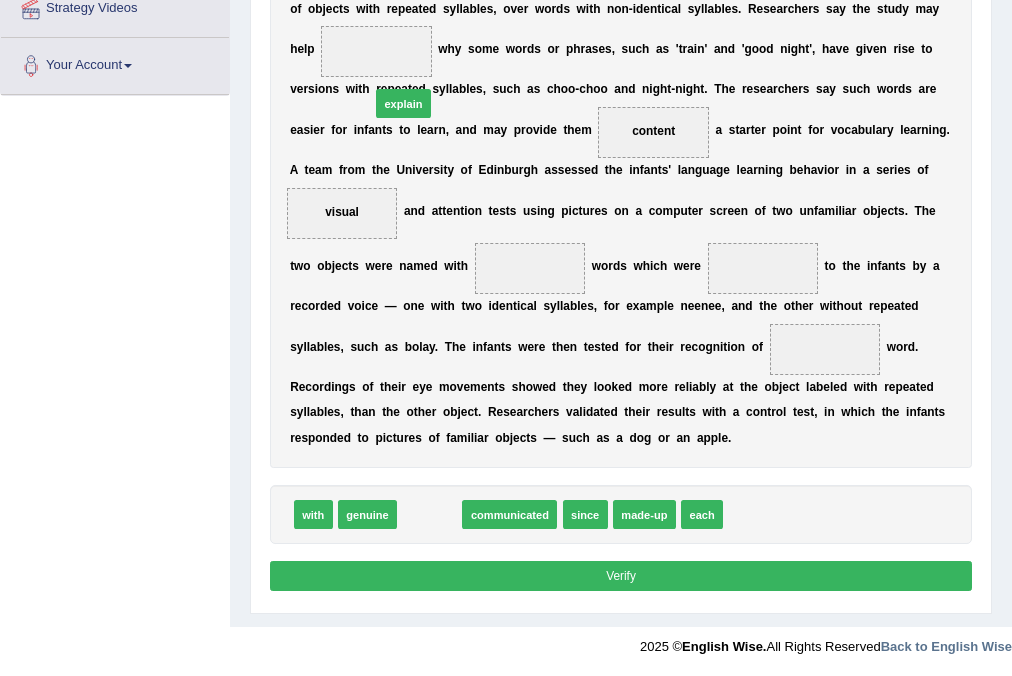 drag, startPoint x: 415, startPoint y: 510, endPoint x: 384, endPoint y: 26, distance: 484.99176 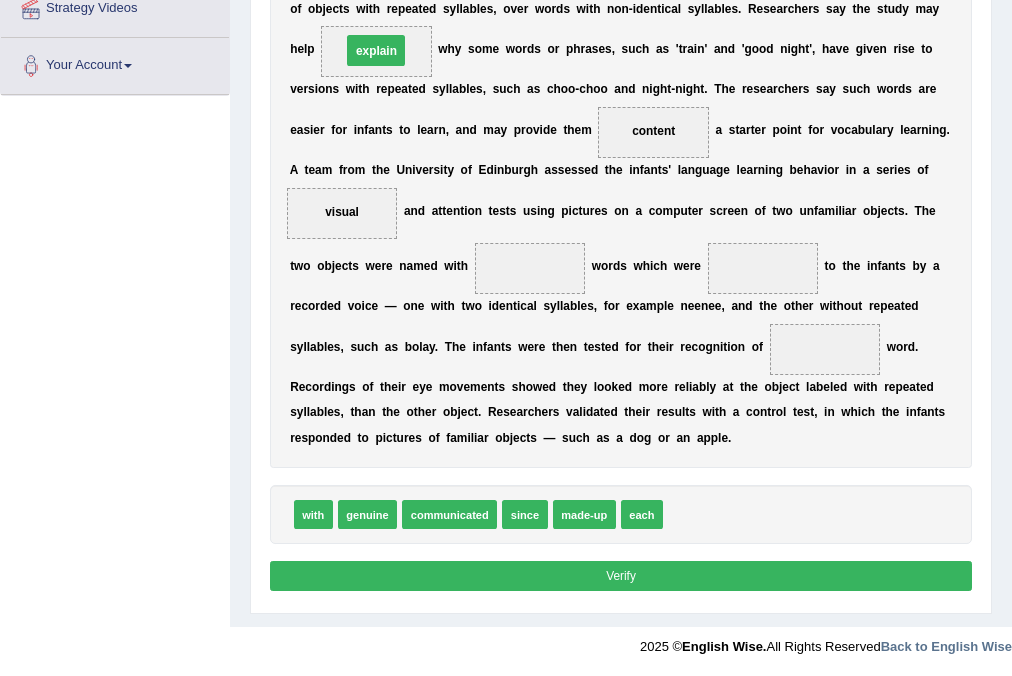 click on "explain" at bounding box center [376, 51] 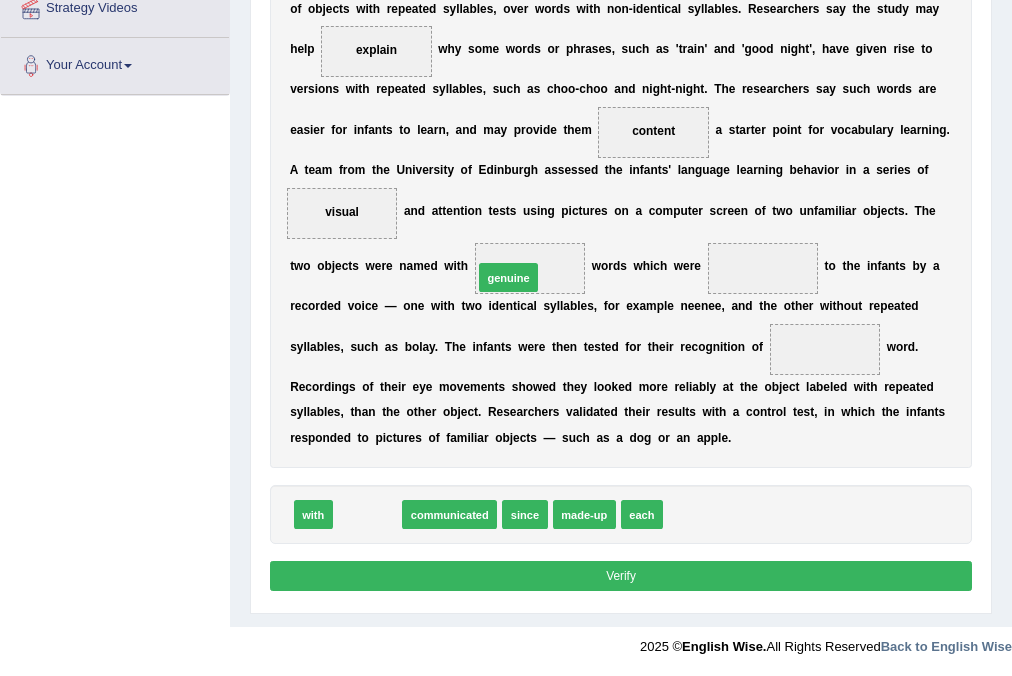 drag, startPoint x: 374, startPoint y: 520, endPoint x: 540, endPoint y: 242, distance: 323.79007 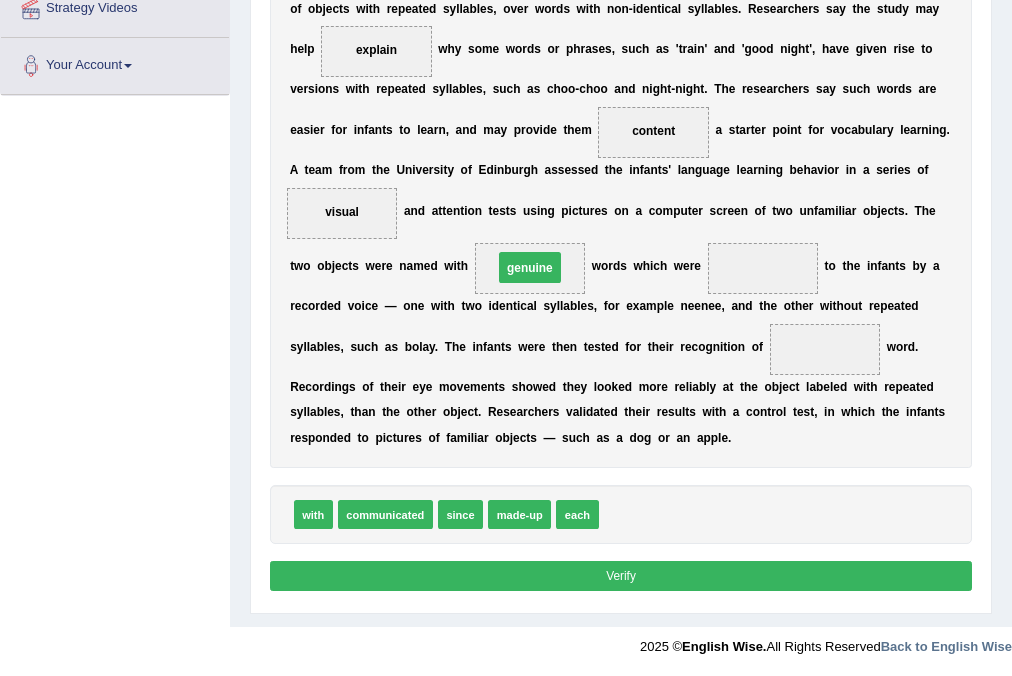 click on "genuine" at bounding box center [530, 268] 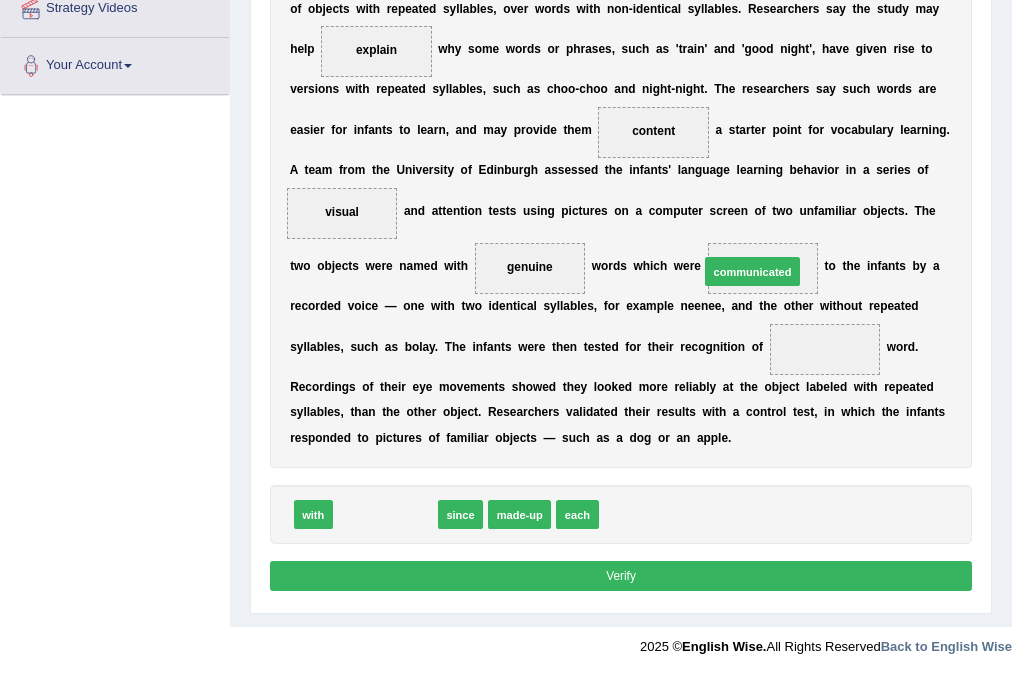 drag, startPoint x: 367, startPoint y: 524, endPoint x: 799, endPoint y: 238, distance: 518.09265 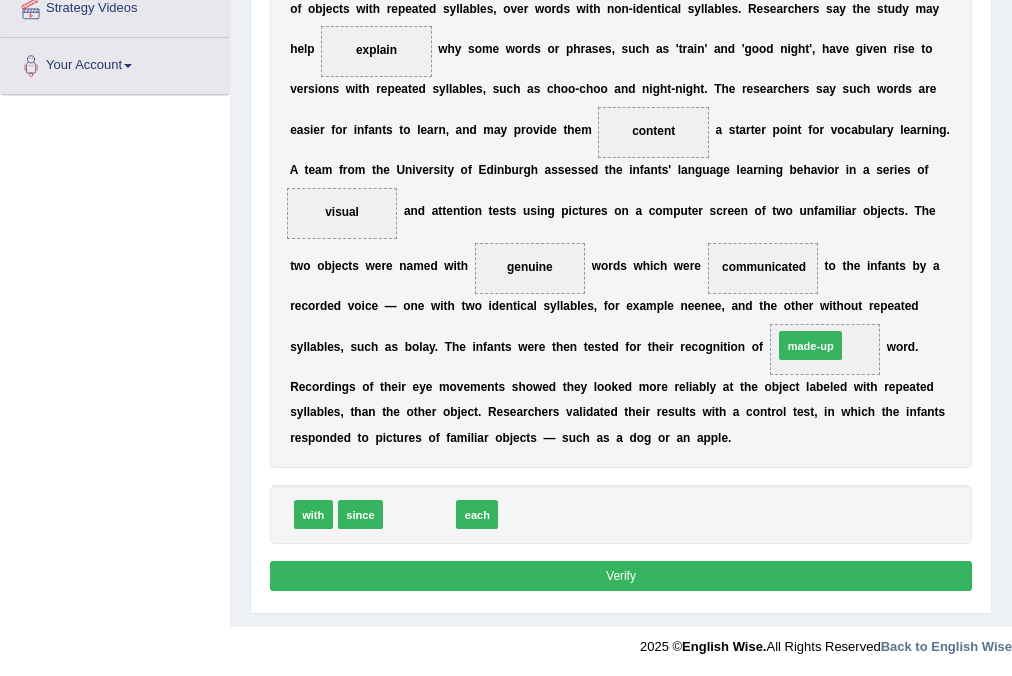 drag, startPoint x: 404, startPoint y: 512, endPoint x: 864, endPoint y: 313, distance: 501.19955 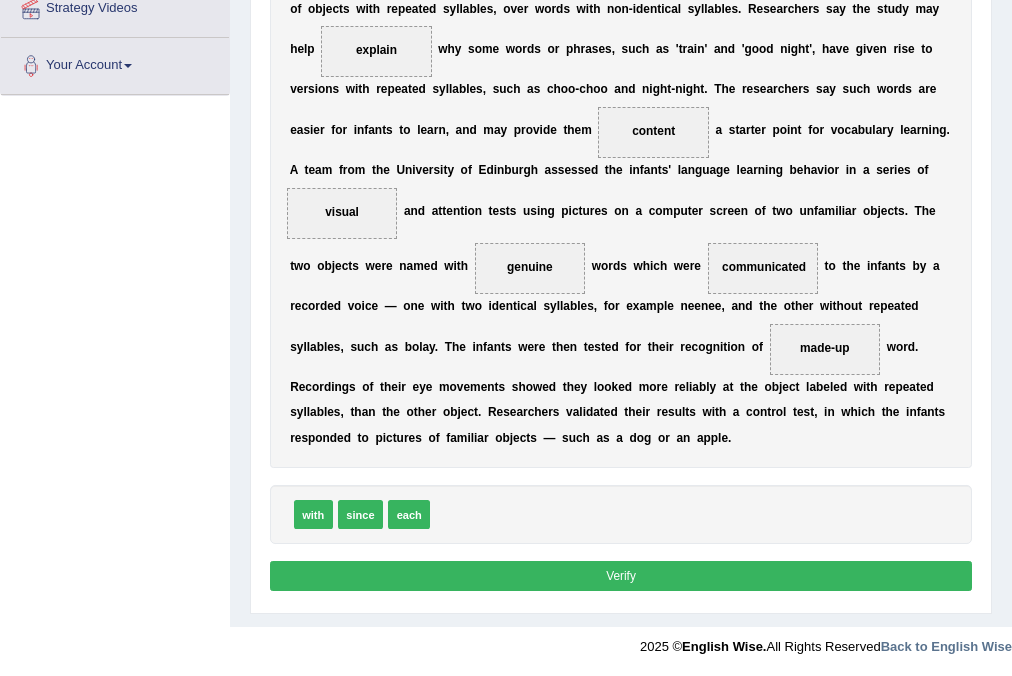 click on "Verify" at bounding box center [621, 575] 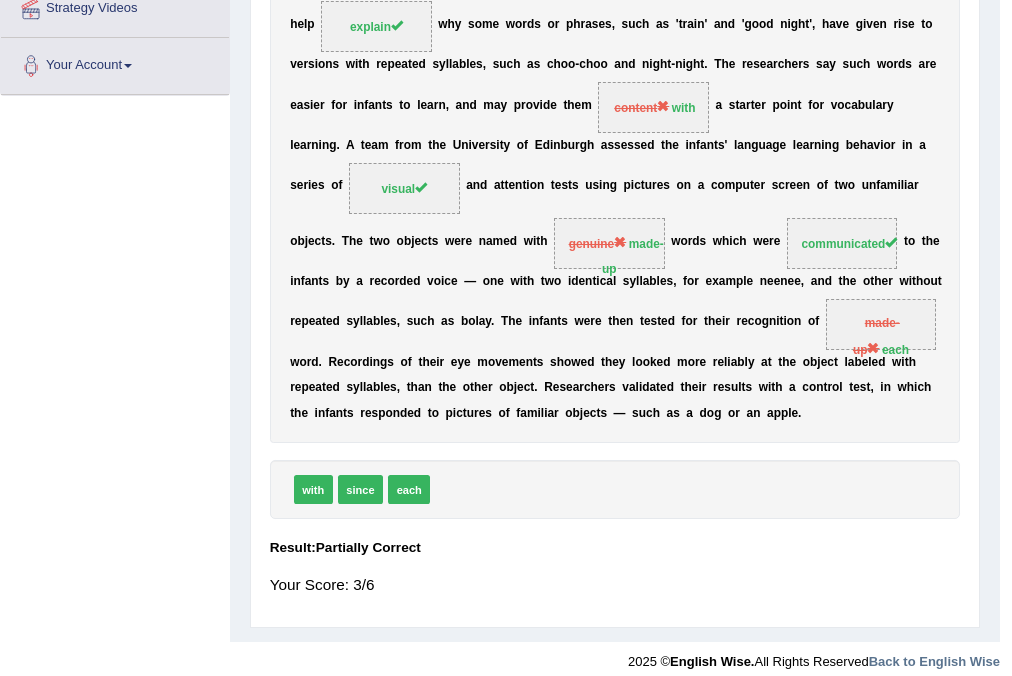 scroll, scrollTop: 374, scrollLeft: 0, axis: vertical 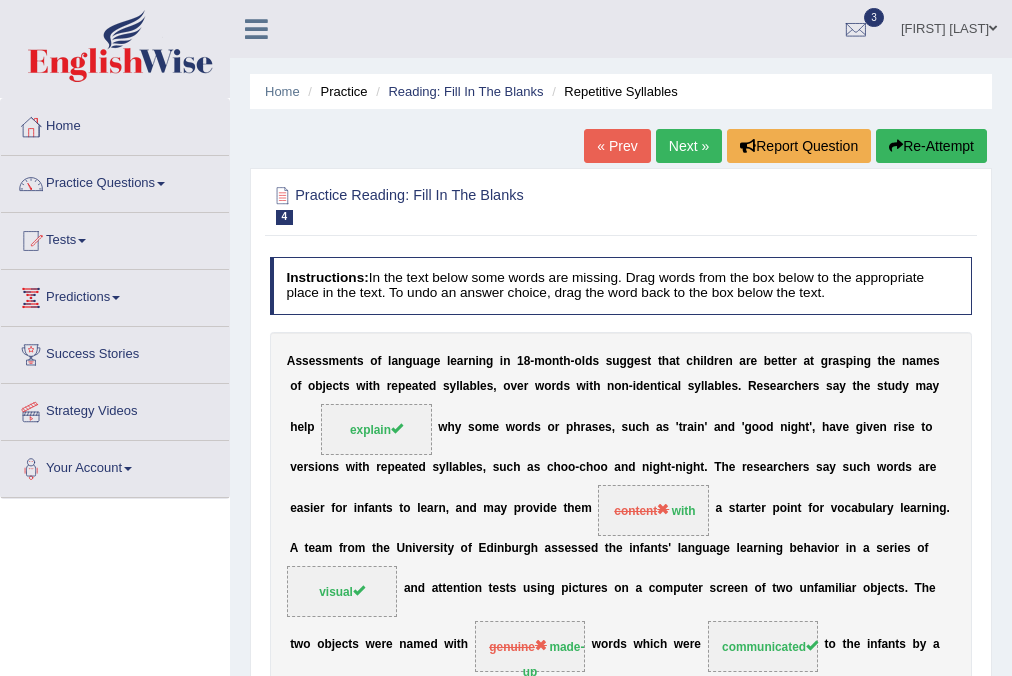 click on "Next »" at bounding box center (689, 146) 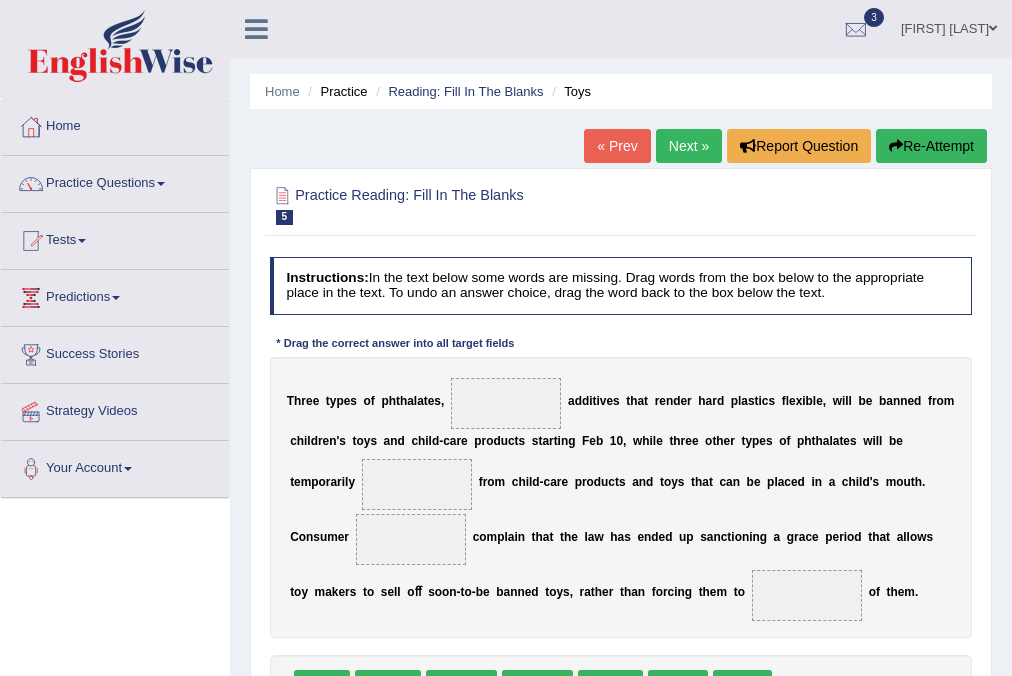 scroll, scrollTop: 0, scrollLeft: 0, axis: both 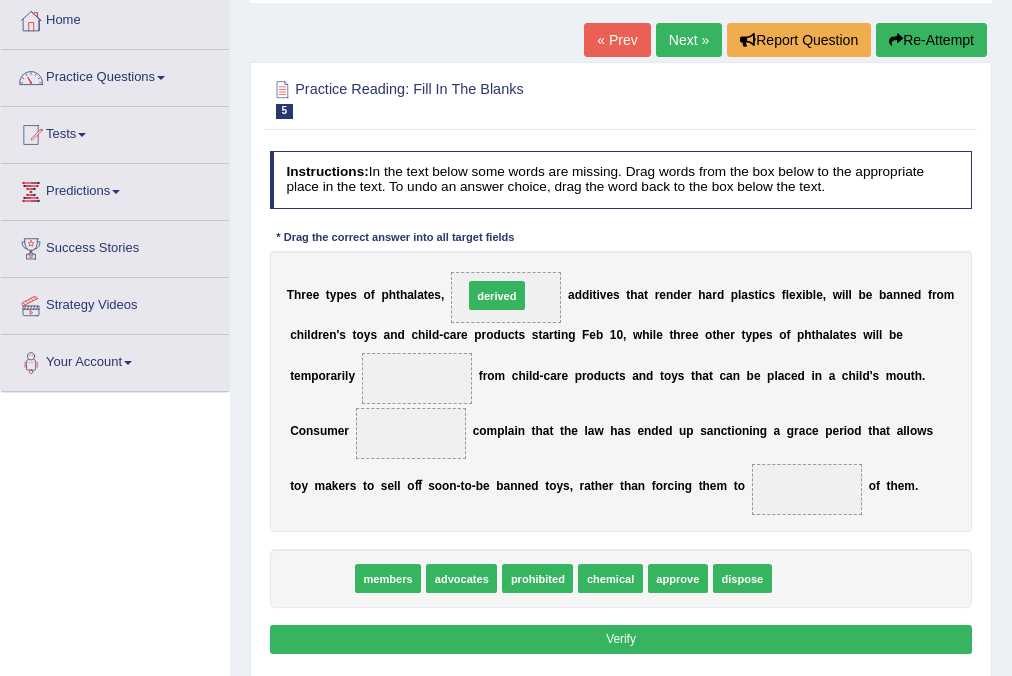 drag, startPoint x: 312, startPoint y: 576, endPoint x: 518, endPoint y: 244, distance: 390.7173 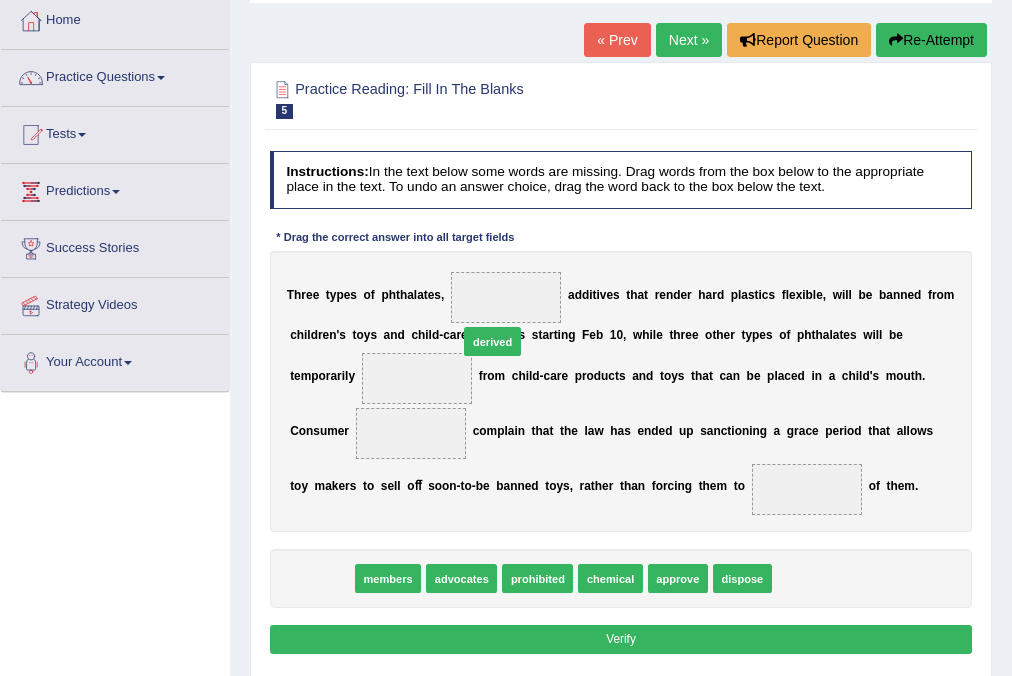 drag, startPoint x: 319, startPoint y: 572, endPoint x: 520, endPoint y: 293, distance: 343.86334 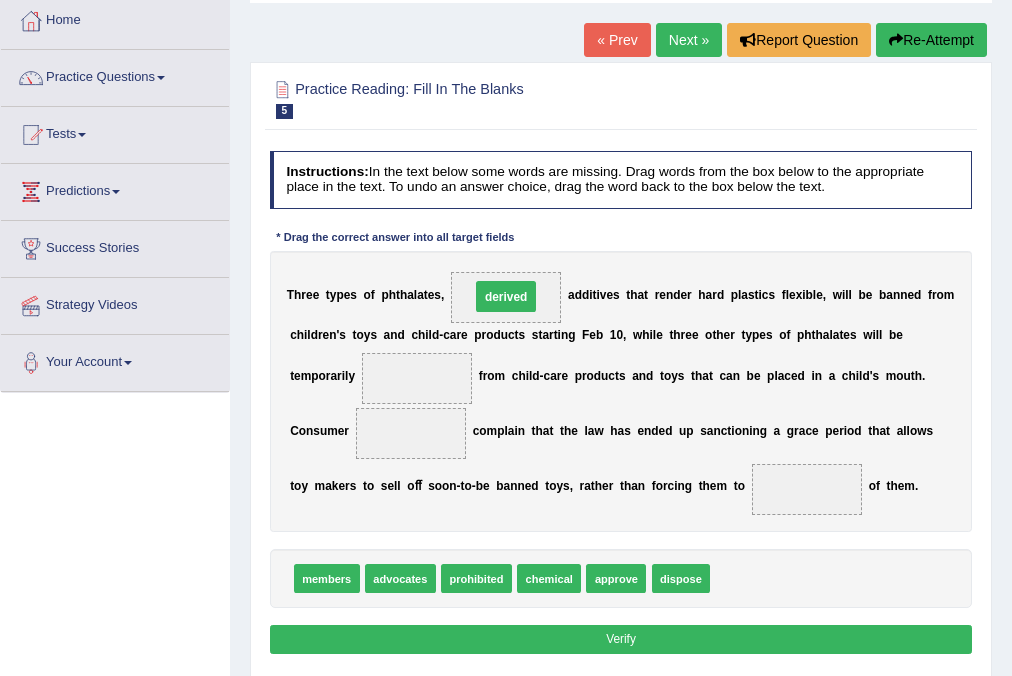 click on "derived" at bounding box center [505, 296] 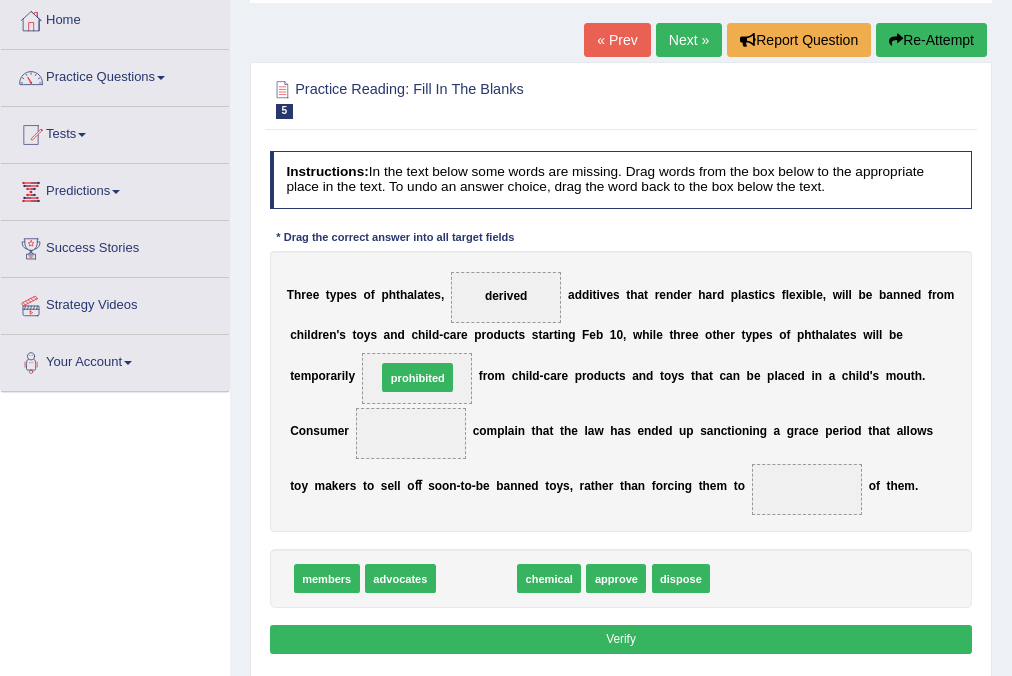 drag, startPoint x: 464, startPoint y: 579, endPoint x: 395, endPoint y: 343, distance: 245.88005 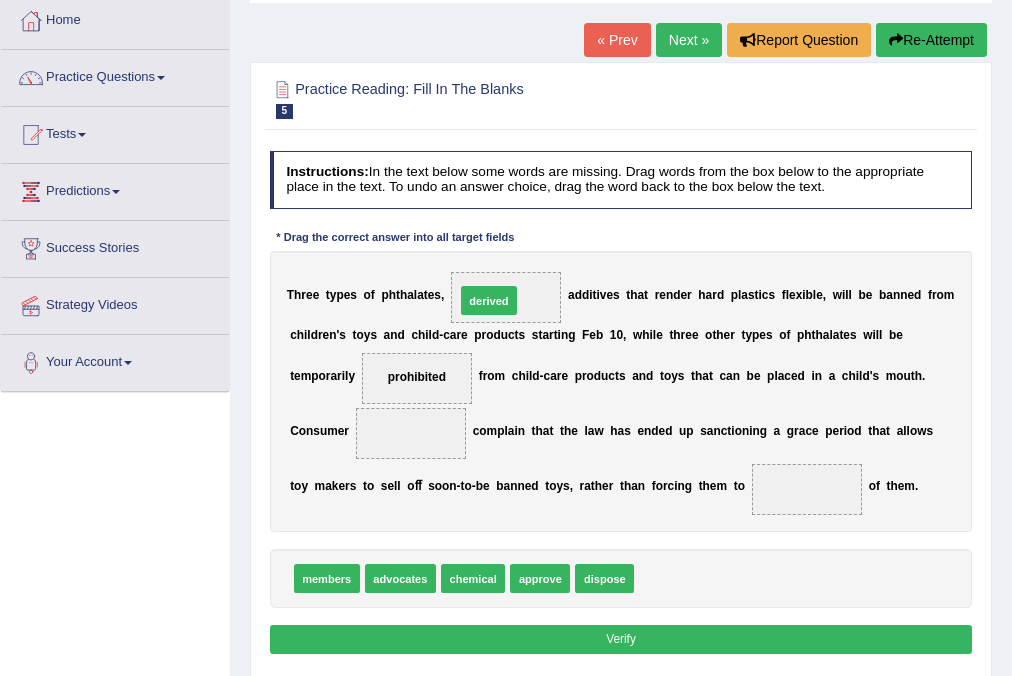 drag, startPoint x: 684, startPoint y: 584, endPoint x: 474, endPoint y: 258, distance: 387.78345 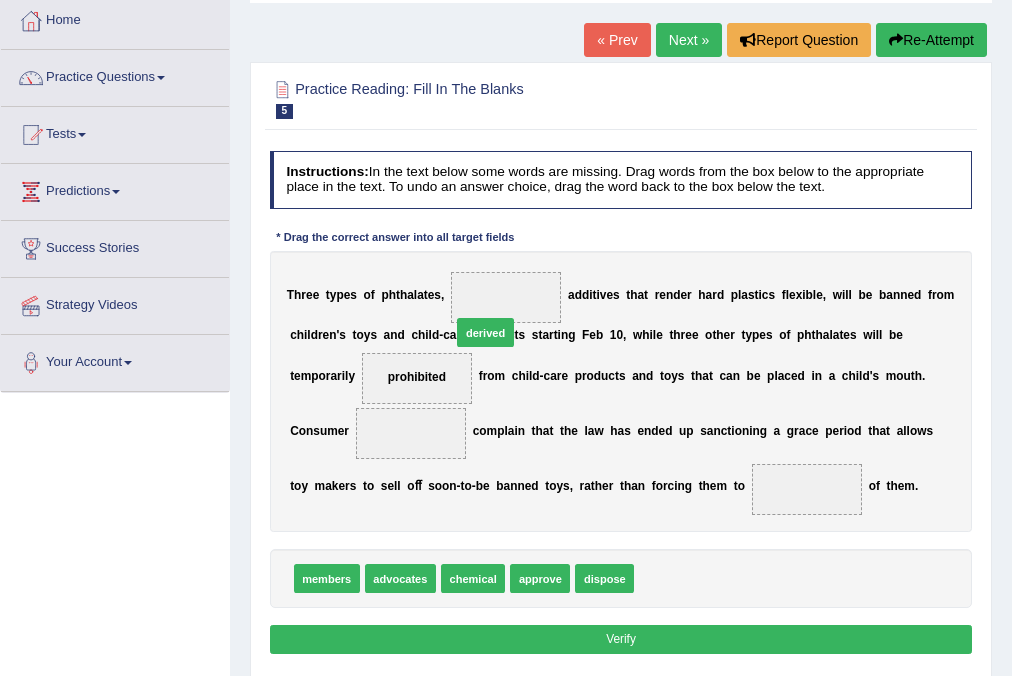 drag, startPoint x: 660, startPoint y: 584, endPoint x: 446, endPoint y: 295, distance: 359.60672 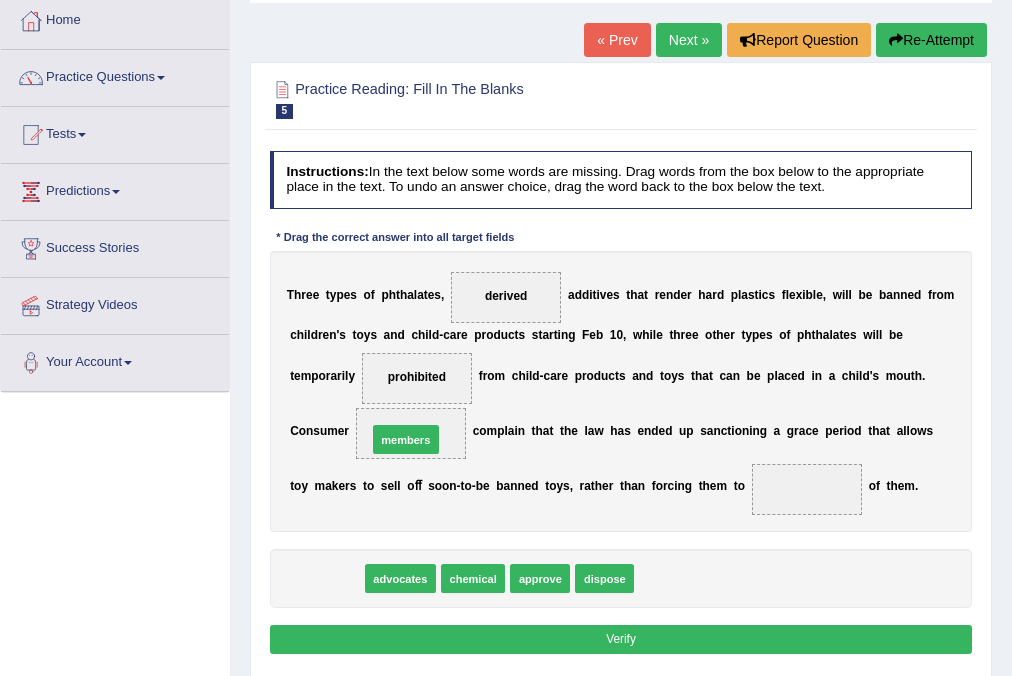 drag, startPoint x: 314, startPoint y: 574, endPoint x: 407, endPoint y: 411, distance: 187.6646 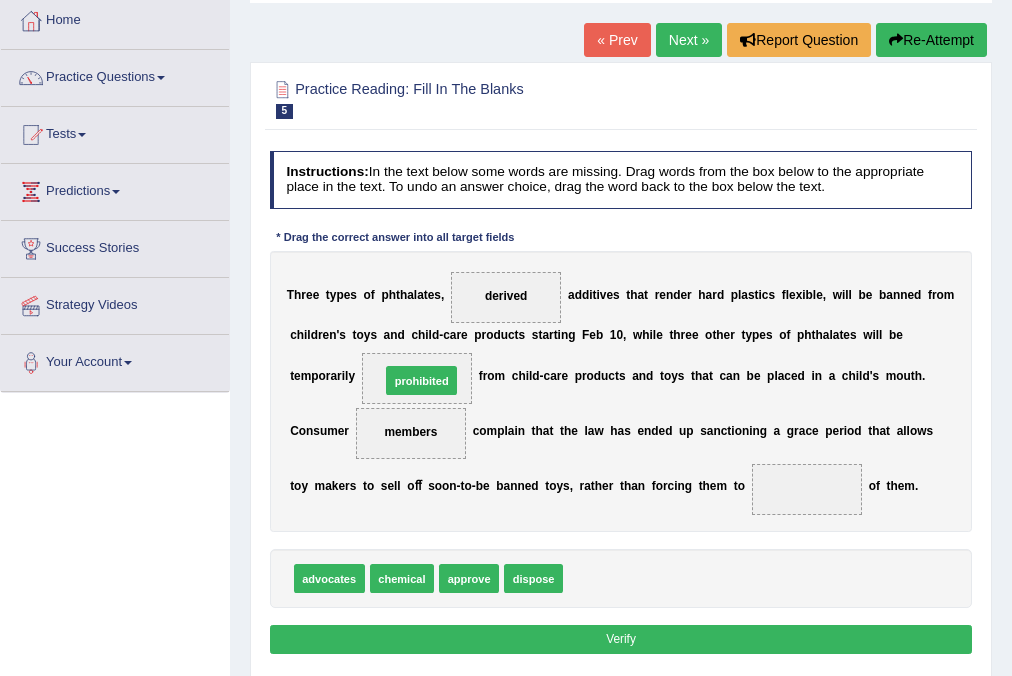 drag, startPoint x: 605, startPoint y: 576, endPoint x: 391, endPoint y: 344, distance: 315.62637 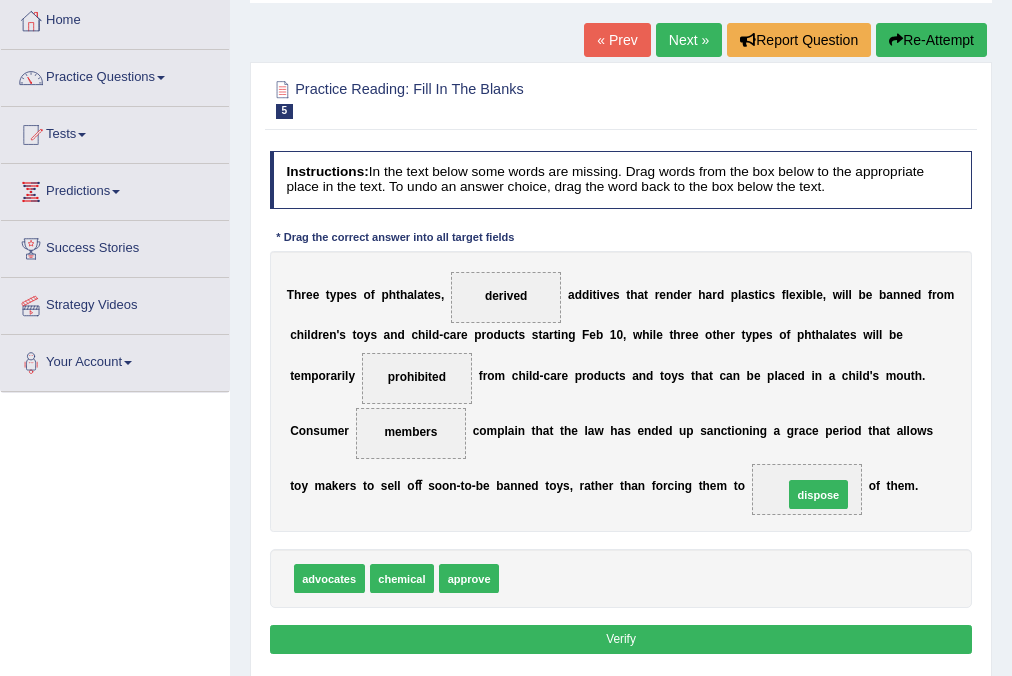 drag, startPoint x: 516, startPoint y: 574, endPoint x: 851, endPoint y: 476, distance: 349.0401 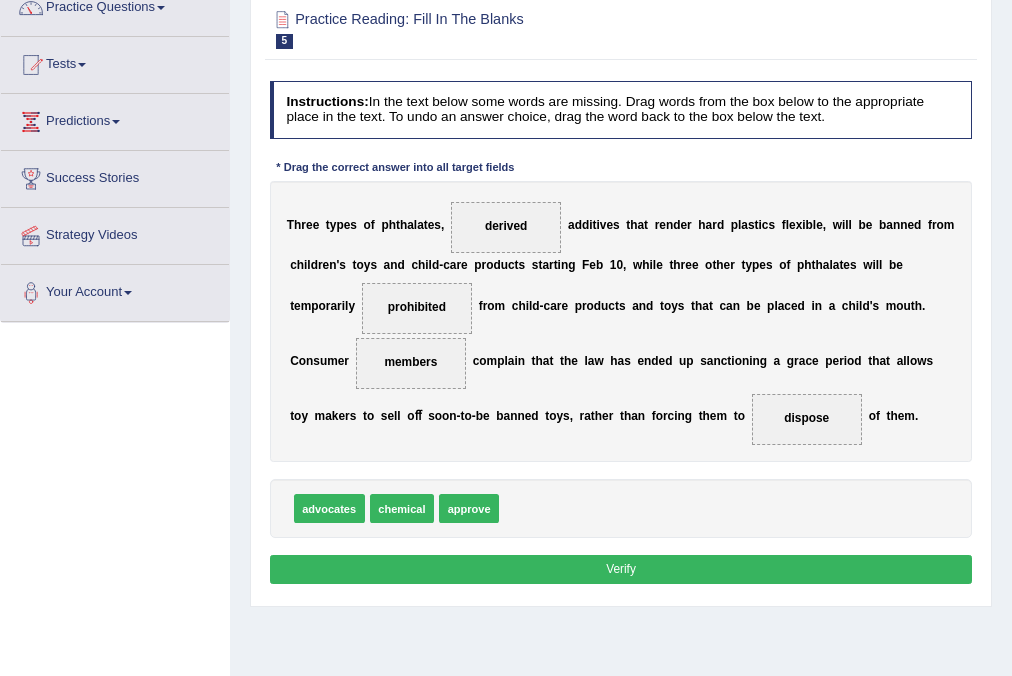 scroll, scrollTop: 213, scrollLeft: 0, axis: vertical 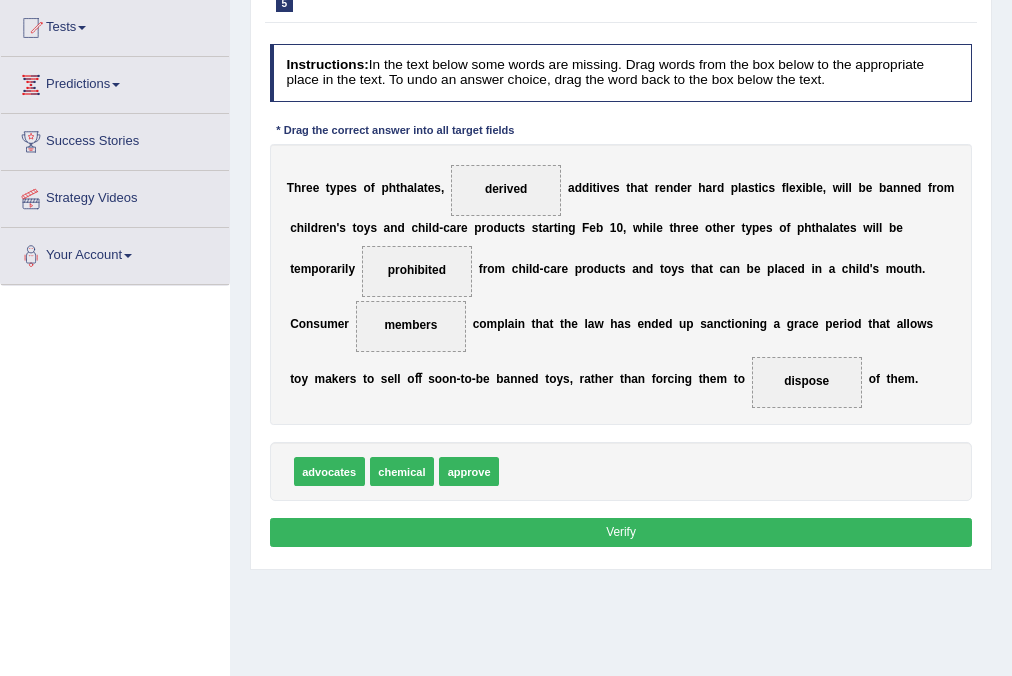 click on "Verify" at bounding box center [621, 532] 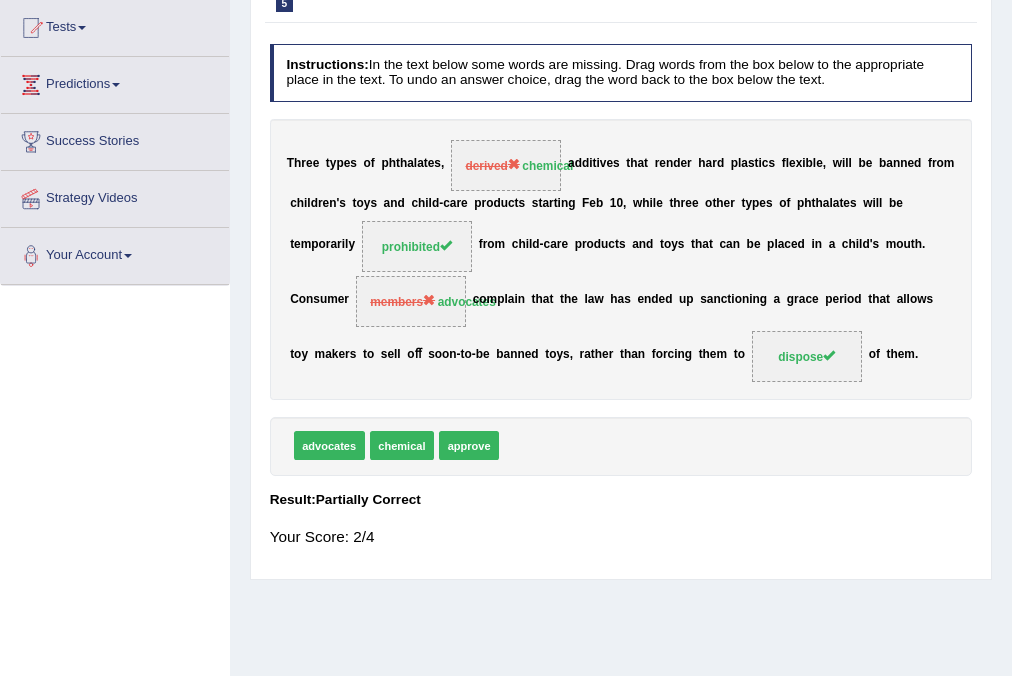 scroll, scrollTop: 0, scrollLeft: 0, axis: both 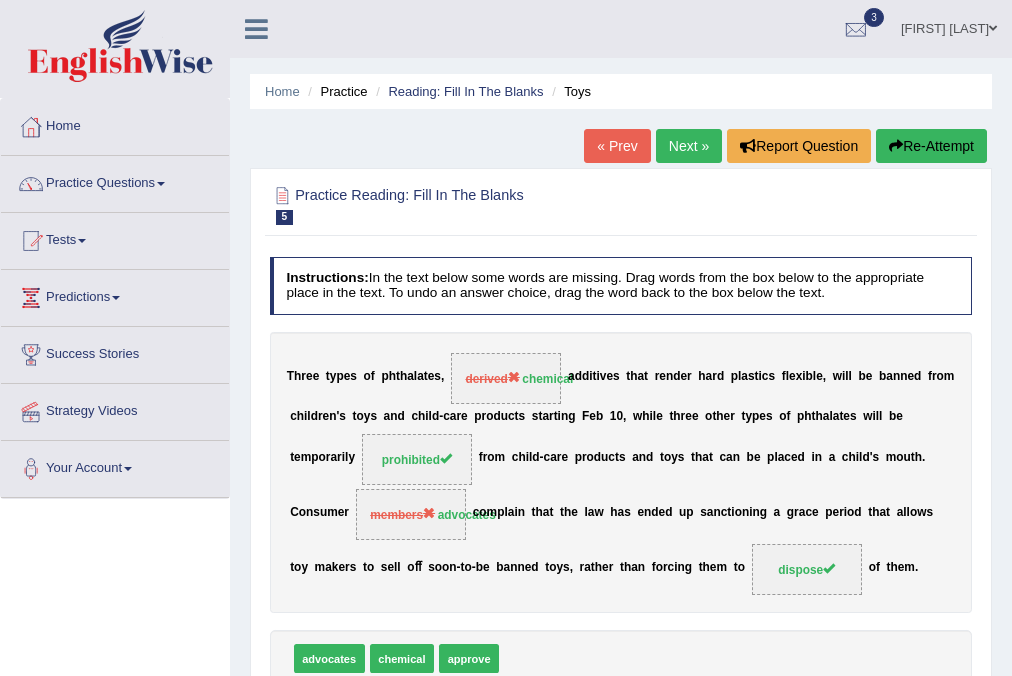click on "Next »" at bounding box center (689, 146) 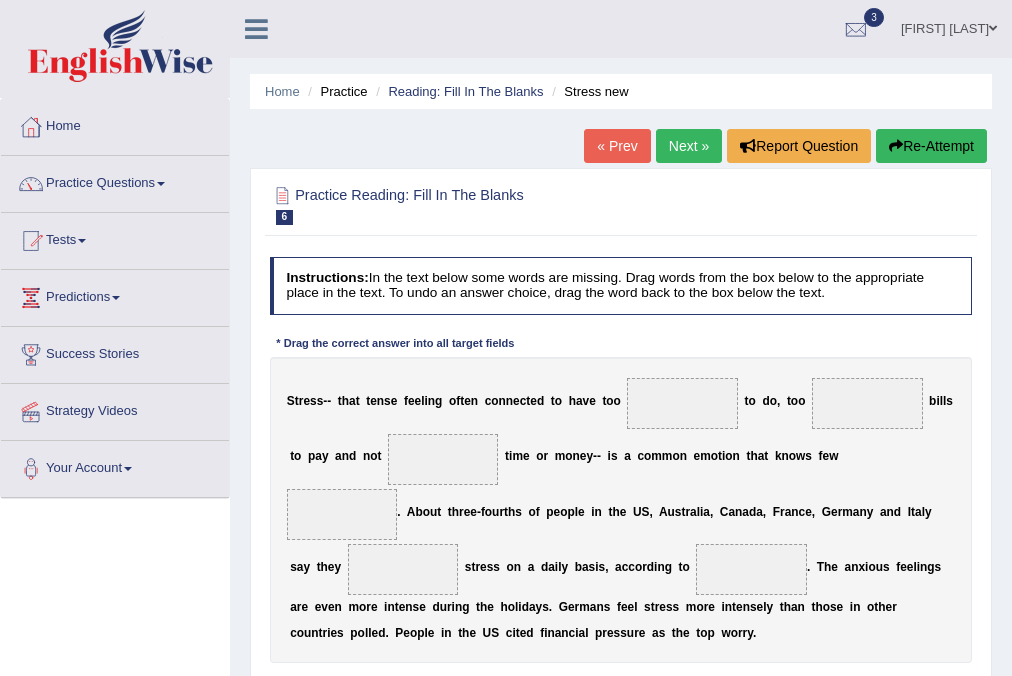 scroll, scrollTop: 0, scrollLeft: 0, axis: both 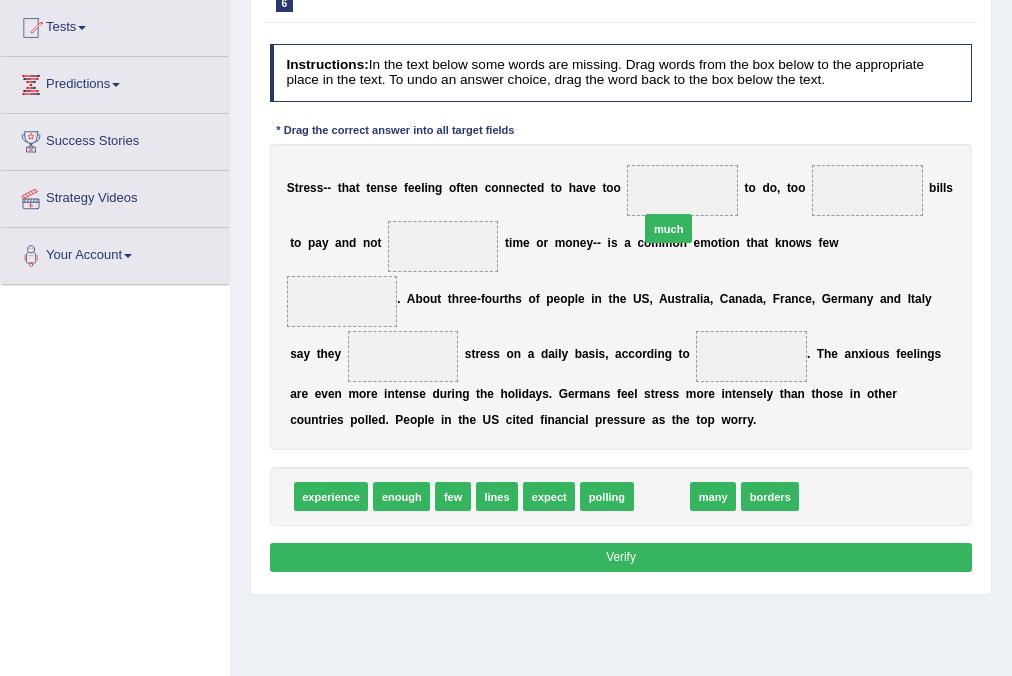 drag, startPoint x: 659, startPoint y: 459, endPoint x: 667, endPoint y: 144, distance: 315.10156 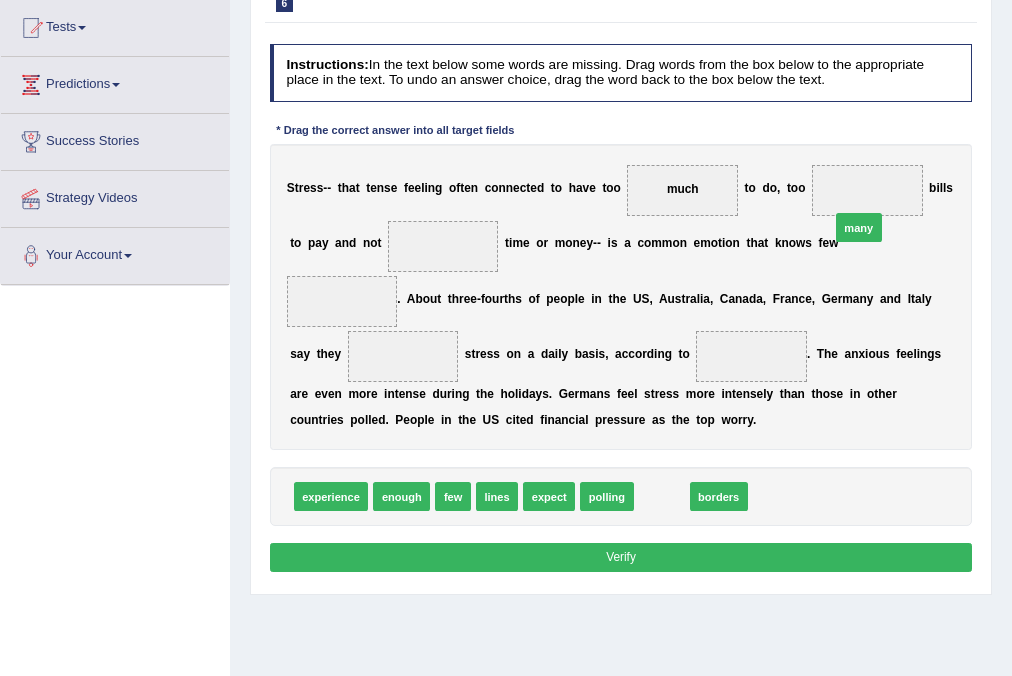 drag, startPoint x: 670, startPoint y: 466, endPoint x: 902, endPoint y: 149, distance: 392.82693 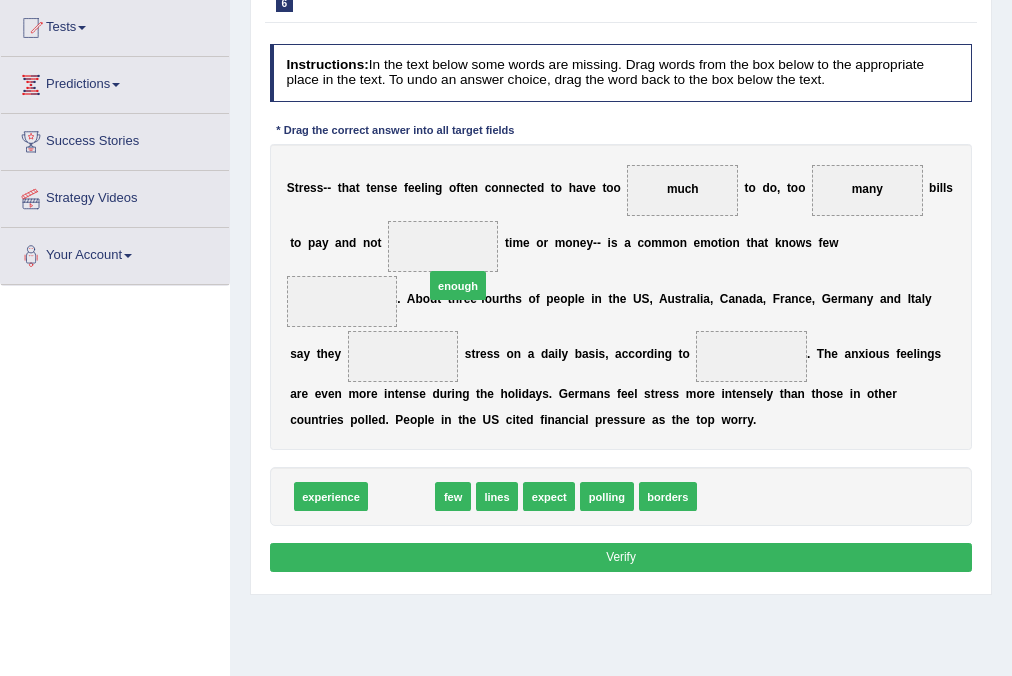 drag, startPoint x: 389, startPoint y: 471, endPoint x: 455, endPoint y: 223, distance: 256.63202 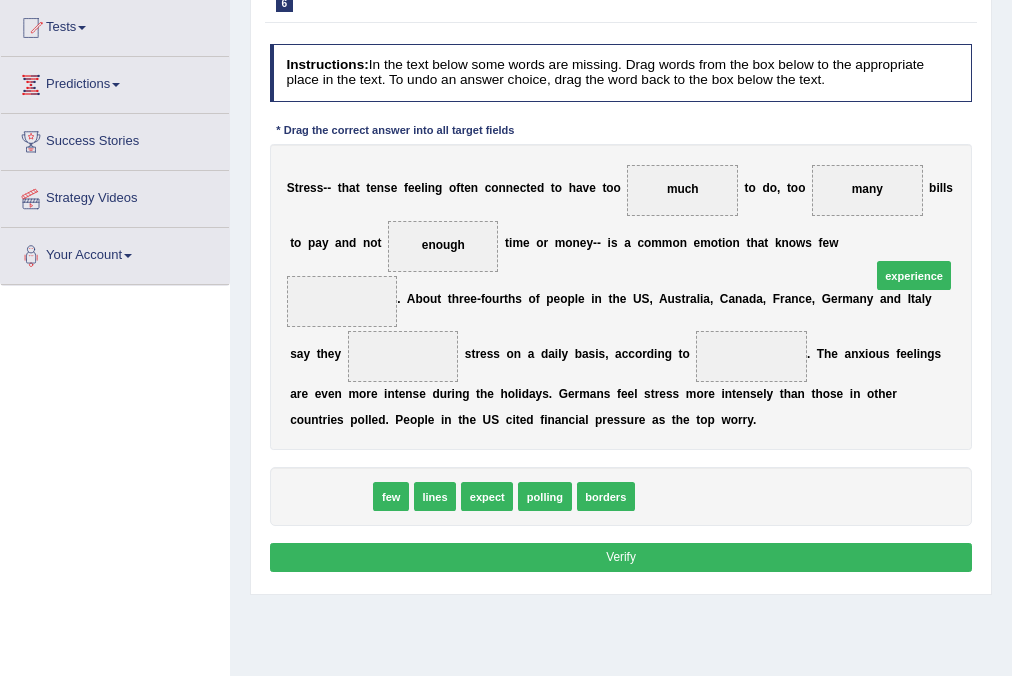 drag, startPoint x: 336, startPoint y: 470, endPoint x: 1022, endPoint y: 211, distance: 733.26465 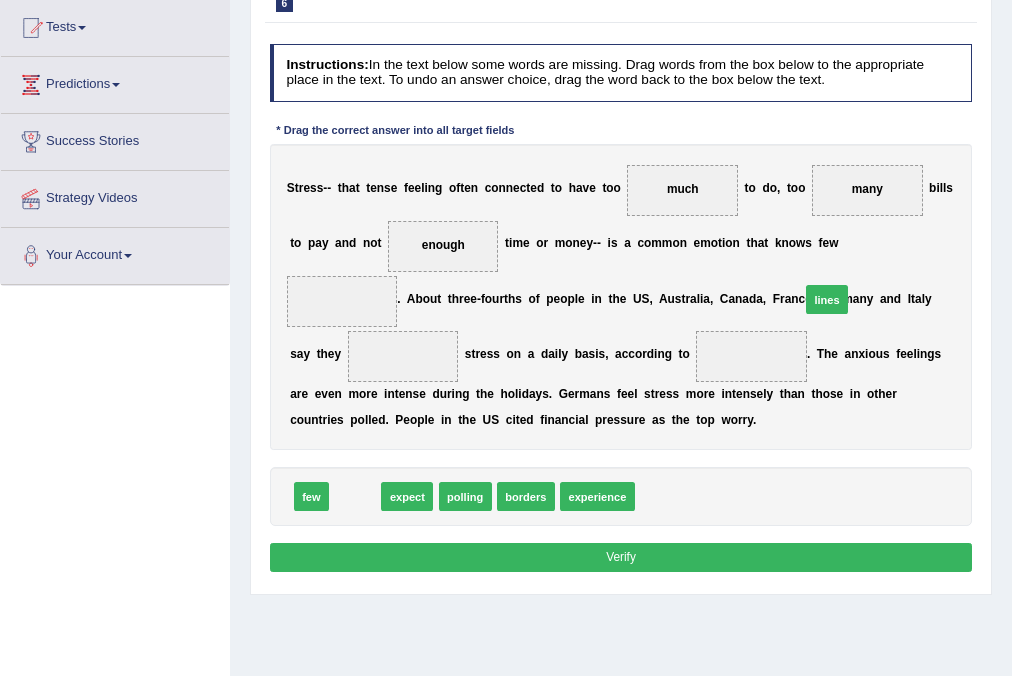 drag, startPoint x: 354, startPoint y: 470, endPoint x: 908, endPoint y: 237, distance: 601.00336 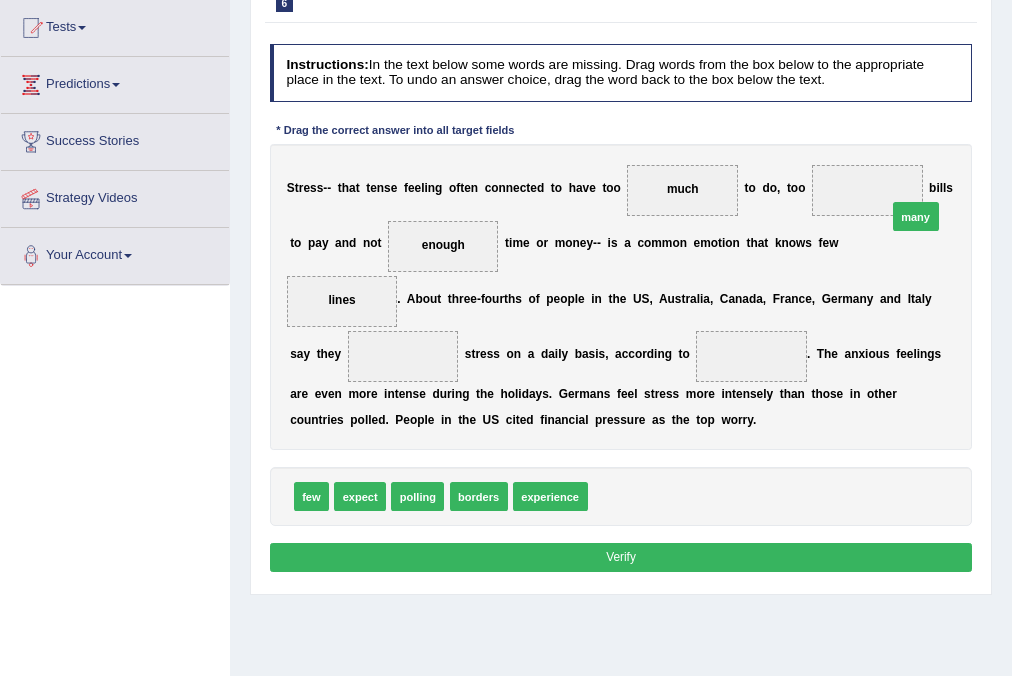 drag, startPoint x: 688, startPoint y: 401, endPoint x: 945, endPoint y: 154, distance: 356.45197 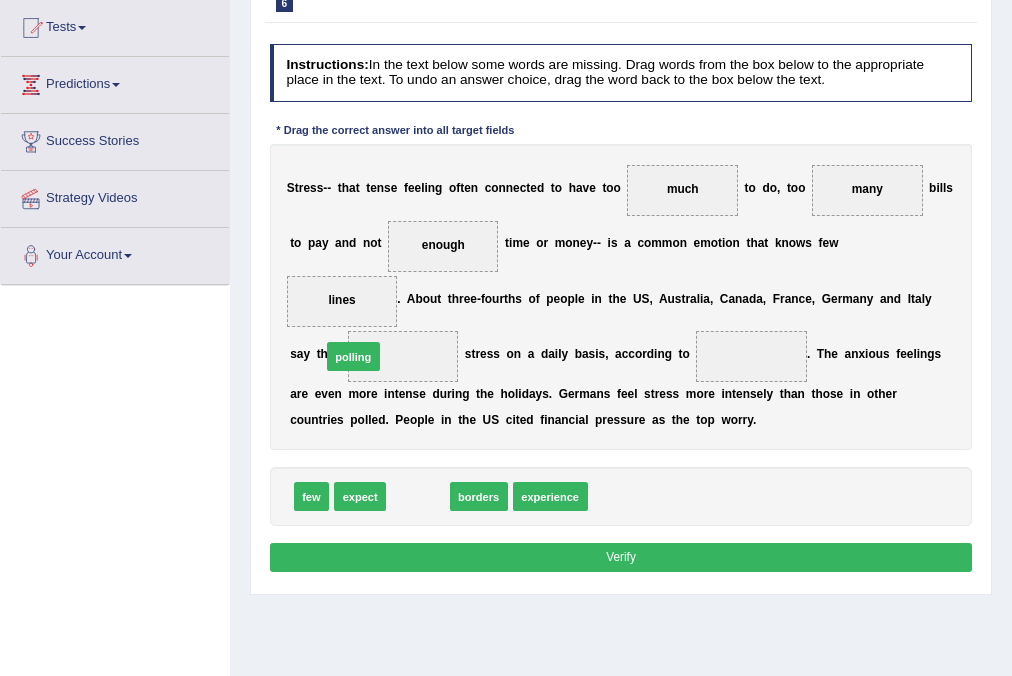 drag, startPoint x: 432, startPoint y: 471, endPoint x: 356, endPoint y: 305, distance: 182.57054 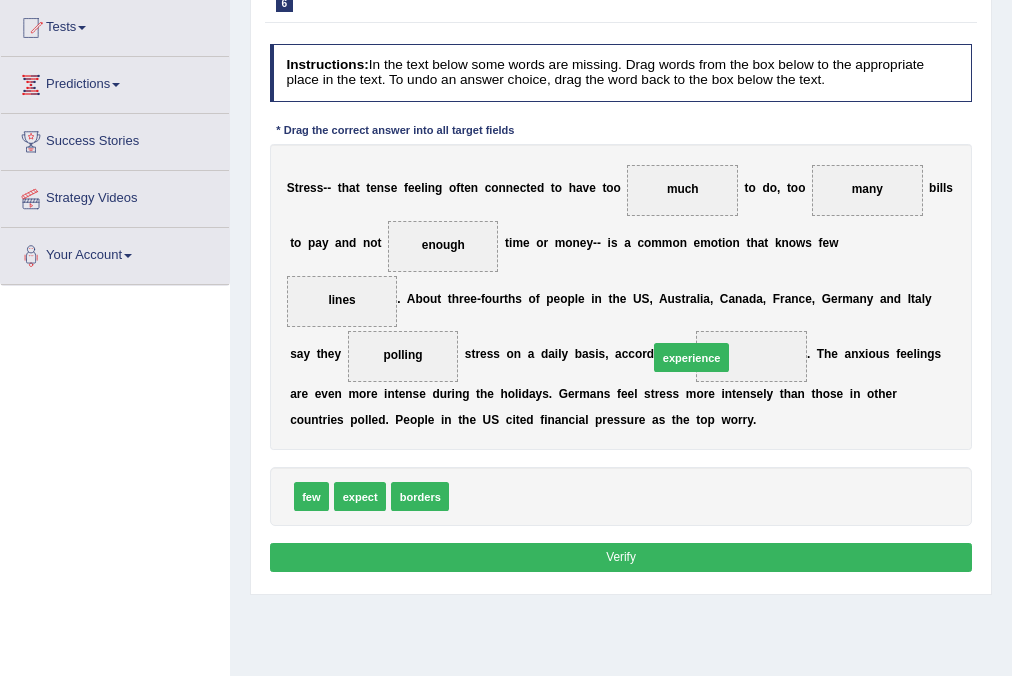 drag, startPoint x: 486, startPoint y: 463, endPoint x: 721, endPoint y: 298, distance: 287.14108 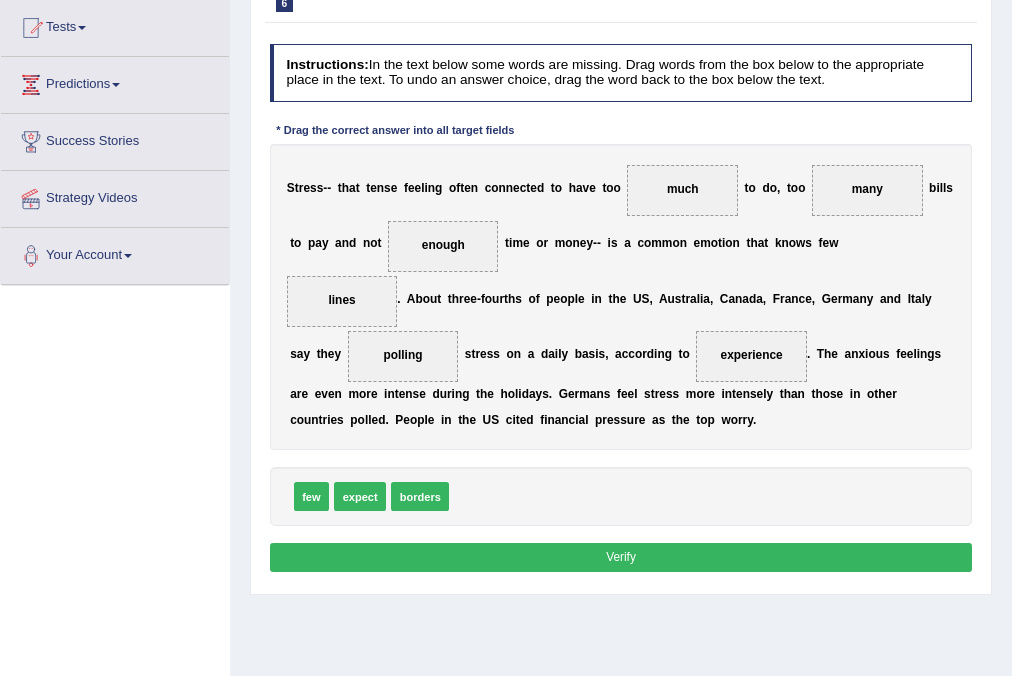 click on "Verify" at bounding box center [621, 557] 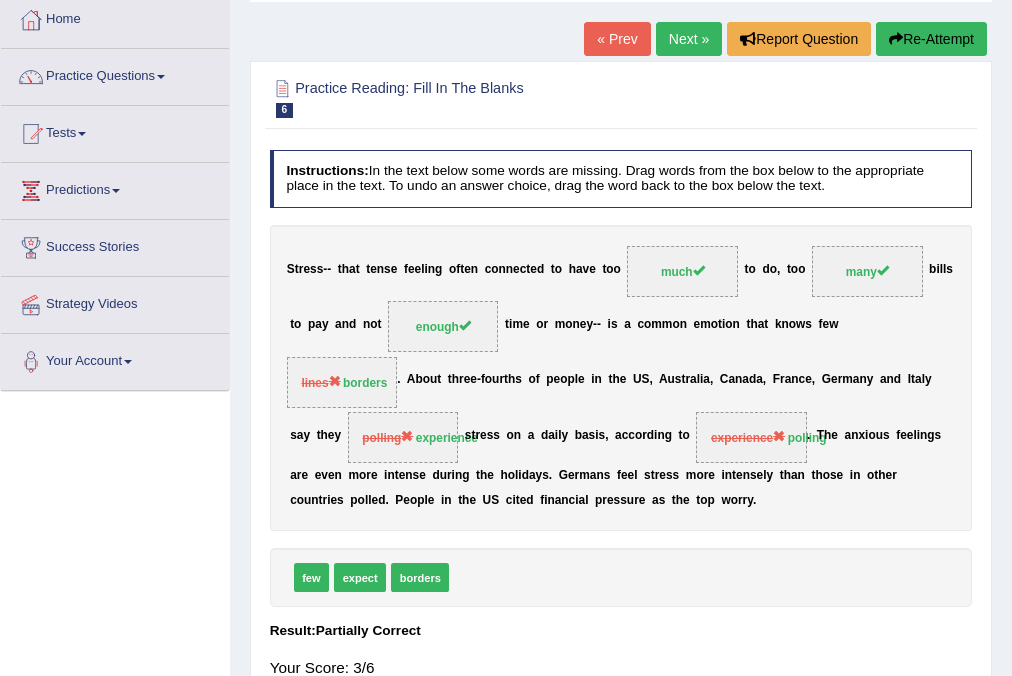 scroll, scrollTop: 106, scrollLeft: 0, axis: vertical 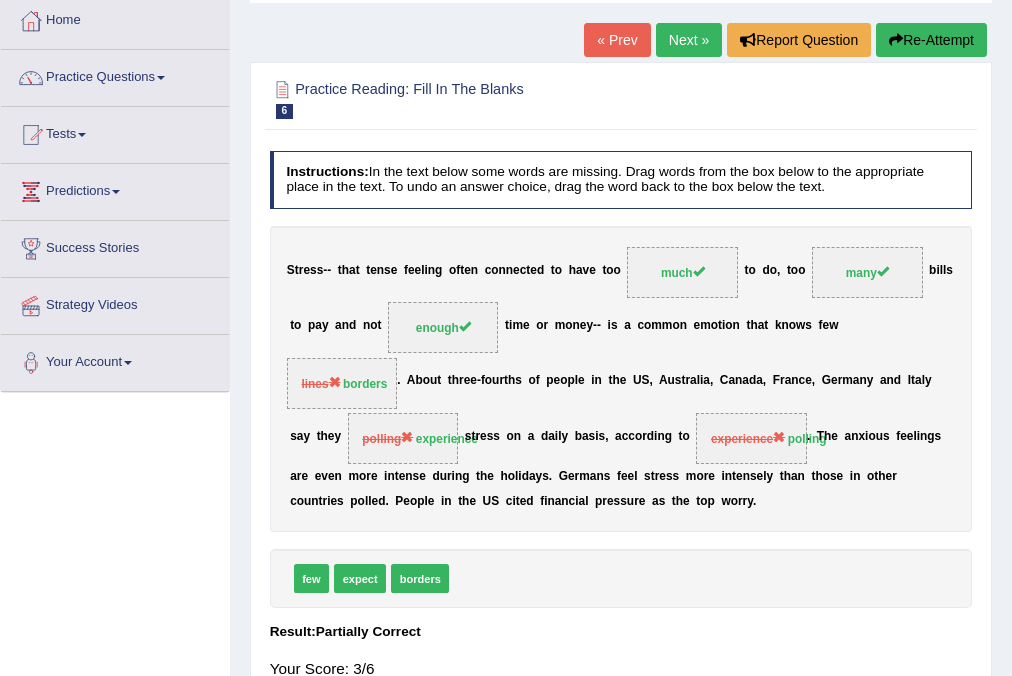 click on "Re-Attempt" at bounding box center (931, 40) 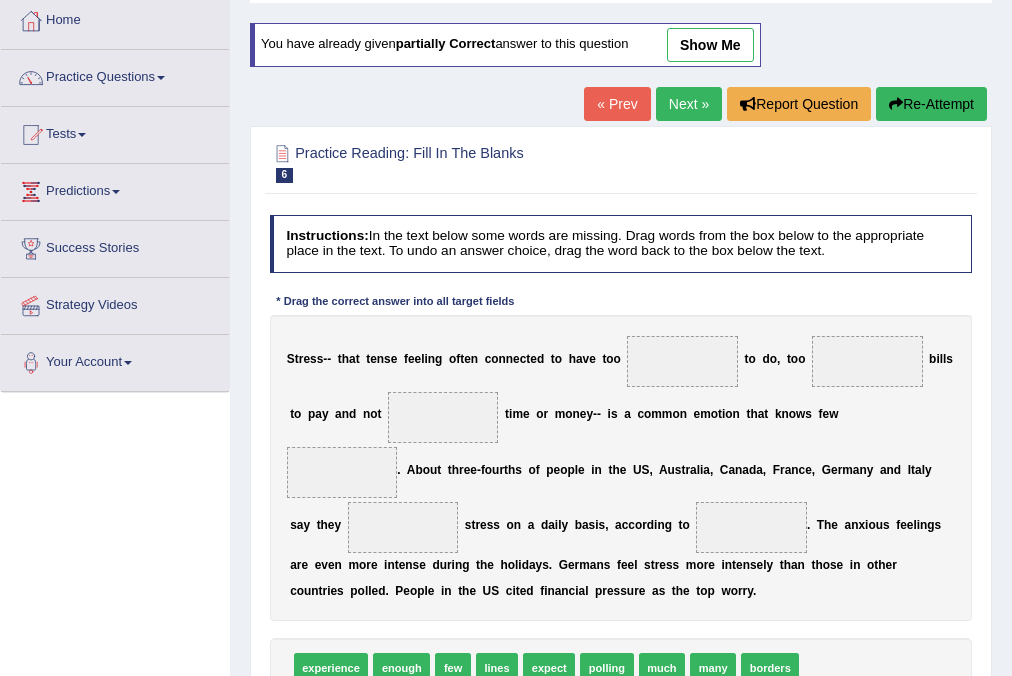 scroll, scrollTop: 106, scrollLeft: 0, axis: vertical 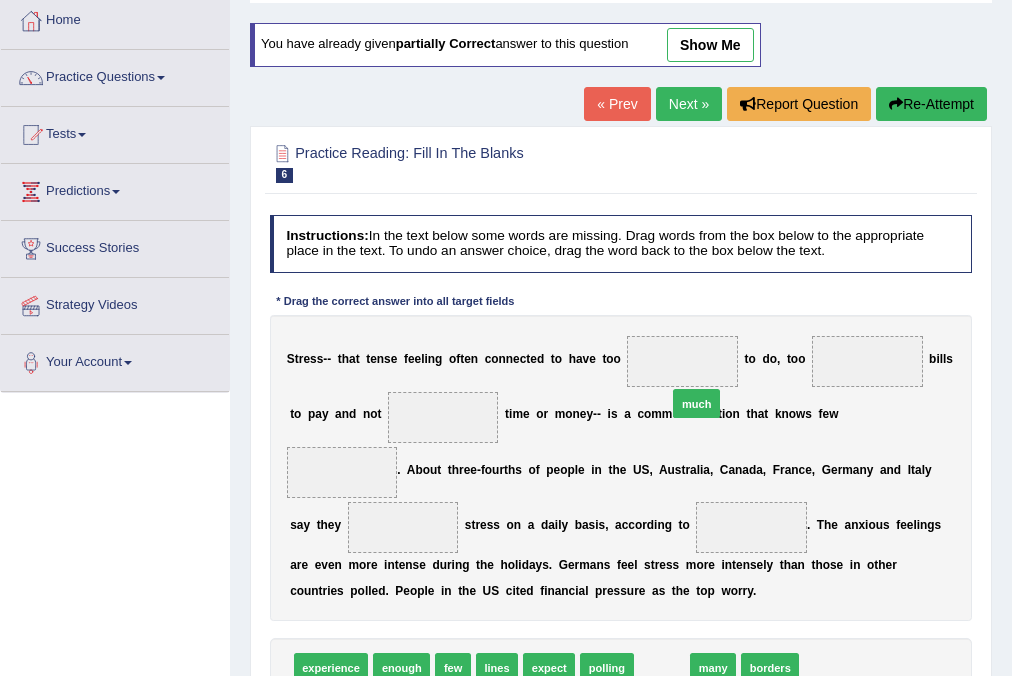 drag, startPoint x: 658, startPoint y: 640, endPoint x: 699, endPoint y: 328, distance: 314.68237 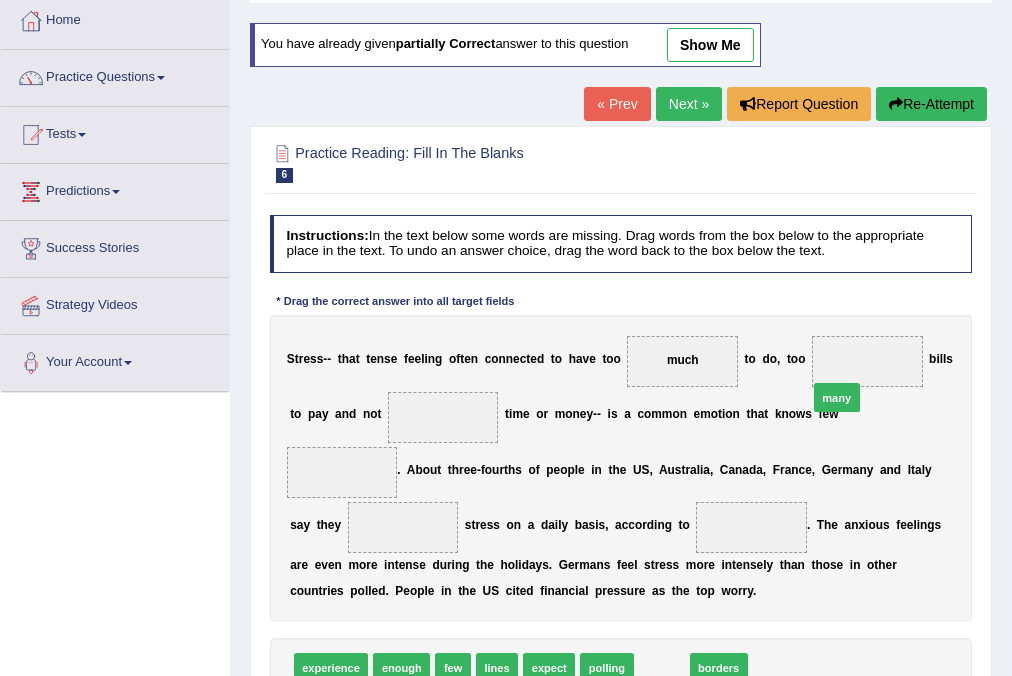 drag, startPoint x: 664, startPoint y: 638, endPoint x: 870, endPoint y: 320, distance: 378.89313 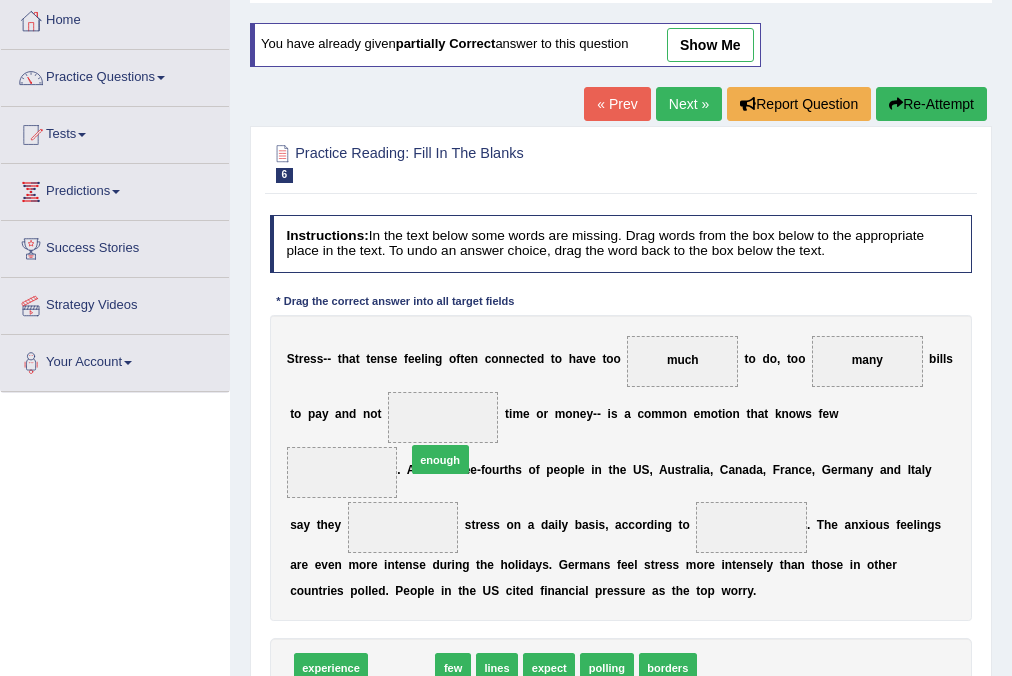 drag, startPoint x: 392, startPoint y: 632, endPoint x: 437, endPoint y: 387, distance: 249.09837 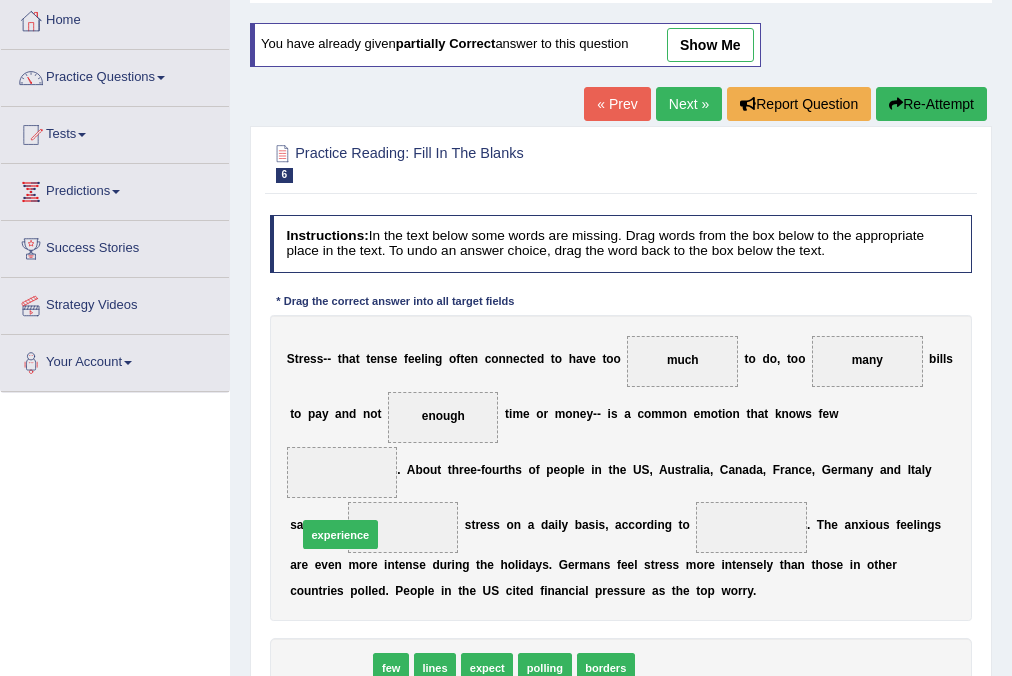 drag, startPoint x: 348, startPoint y: 642, endPoint x: 359, endPoint y: 484, distance: 158.38245 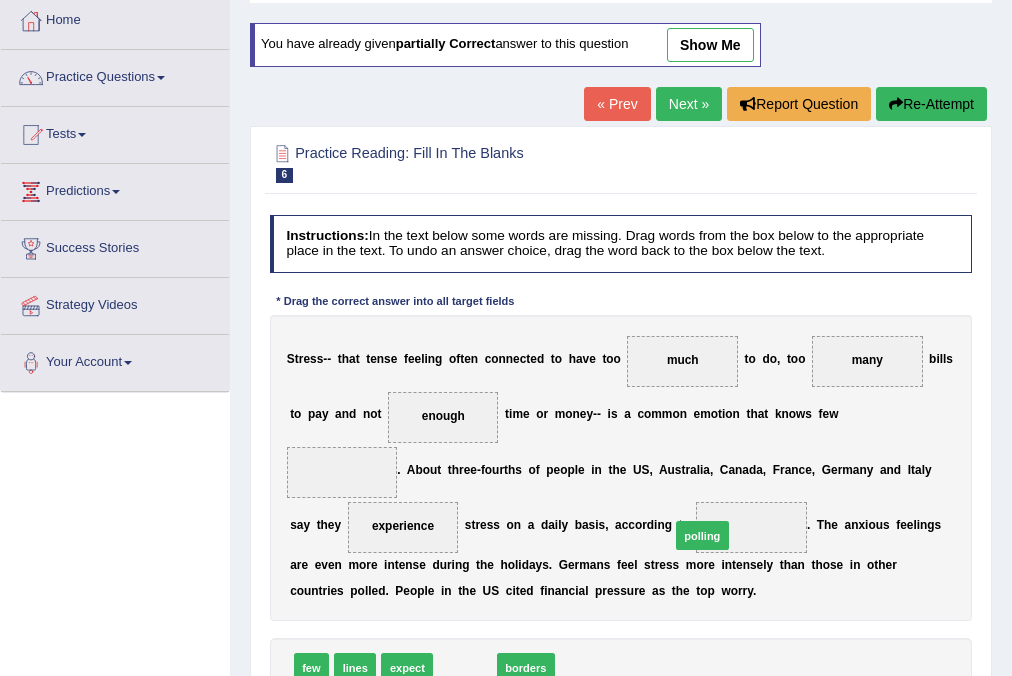drag, startPoint x: 468, startPoint y: 636, endPoint x: 747, endPoint y: 482, distance: 318.68008 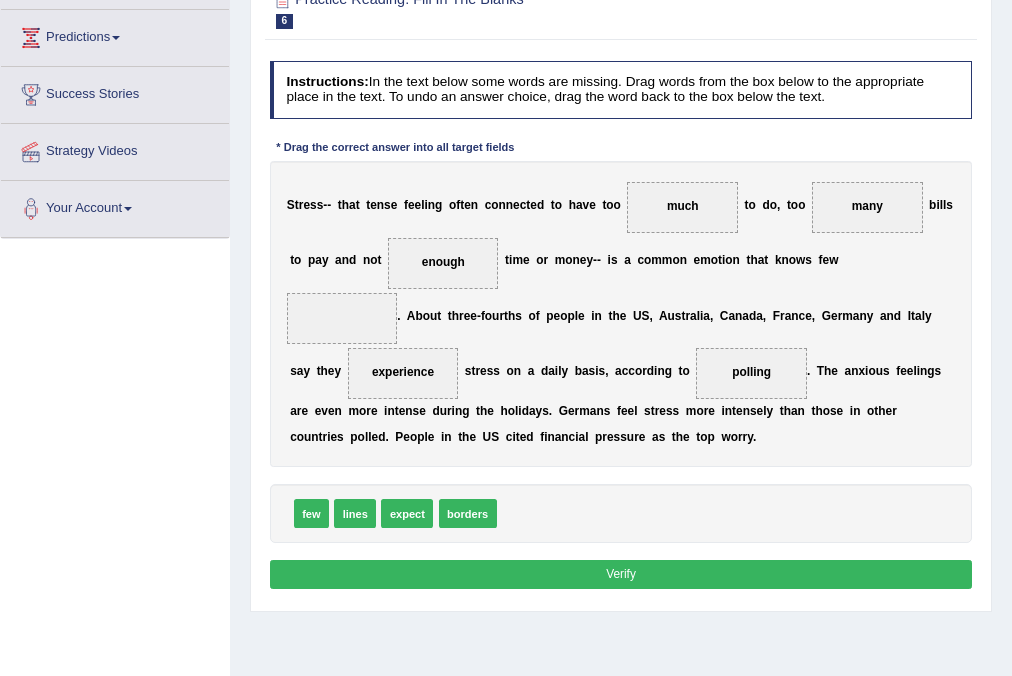 scroll, scrollTop: 320, scrollLeft: 0, axis: vertical 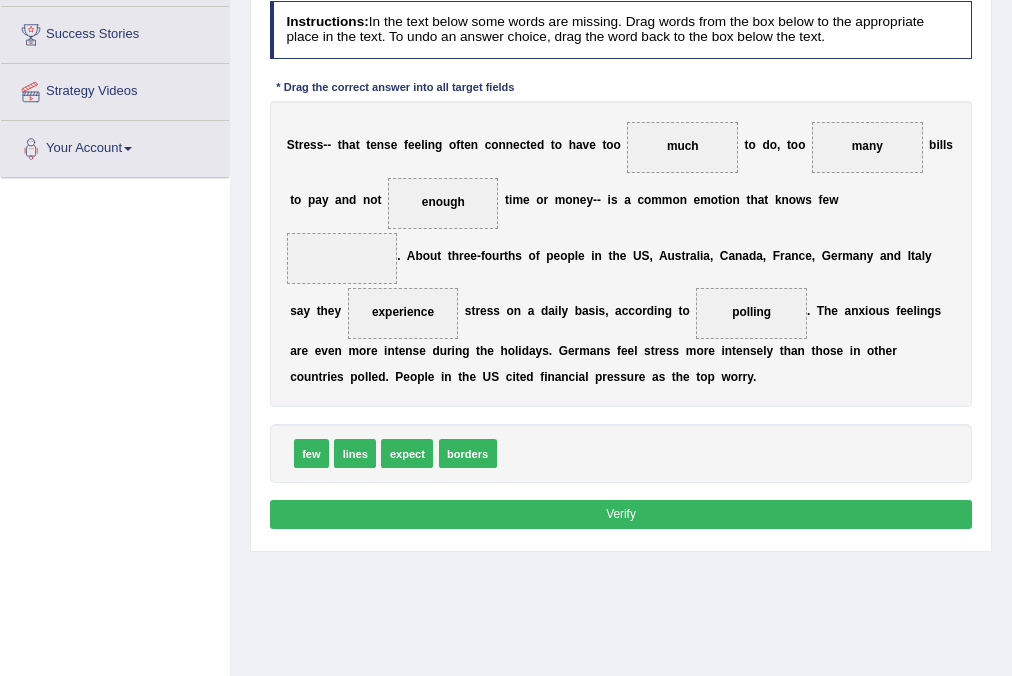 click on "Verify" at bounding box center [621, 514] 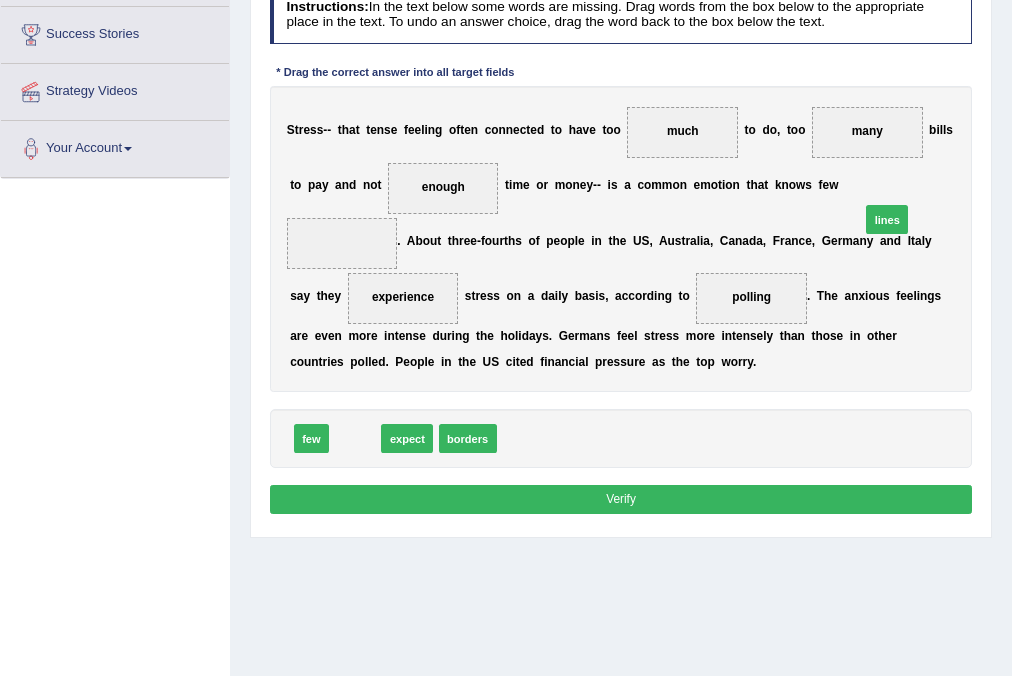 drag, startPoint x: 360, startPoint y: 412, endPoint x: 986, endPoint y: 154, distance: 677.082 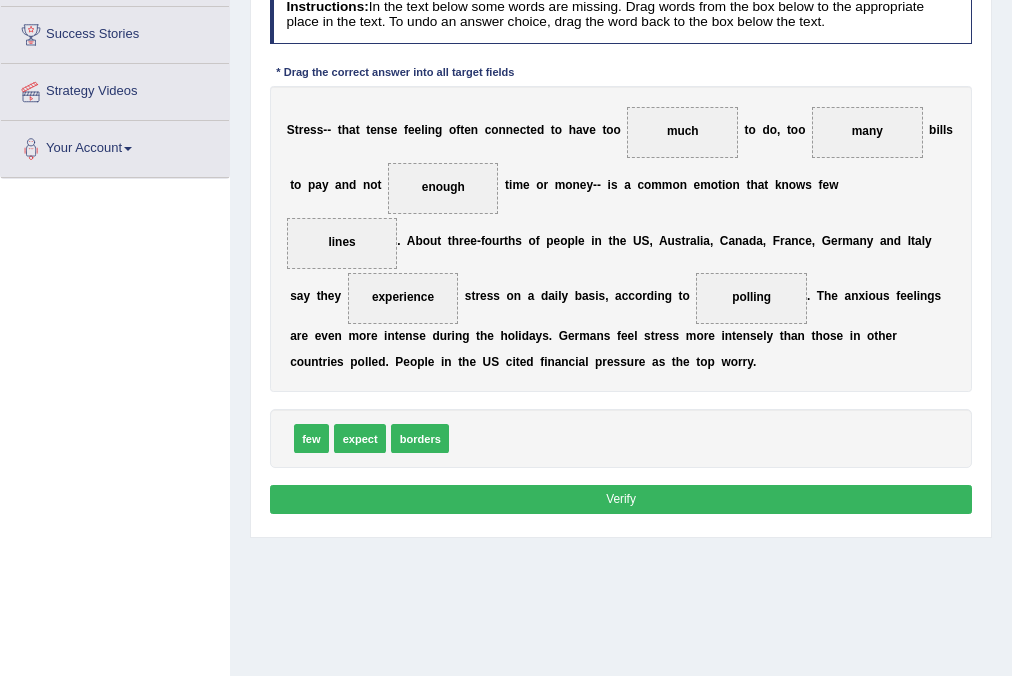 click on "Verify" at bounding box center [621, 499] 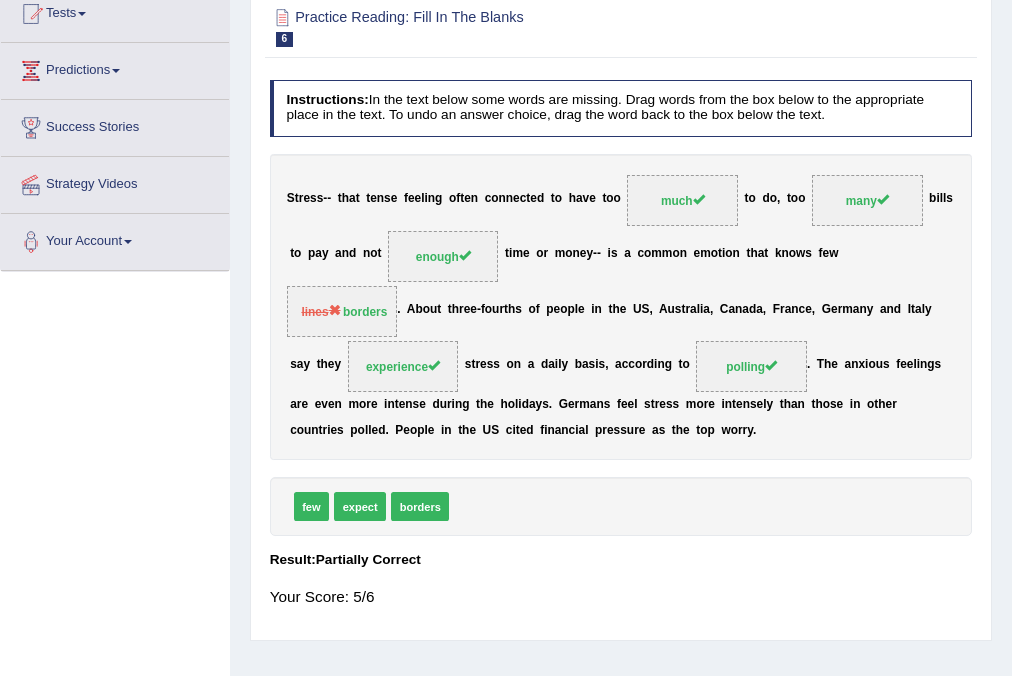 scroll, scrollTop: 0, scrollLeft: 0, axis: both 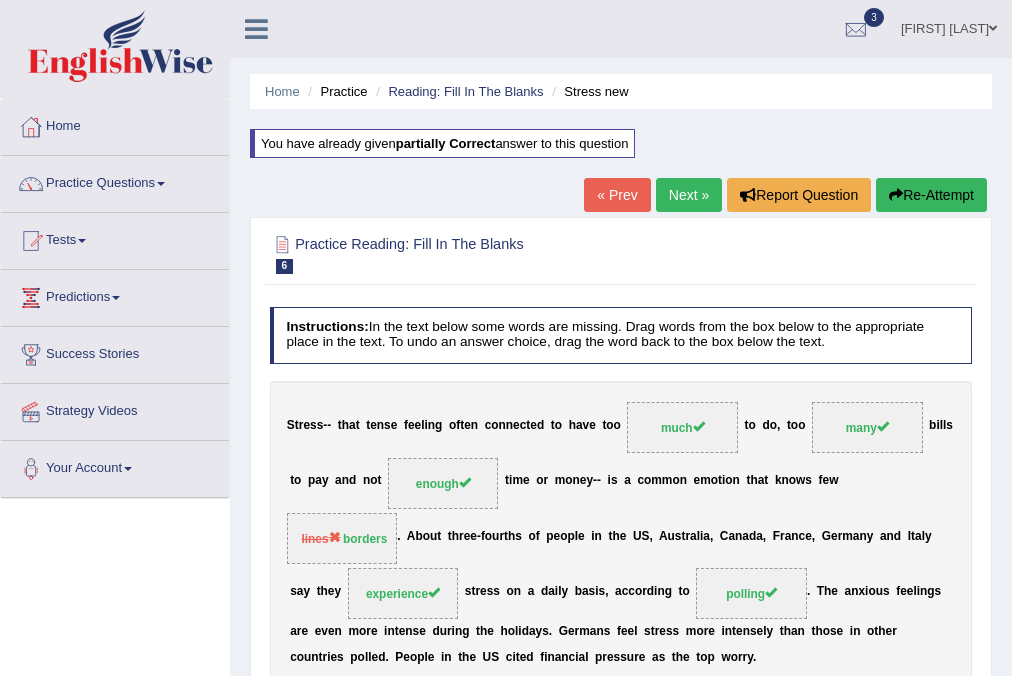 click on "Next »" at bounding box center [689, 195] 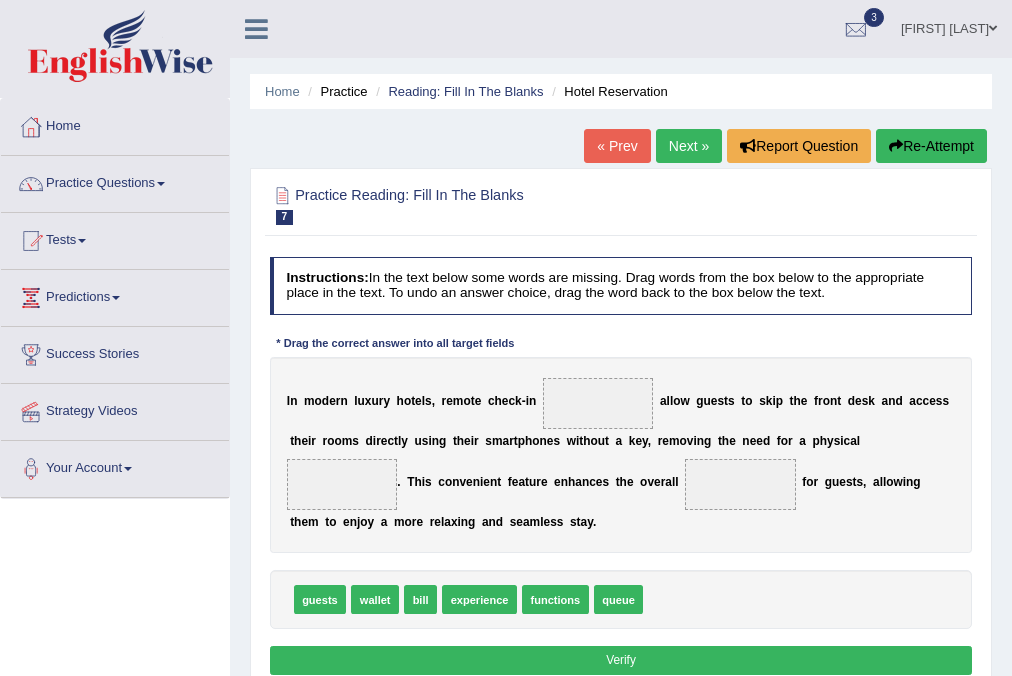 scroll, scrollTop: 0, scrollLeft: 0, axis: both 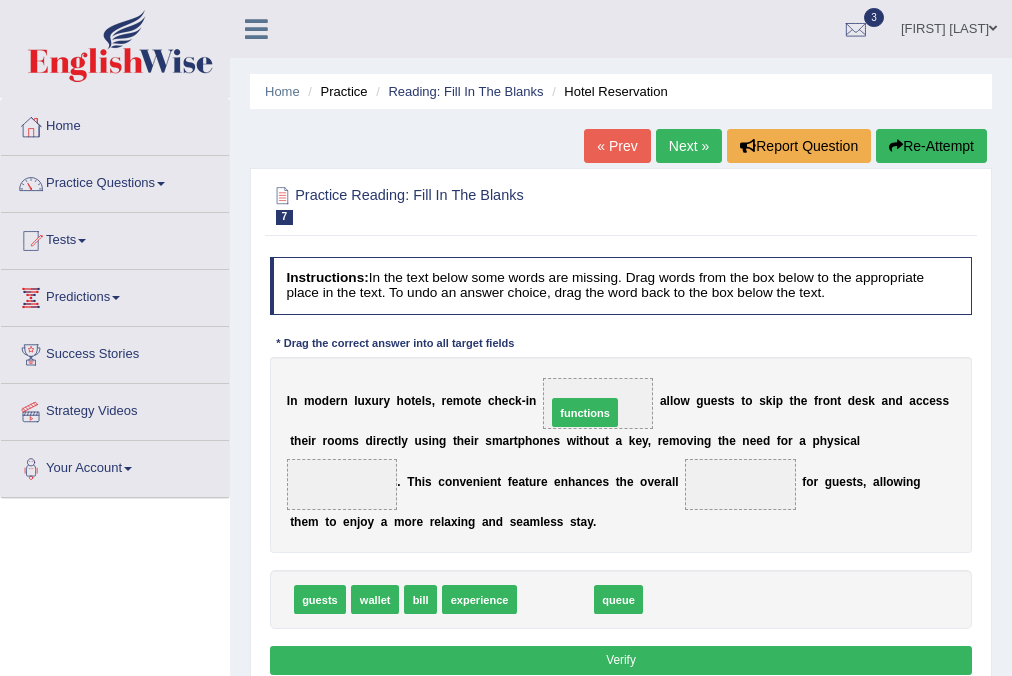 drag, startPoint x: 547, startPoint y: 599, endPoint x: 582, endPoint y: 380, distance: 221.77917 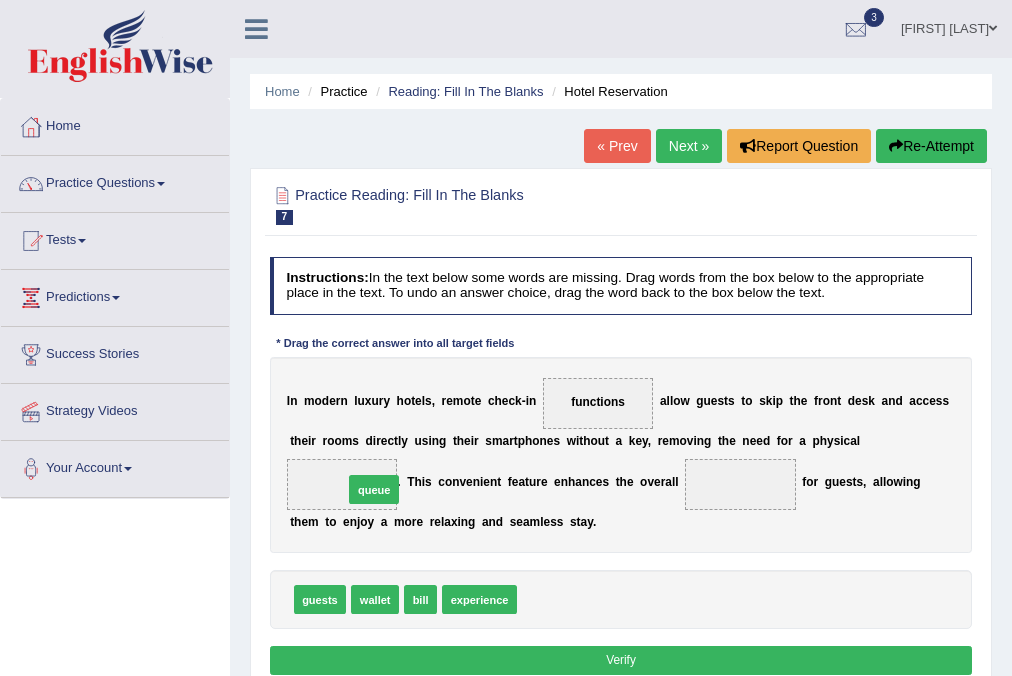 drag, startPoint x: 549, startPoint y: 594, endPoint x: 346, endPoint y: 465, distance: 240.52026 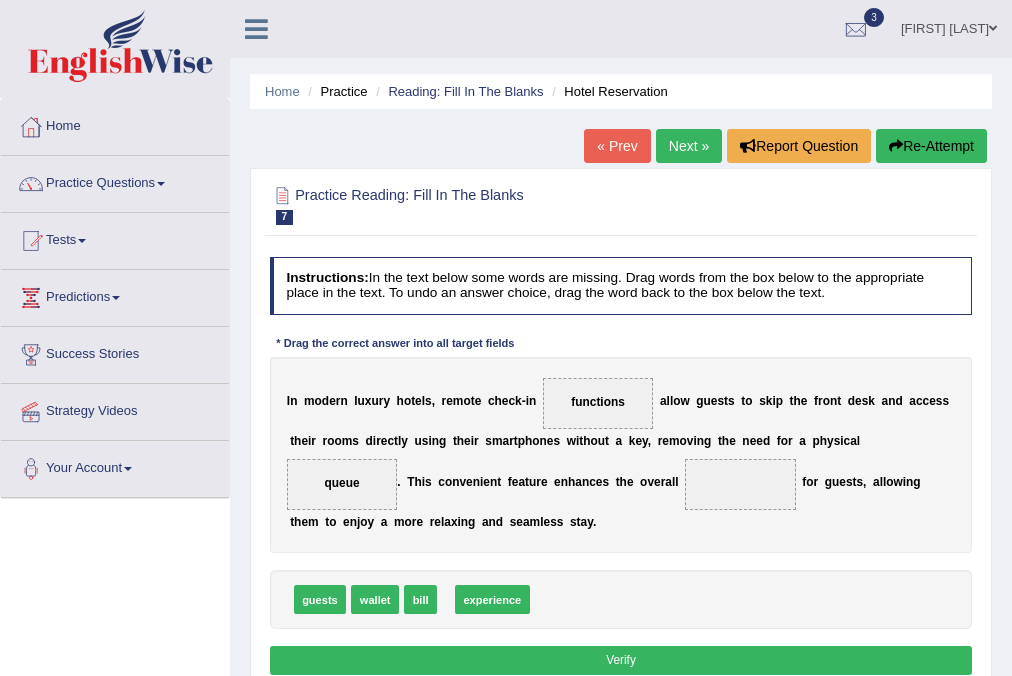 drag, startPoint x: 481, startPoint y: 601, endPoint x: 496, endPoint y: 602, distance: 15.033297 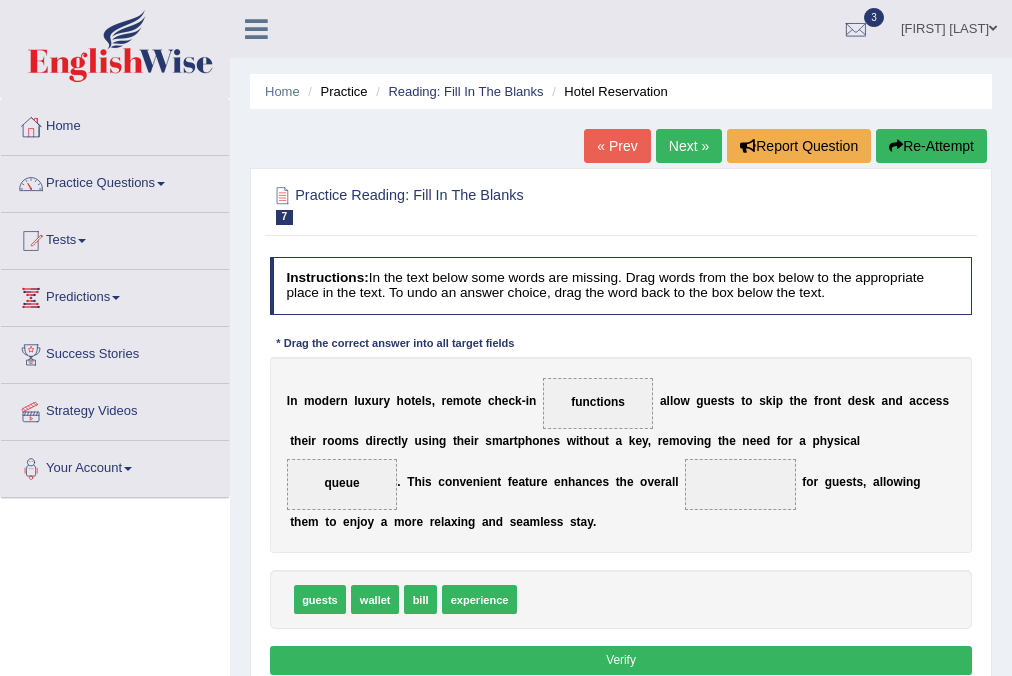 drag, startPoint x: 601, startPoint y: 392, endPoint x: 620, endPoint y: 445, distance: 56.302753 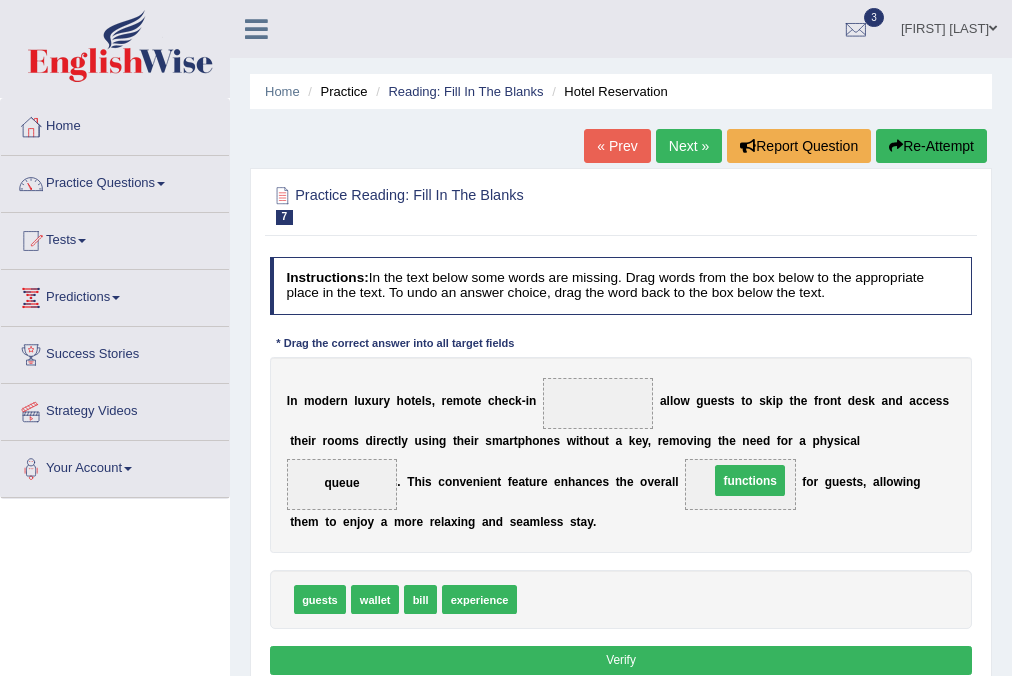 drag, startPoint x: 592, startPoint y: 400, endPoint x: 771, endPoint y: 492, distance: 201.25854 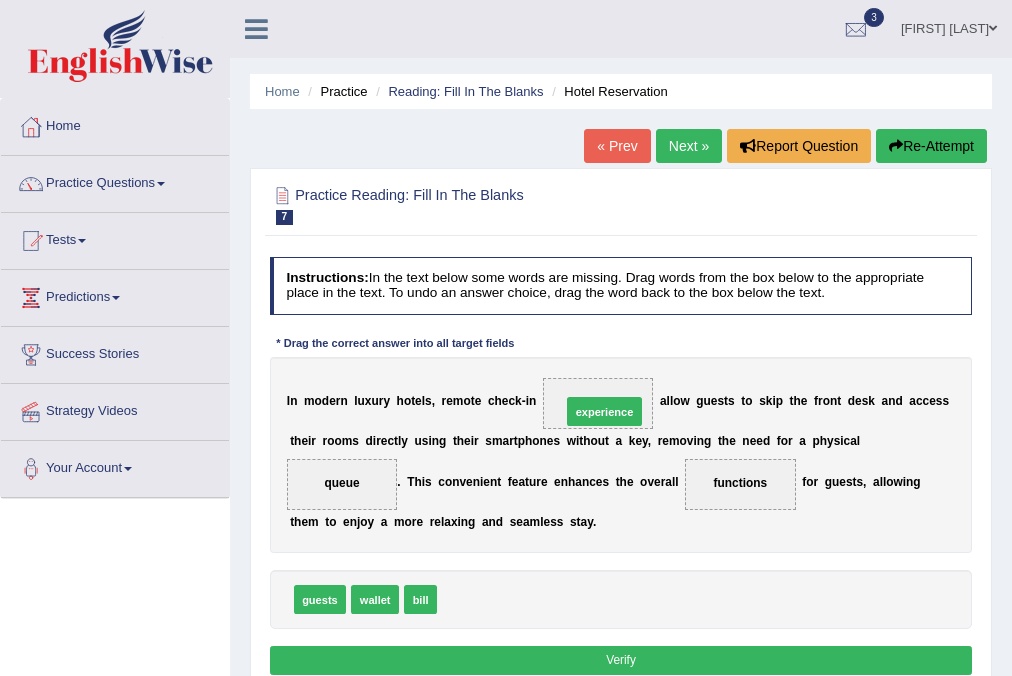 drag, startPoint x: 480, startPoint y: 599, endPoint x: 627, endPoint y: 378, distance: 265.4242 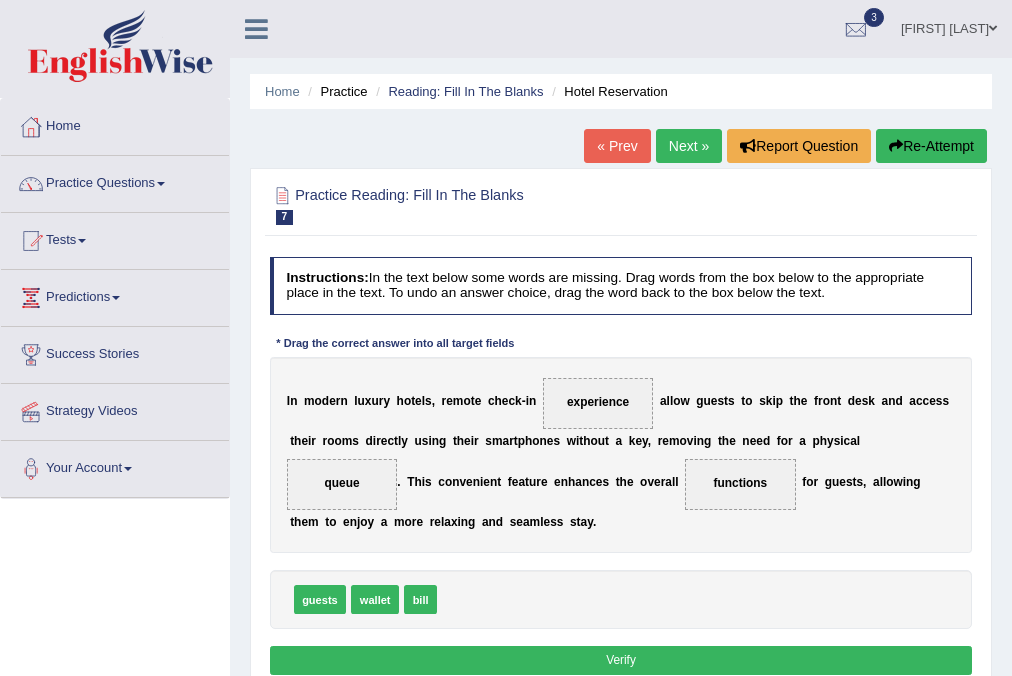 click on "Verify" at bounding box center (621, 660) 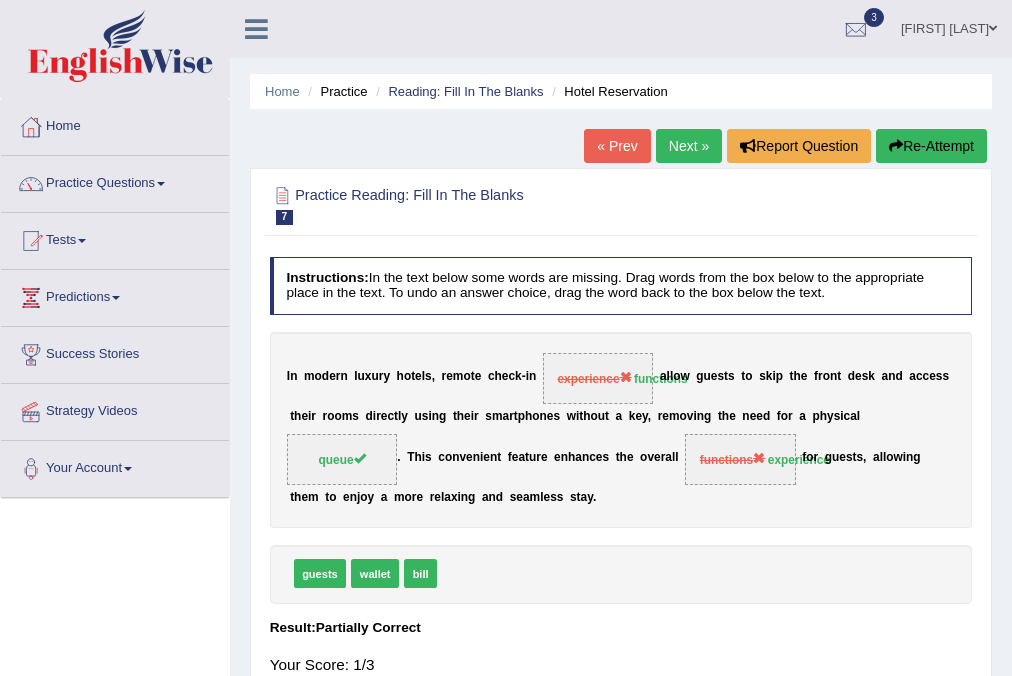 click on "Next »" at bounding box center [689, 146] 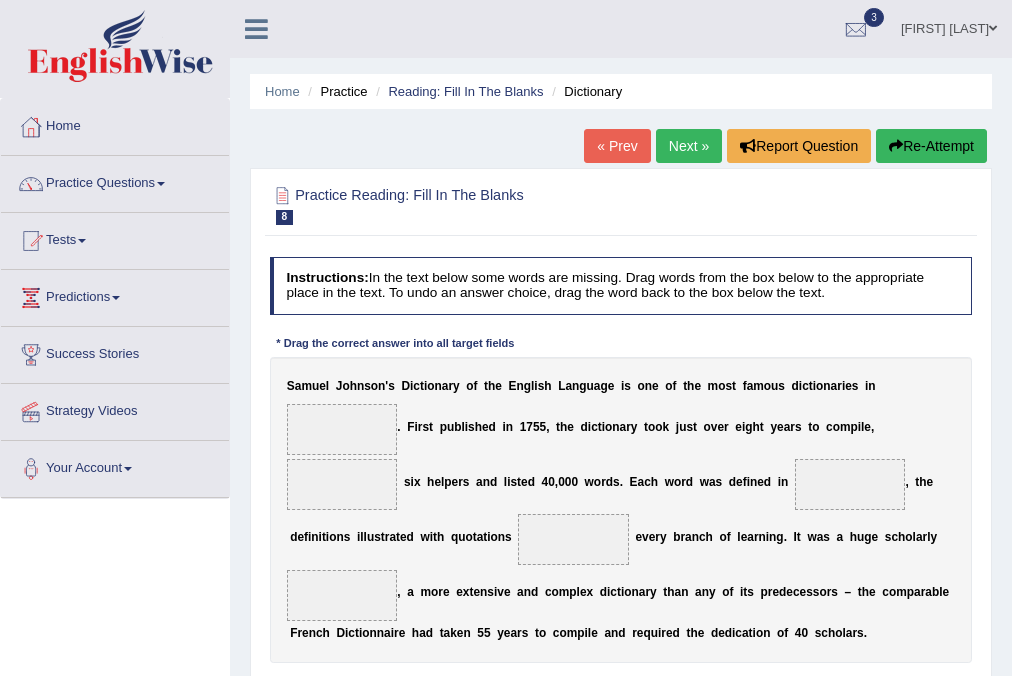 scroll, scrollTop: 0, scrollLeft: 0, axis: both 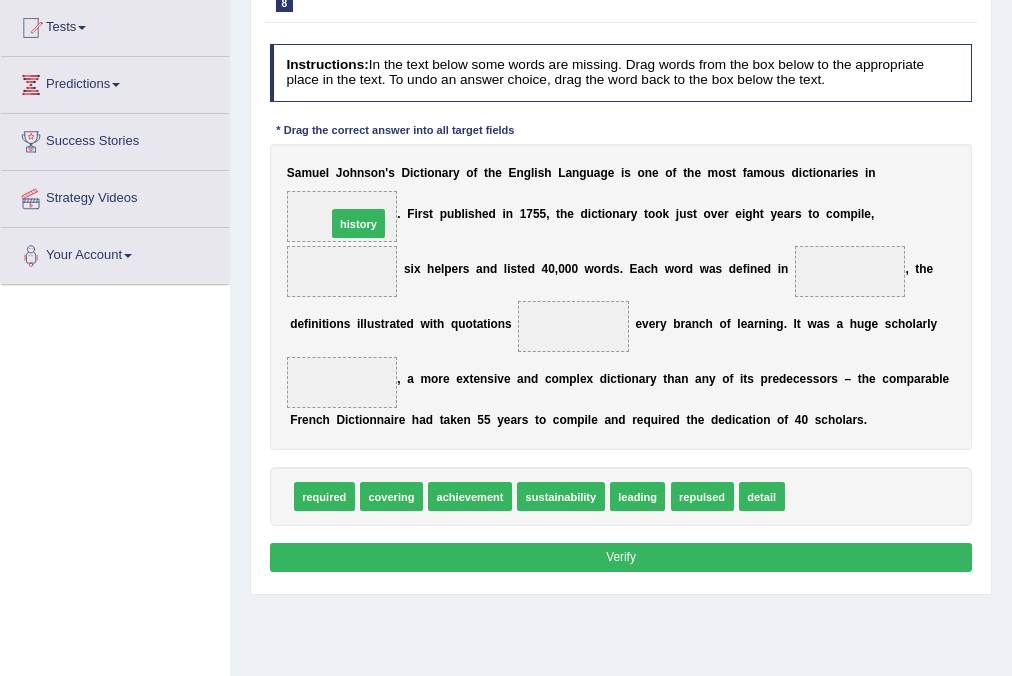 drag, startPoint x: 811, startPoint y: 496, endPoint x: 272, endPoint y: 174, distance: 627.8575 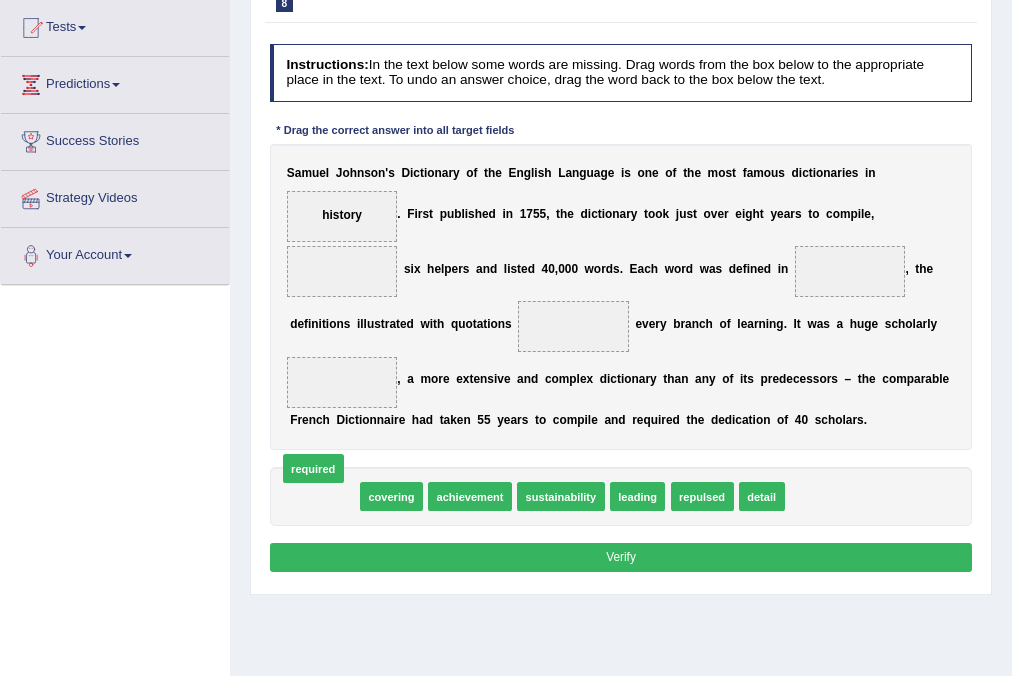 drag, startPoint x: 333, startPoint y: 496, endPoint x: 320, endPoint y: 488, distance: 15.264338 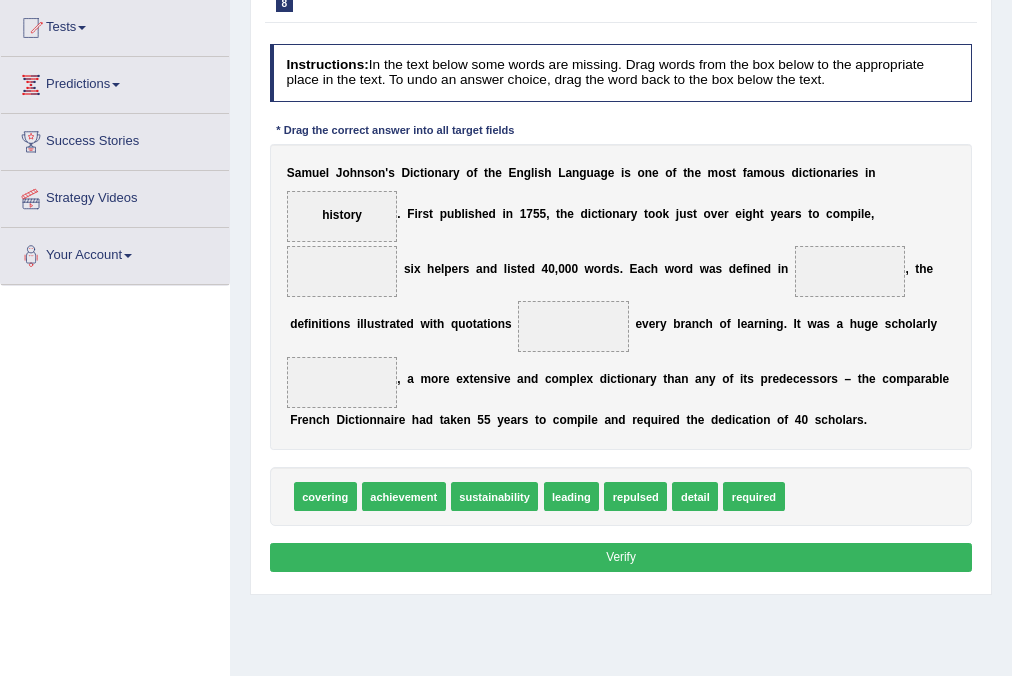 click on "covering" at bounding box center [325, 496] 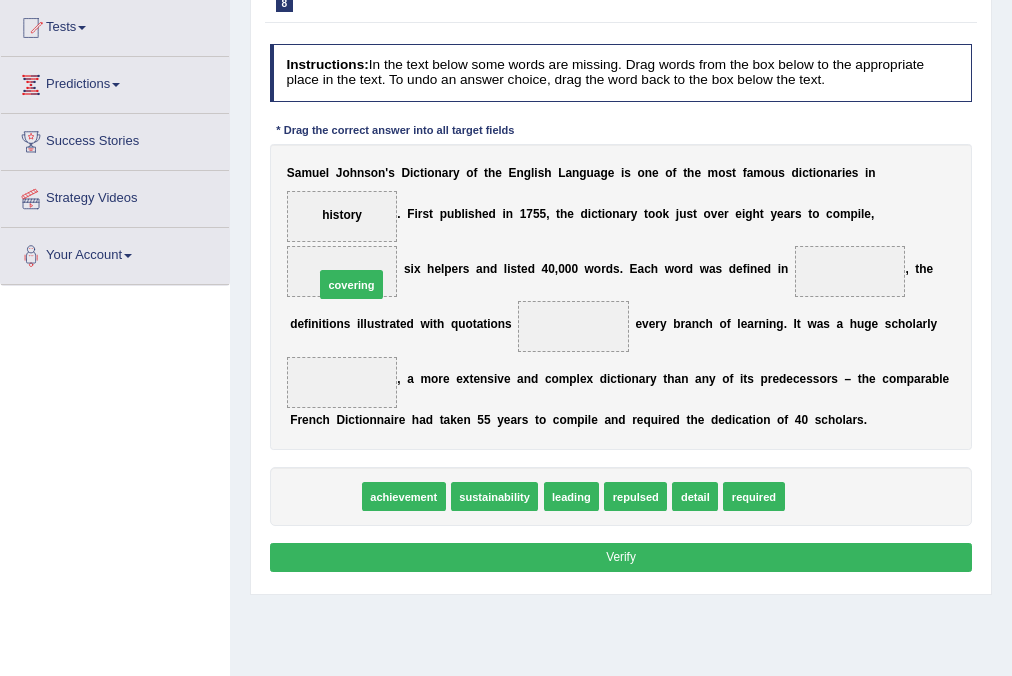 drag, startPoint x: 326, startPoint y: 500, endPoint x: 357, endPoint y: 250, distance: 251.91467 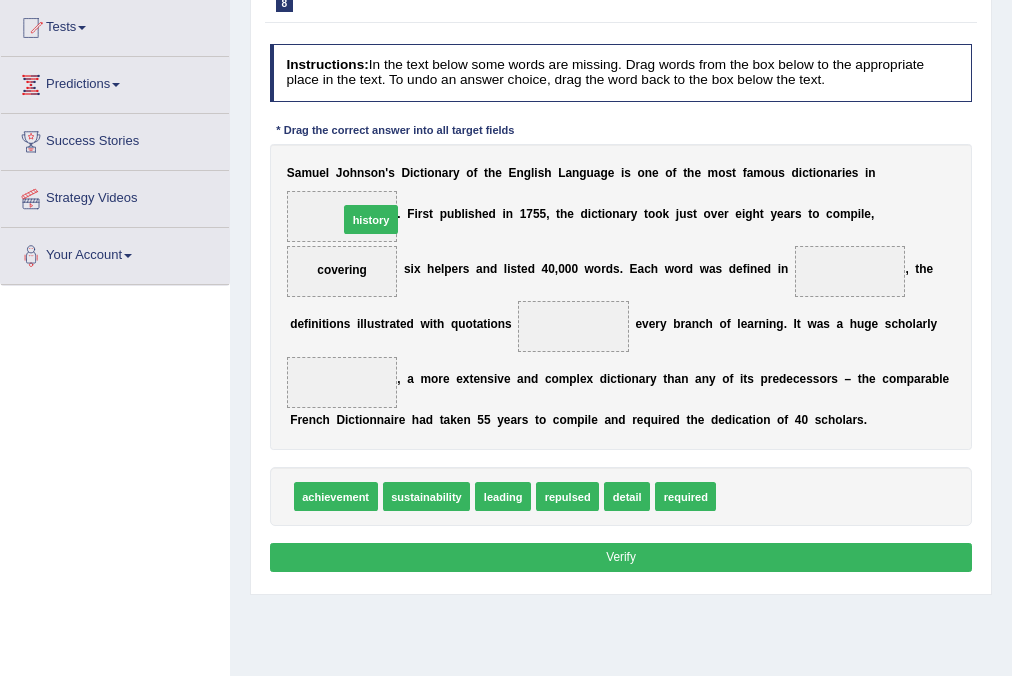 drag, startPoint x: 740, startPoint y: 484, endPoint x: 296, endPoint y: 157, distance: 551.4209 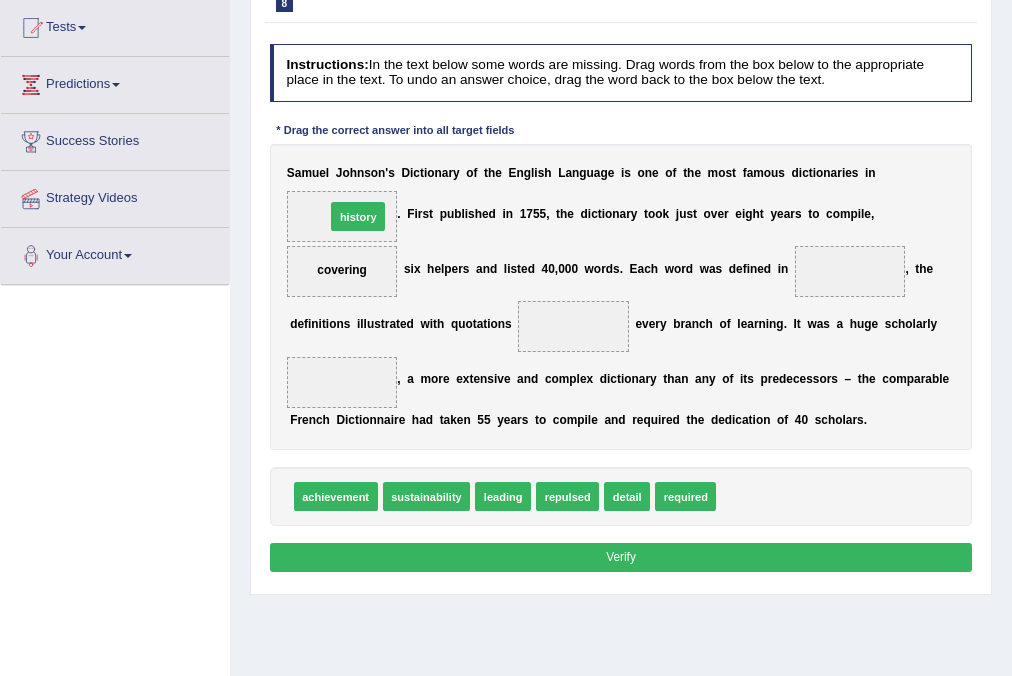 drag, startPoint x: 744, startPoint y: 493, endPoint x: 285, endPoint y: 164, distance: 564.7318 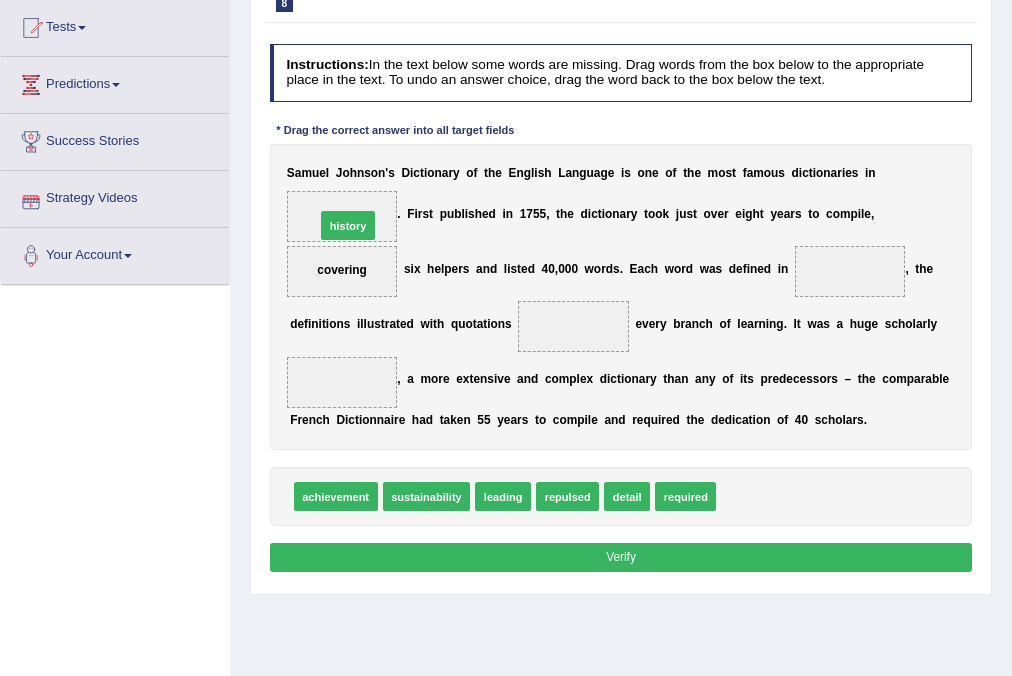 drag, startPoint x: 764, startPoint y: 496, endPoint x: 293, endPoint y: 176, distance: 569.42163 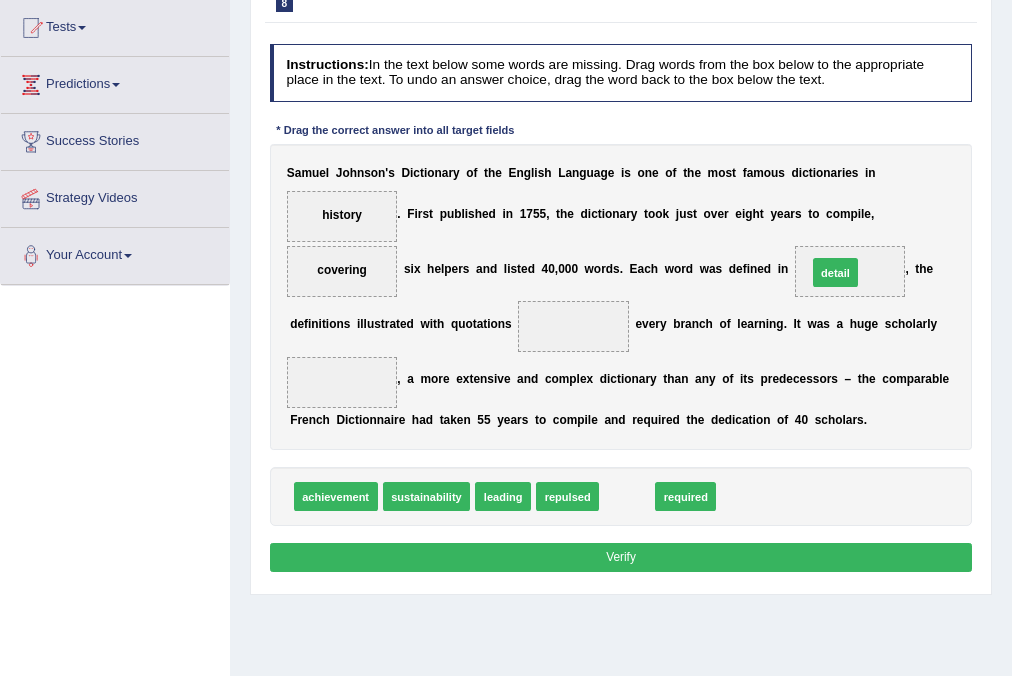 drag, startPoint x: 638, startPoint y: 498, endPoint x: 883, endPoint y: 234, distance: 360.16803 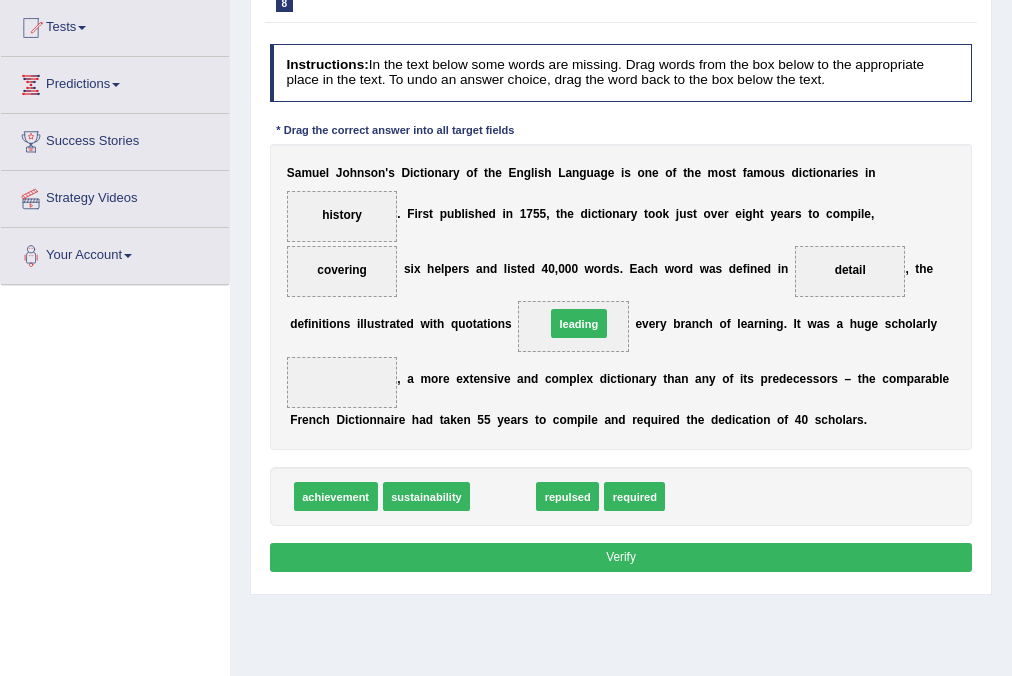 drag, startPoint x: 507, startPoint y: 497, endPoint x: 596, endPoint y: 295, distance: 220.7374 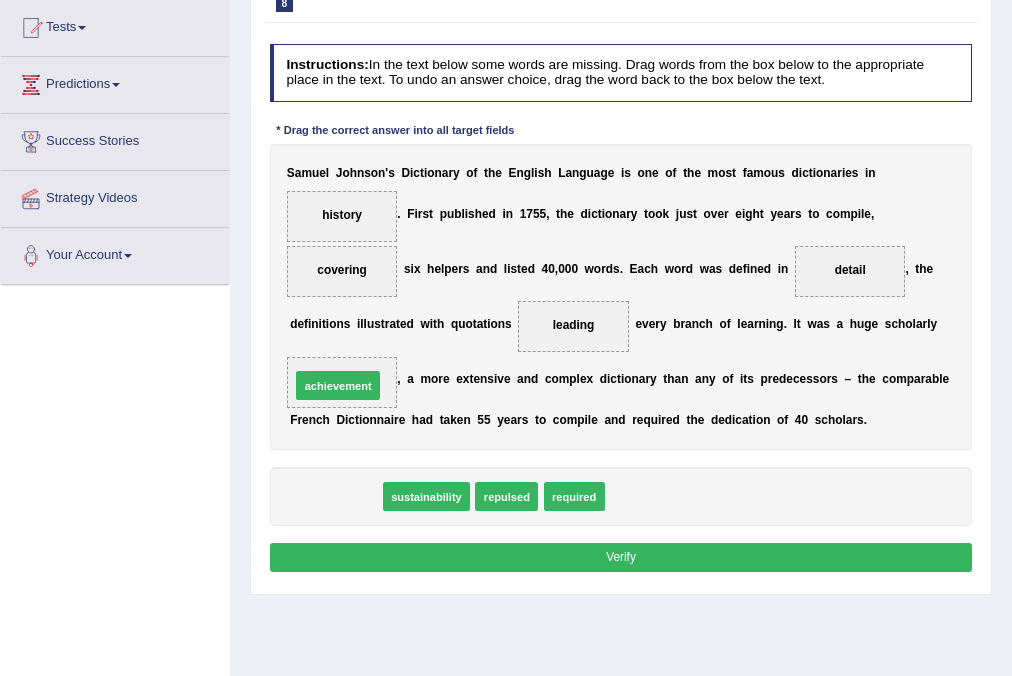 drag, startPoint x: 321, startPoint y: 493, endPoint x: 324, endPoint y: 362, distance: 131.03435 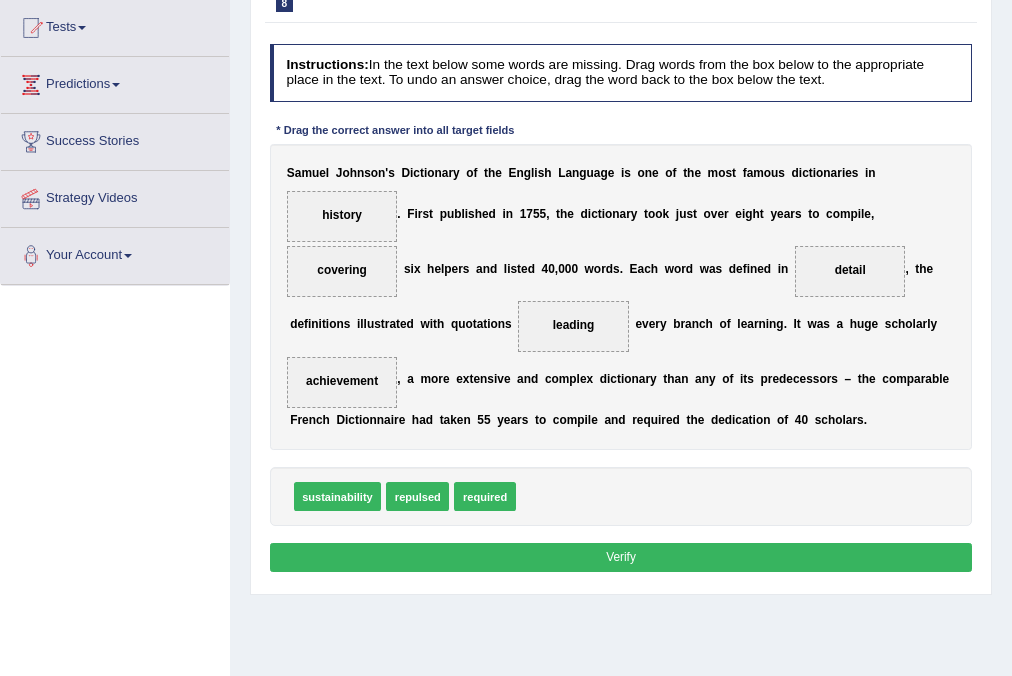 click on "Verify" at bounding box center (621, 557) 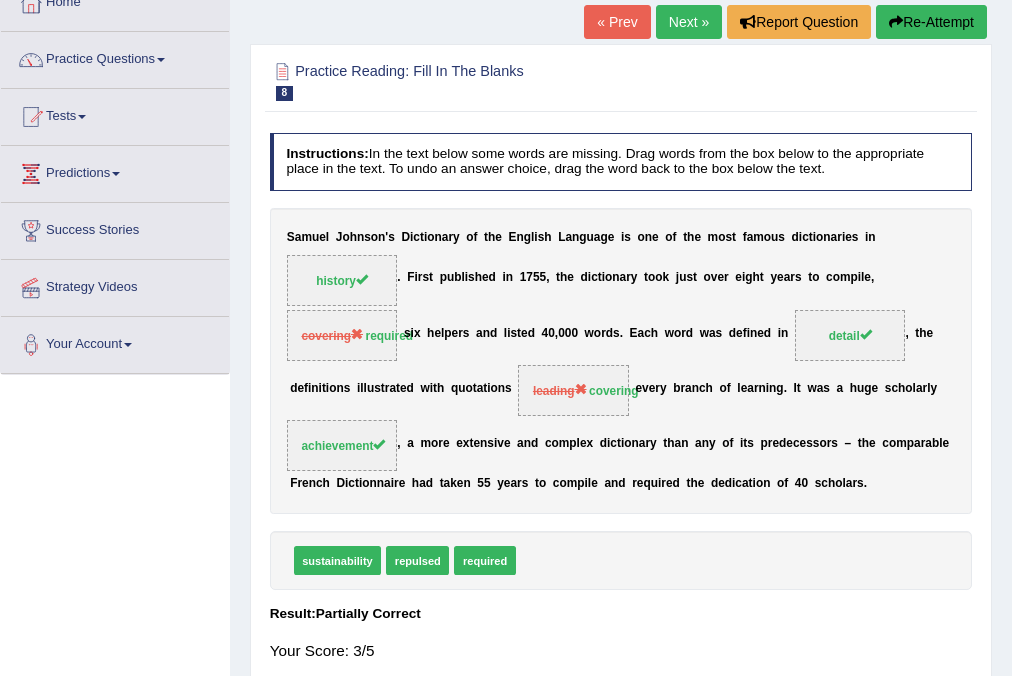 scroll, scrollTop: 54, scrollLeft: 0, axis: vertical 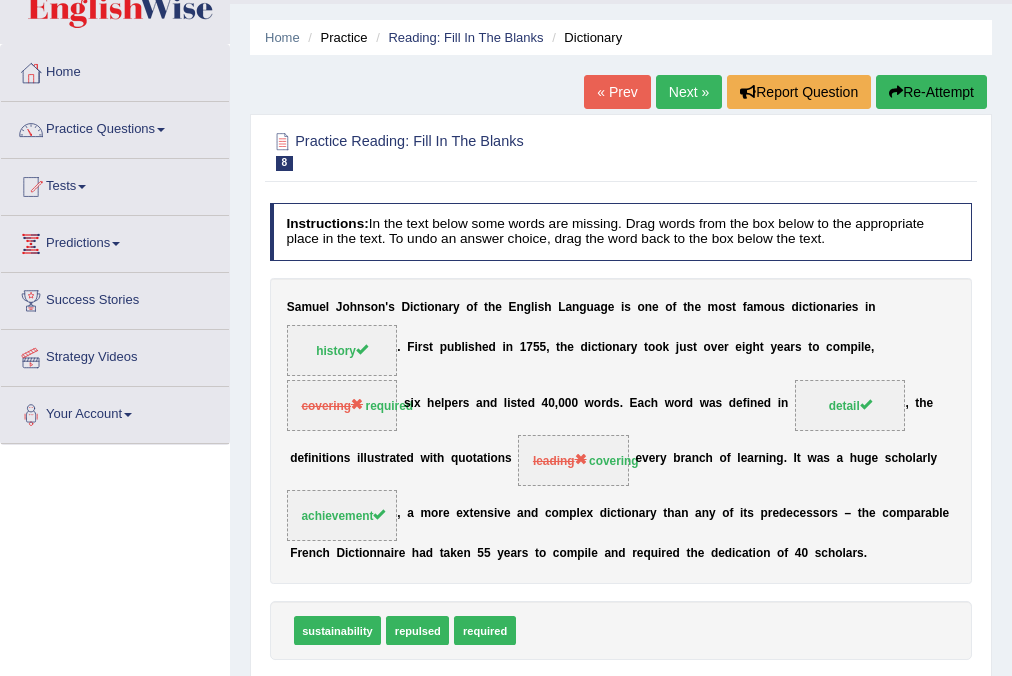 click at bounding box center (161, 130) 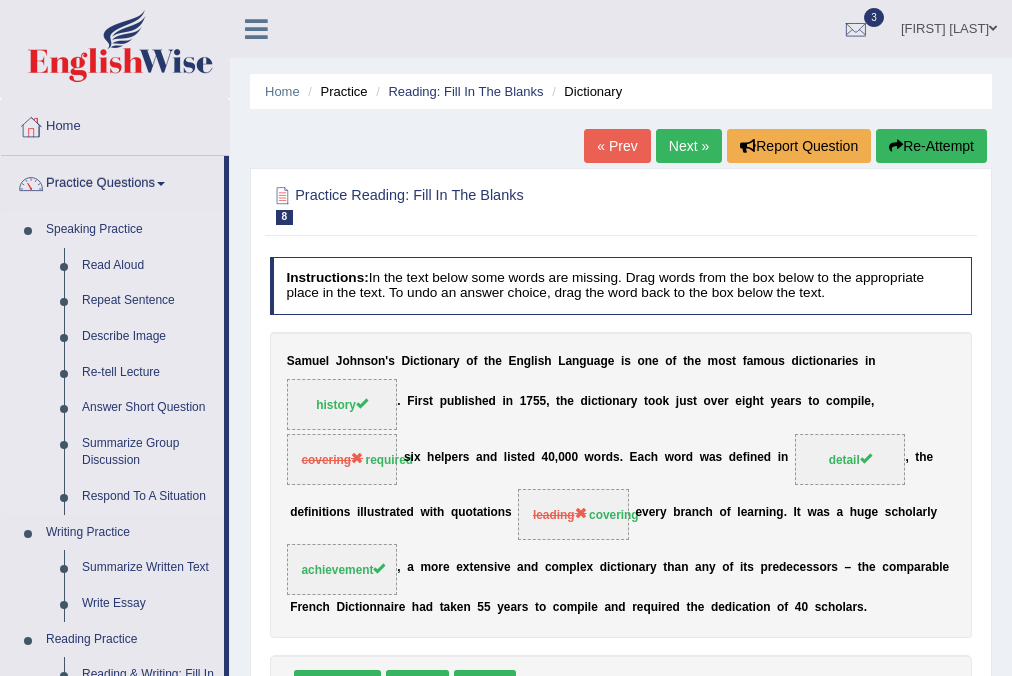 scroll, scrollTop: 0, scrollLeft: 0, axis: both 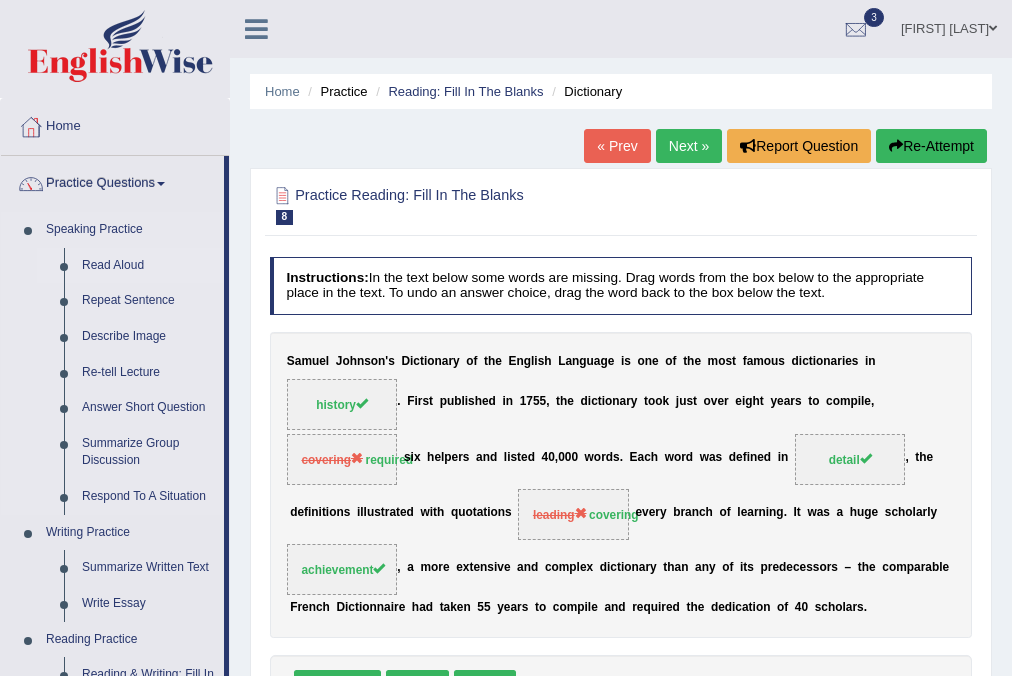 click on "Read Aloud" at bounding box center (148, 266) 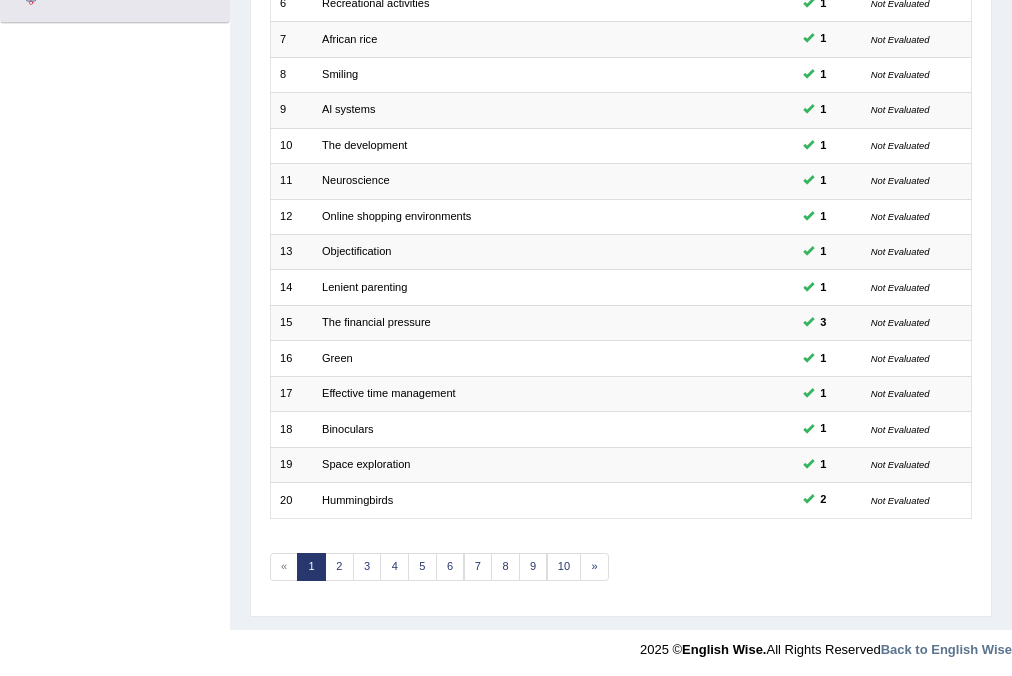 scroll, scrollTop: 0, scrollLeft: 0, axis: both 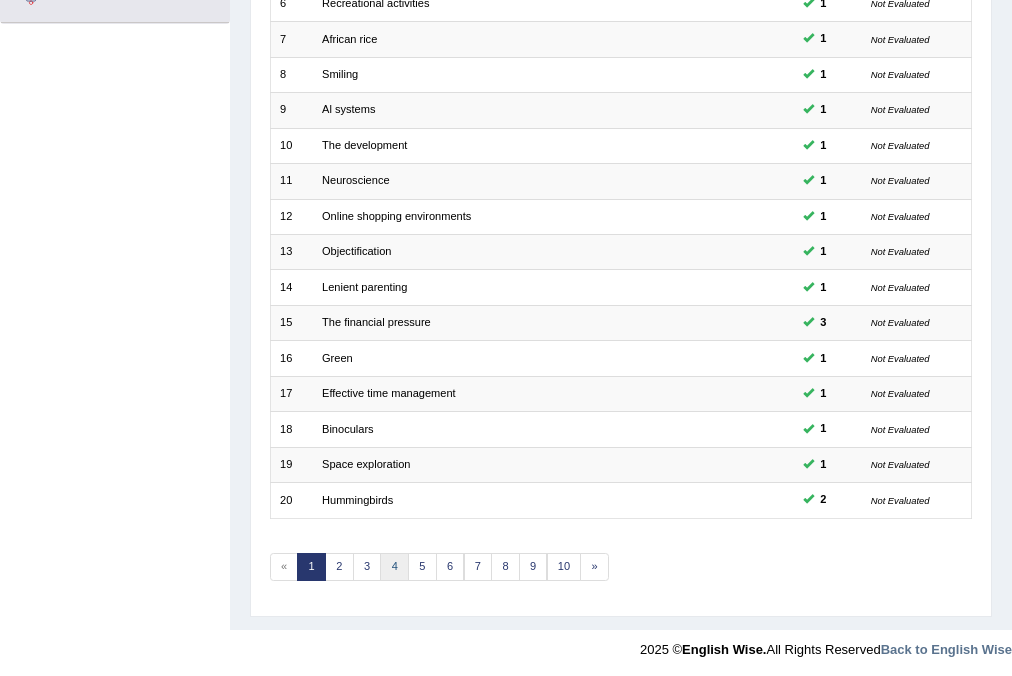 click on "4" at bounding box center [394, 567] 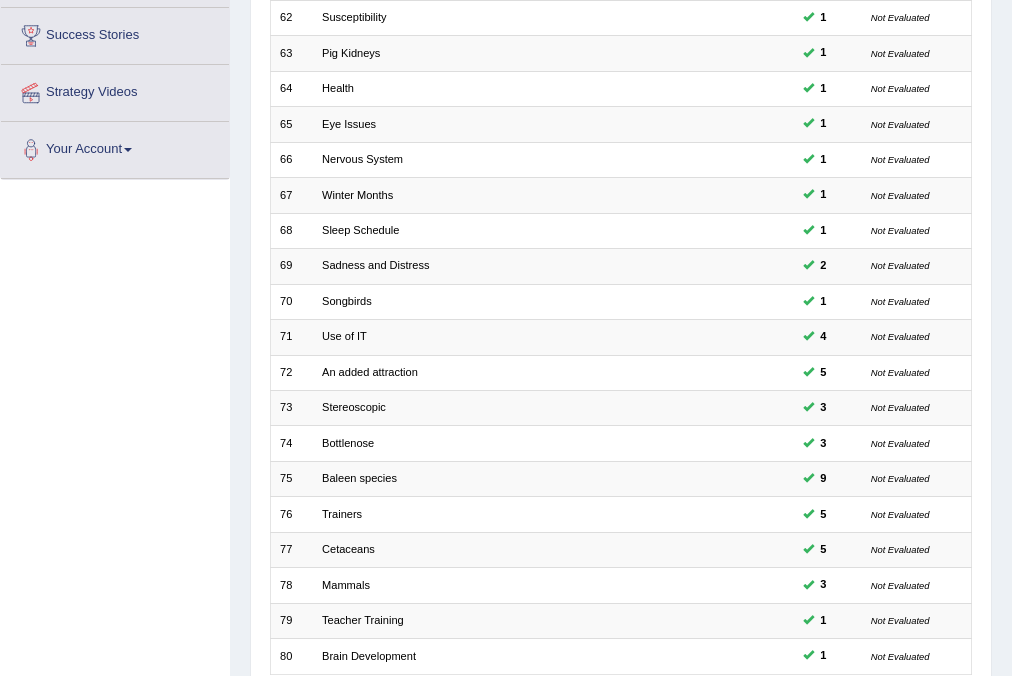 scroll, scrollTop: 320, scrollLeft: 0, axis: vertical 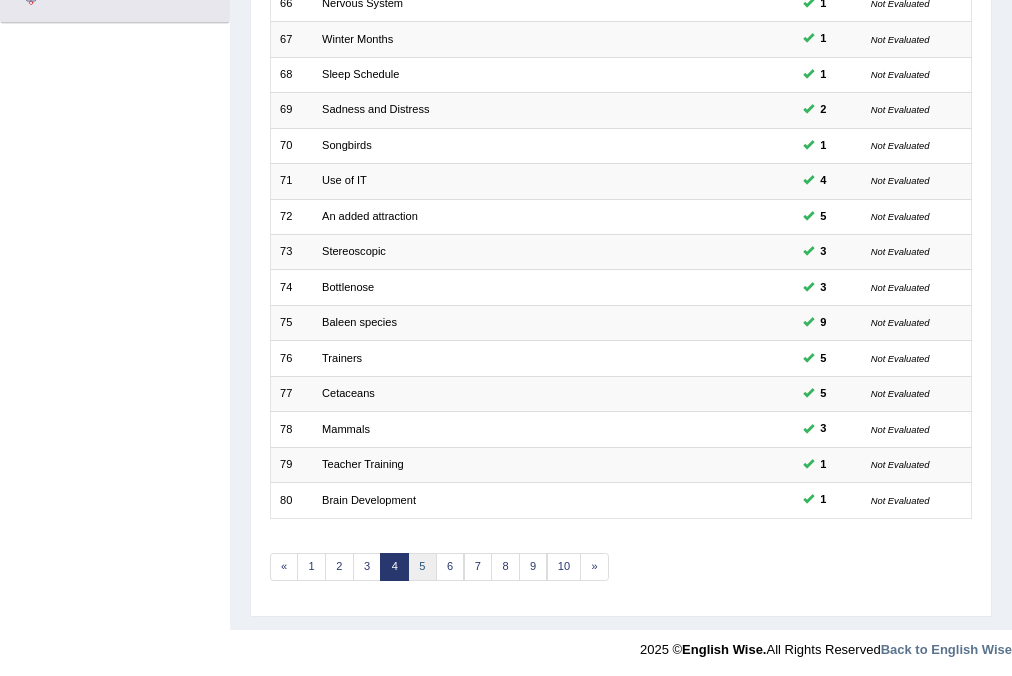 click on "5" at bounding box center (422, 567) 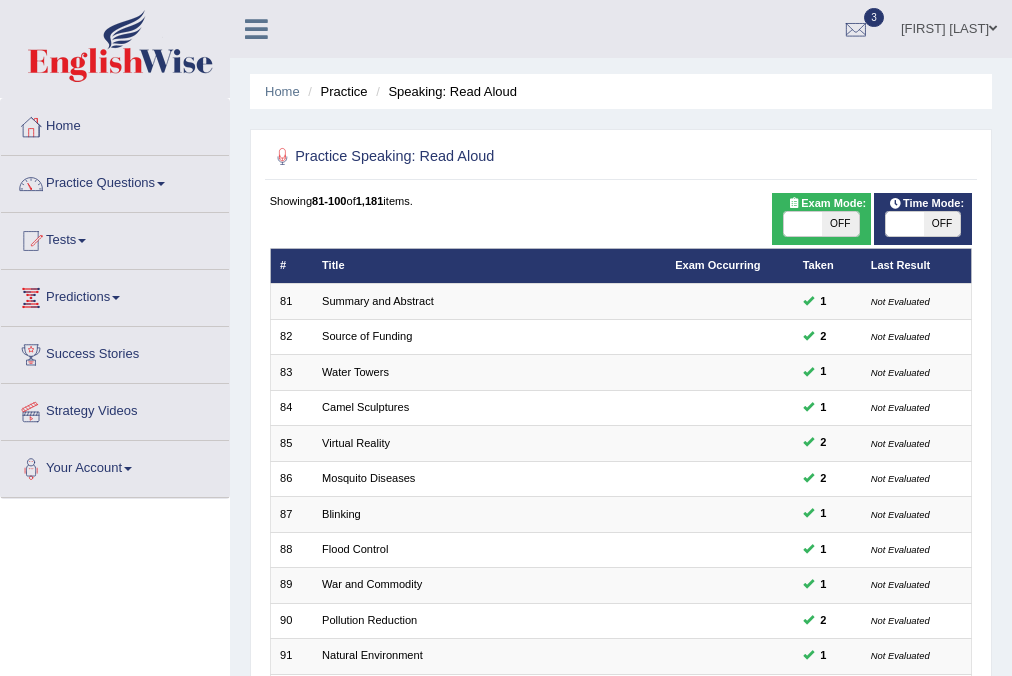 scroll, scrollTop: 320, scrollLeft: 0, axis: vertical 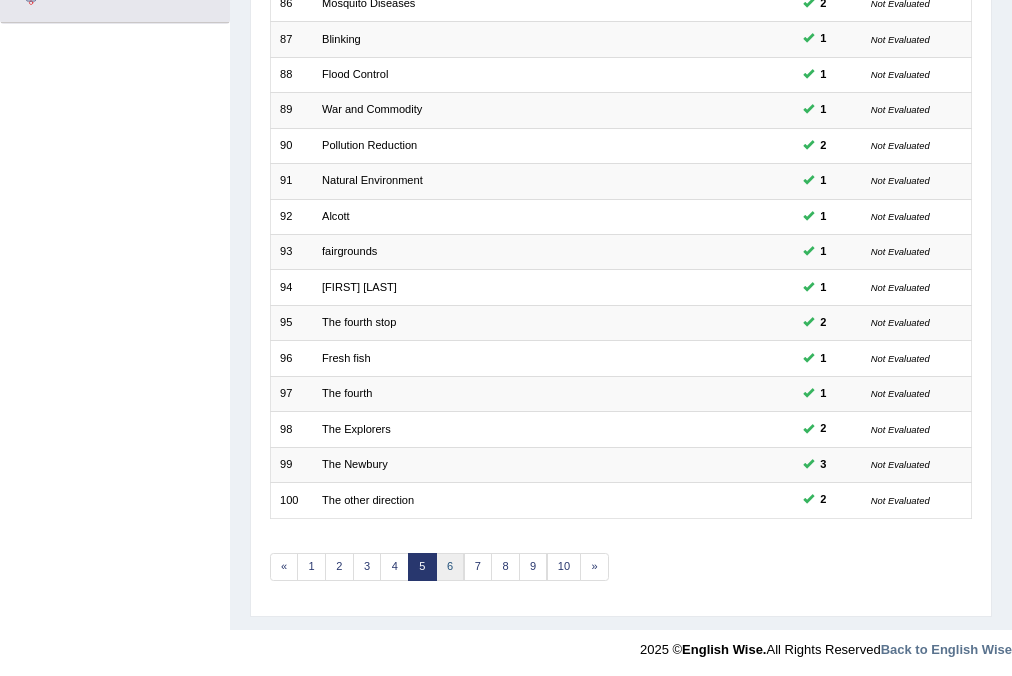 click on "6" at bounding box center [450, 567] 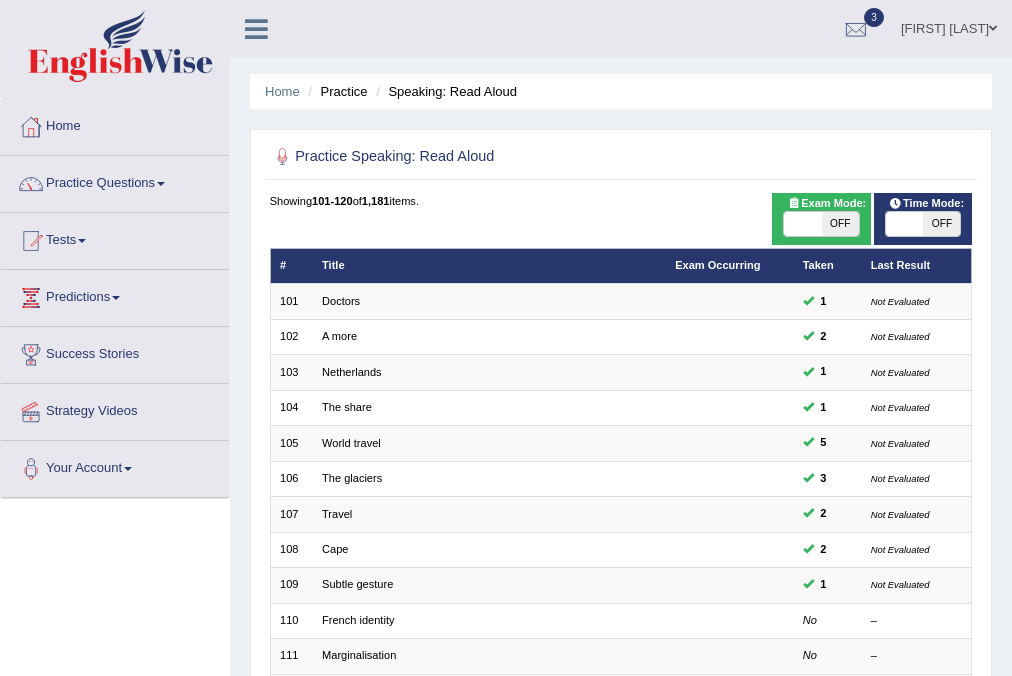 scroll, scrollTop: 213, scrollLeft: 0, axis: vertical 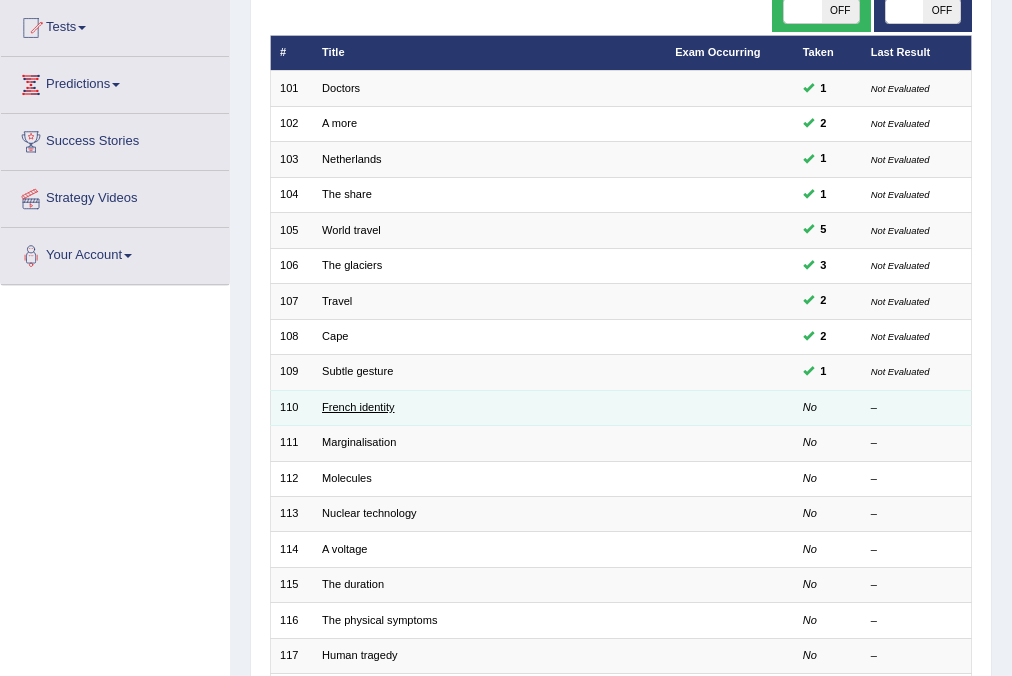 click on "French identity" at bounding box center (358, 407) 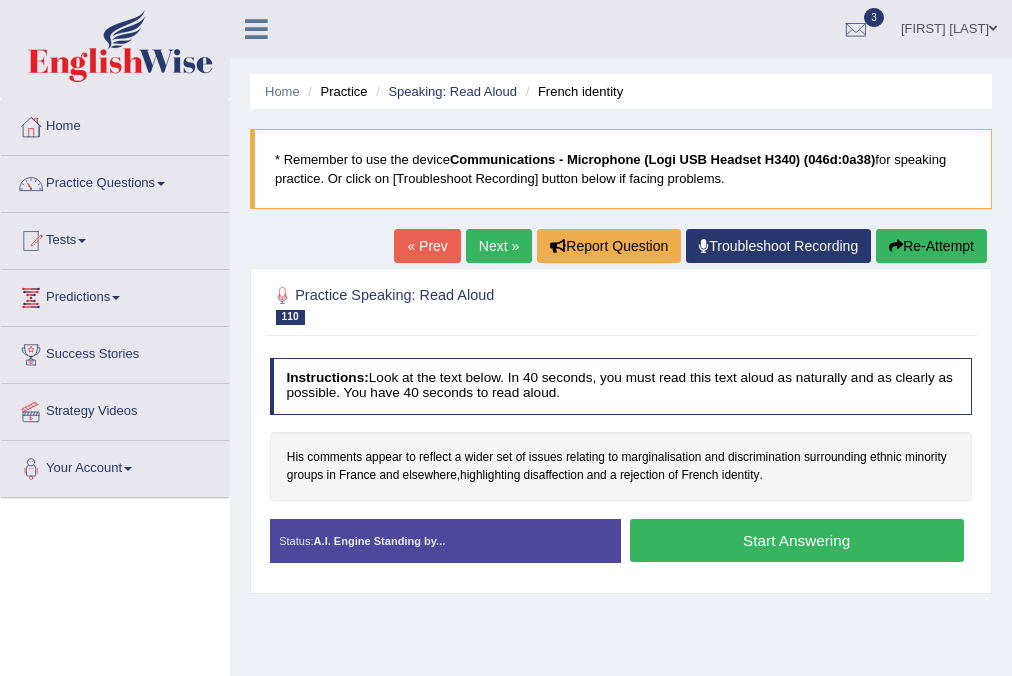 scroll, scrollTop: 0, scrollLeft: 0, axis: both 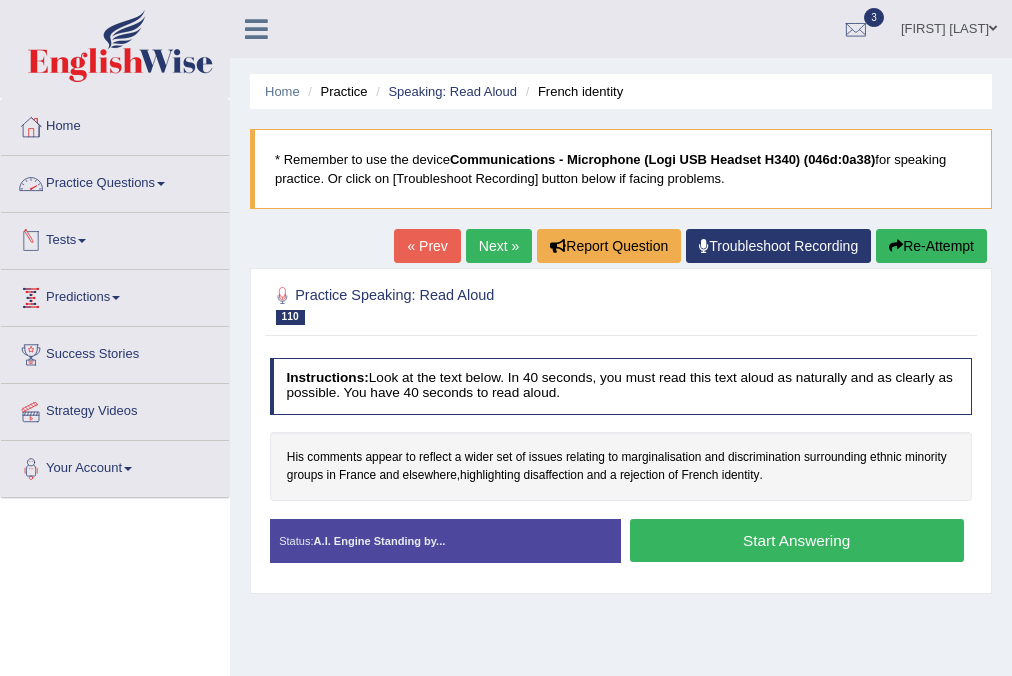 click at bounding box center [161, 184] 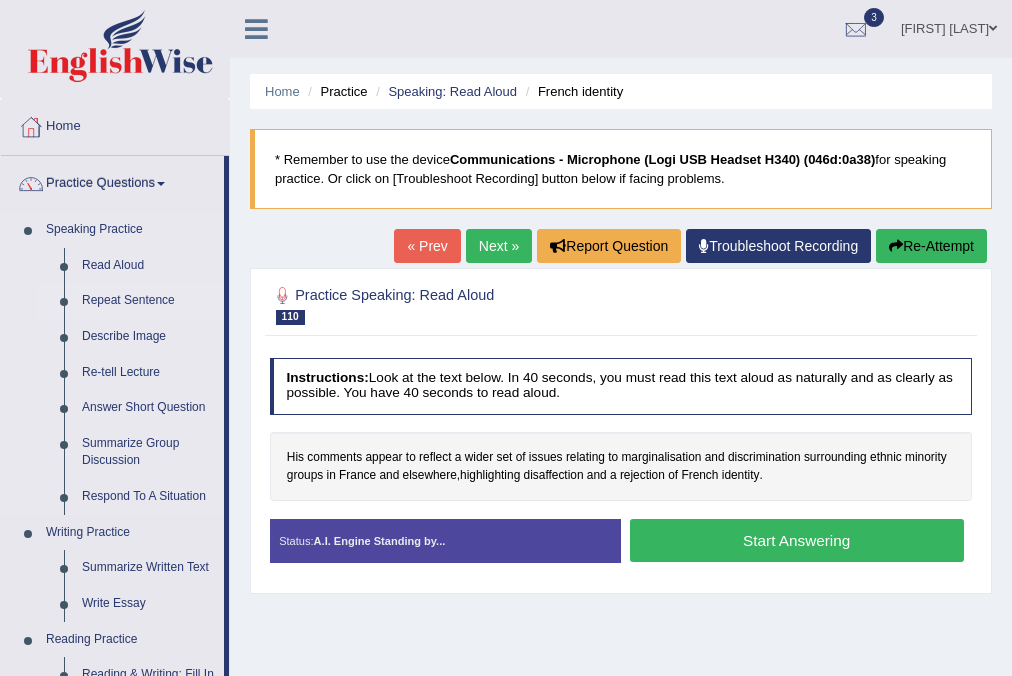 click on "Repeat Sentence" at bounding box center [148, 301] 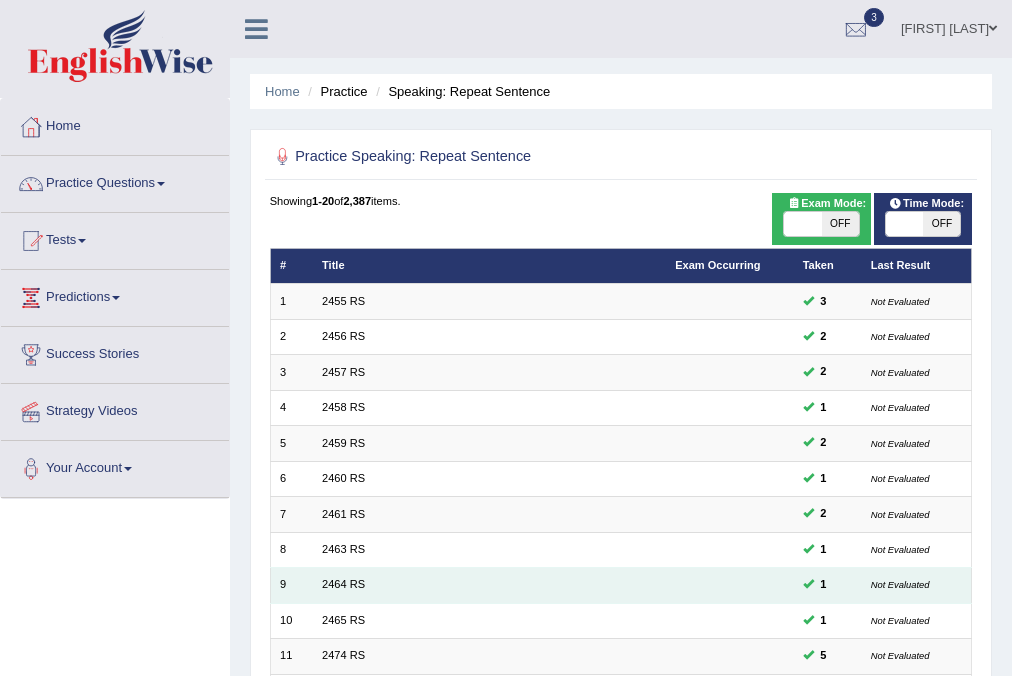 scroll, scrollTop: 213, scrollLeft: 0, axis: vertical 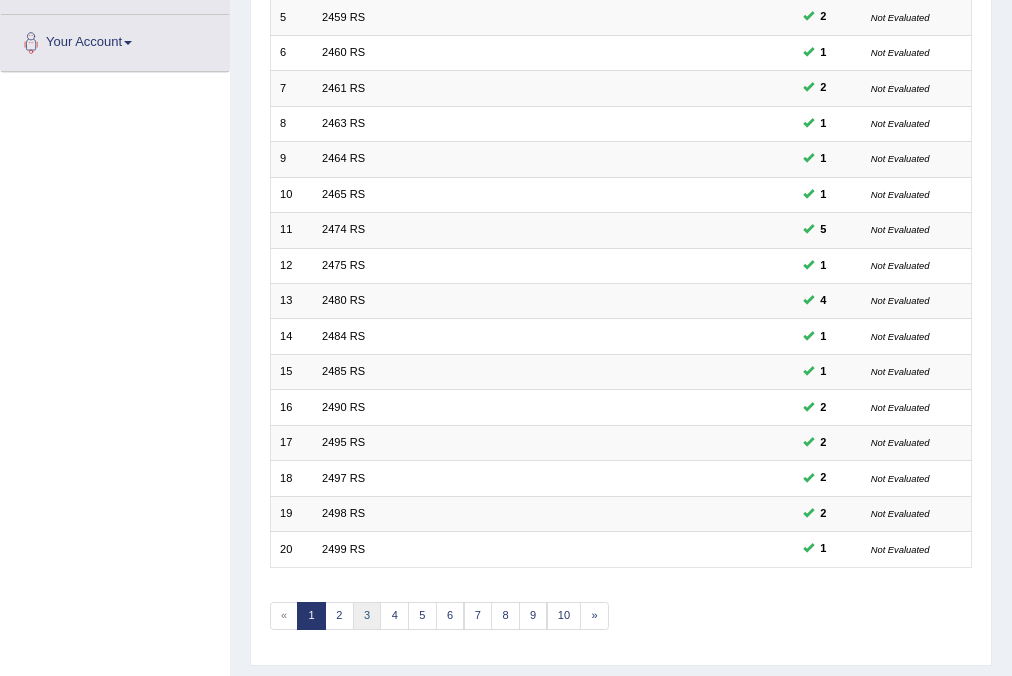 click on "3" at bounding box center [367, 616] 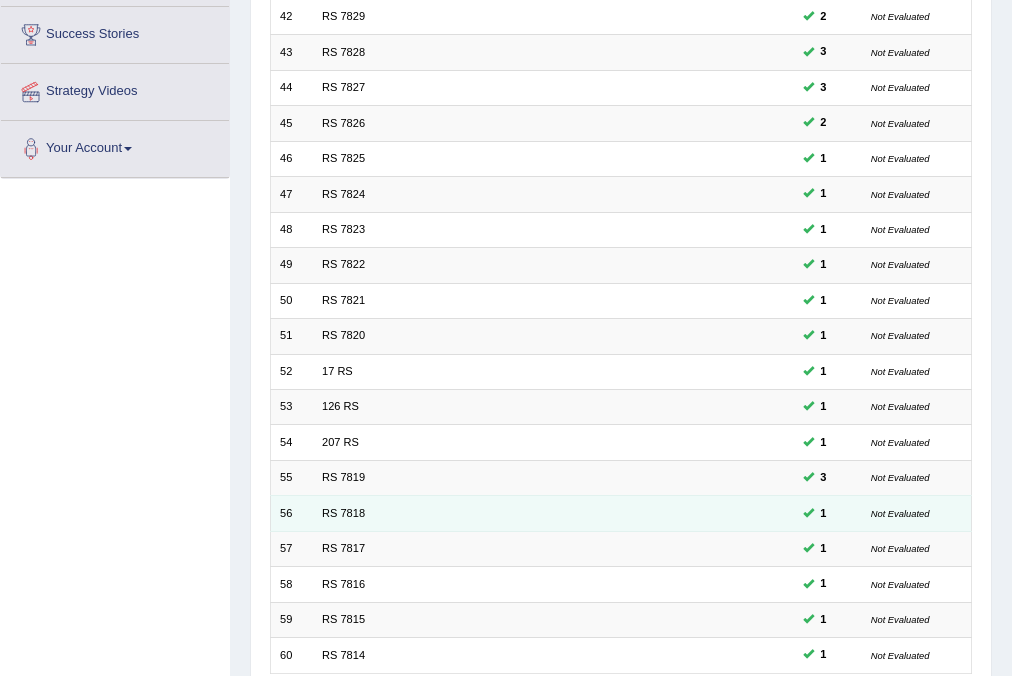 scroll, scrollTop: 320, scrollLeft: 0, axis: vertical 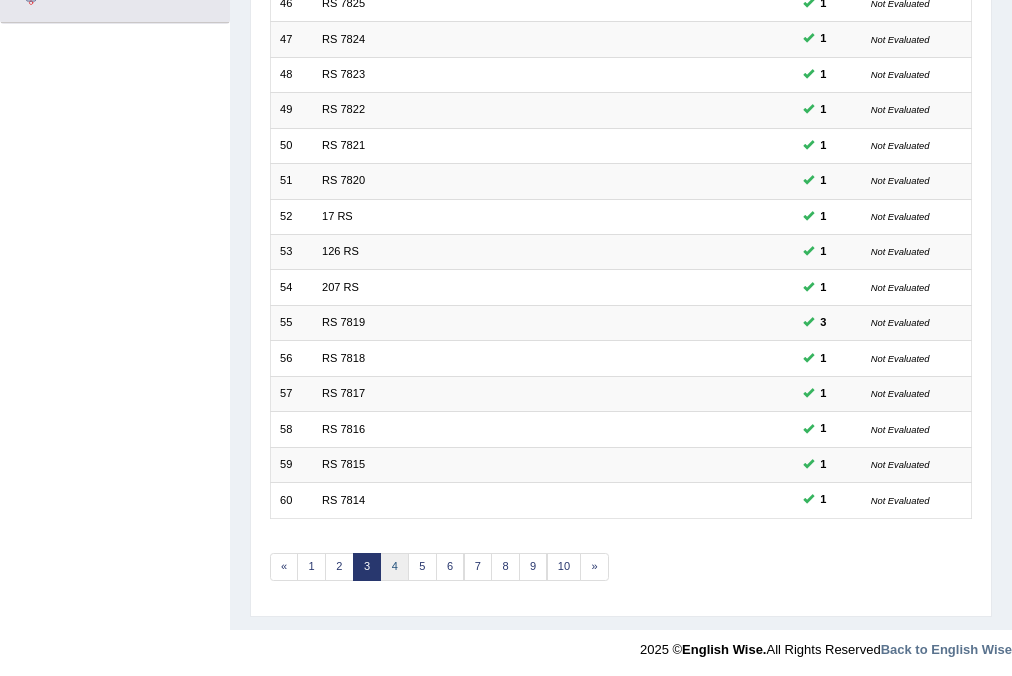 click on "4" at bounding box center [394, 567] 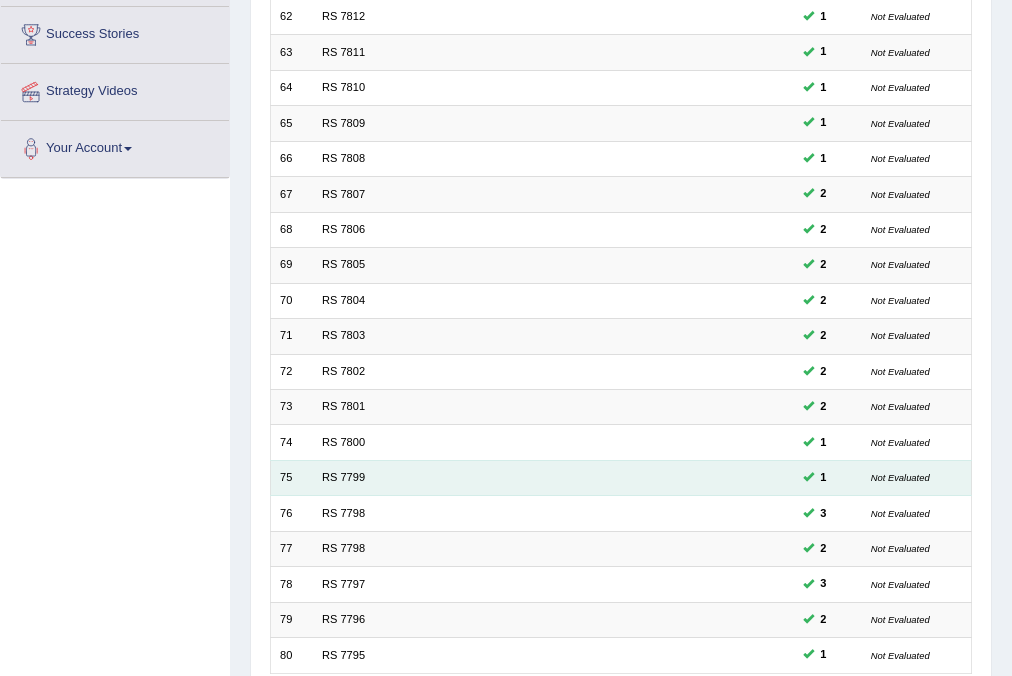 scroll, scrollTop: 0, scrollLeft: 0, axis: both 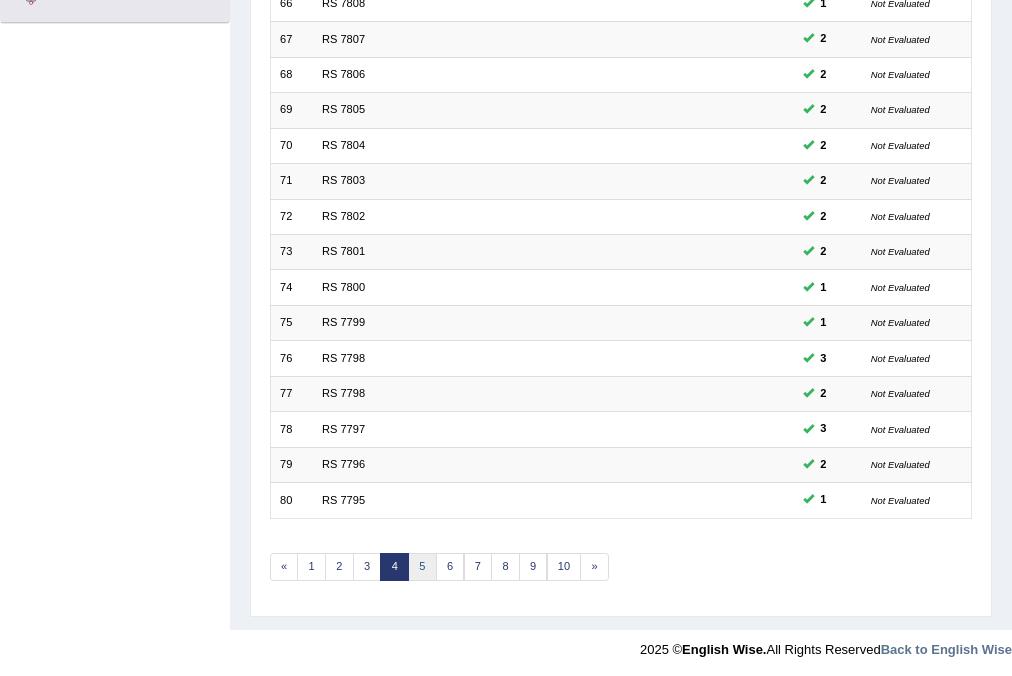 click on "5" at bounding box center (422, 567) 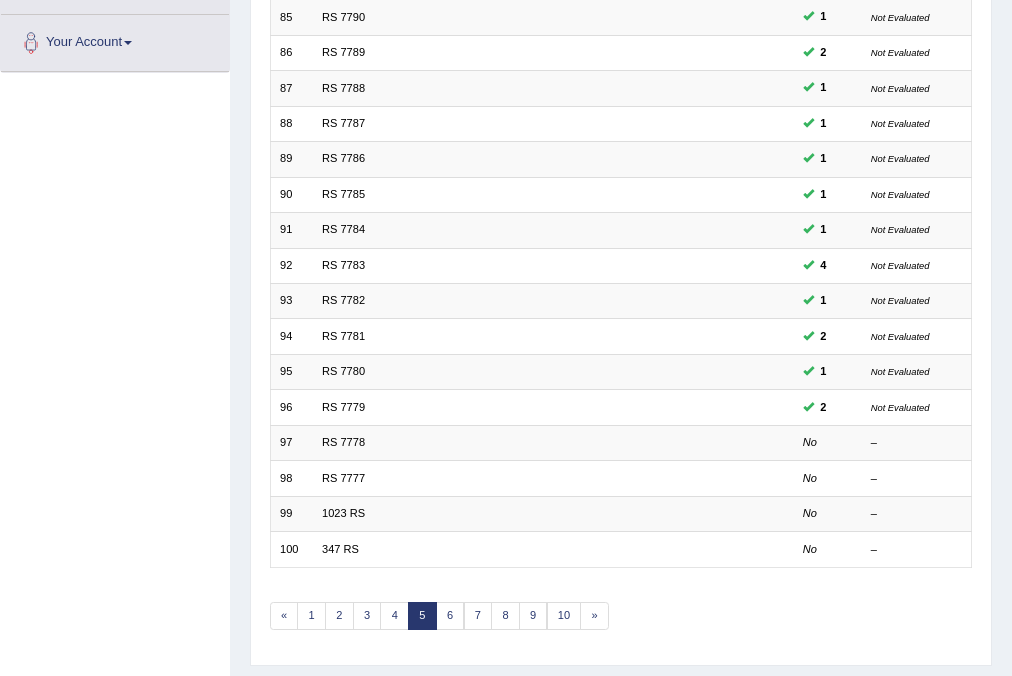 scroll, scrollTop: 426, scrollLeft: 0, axis: vertical 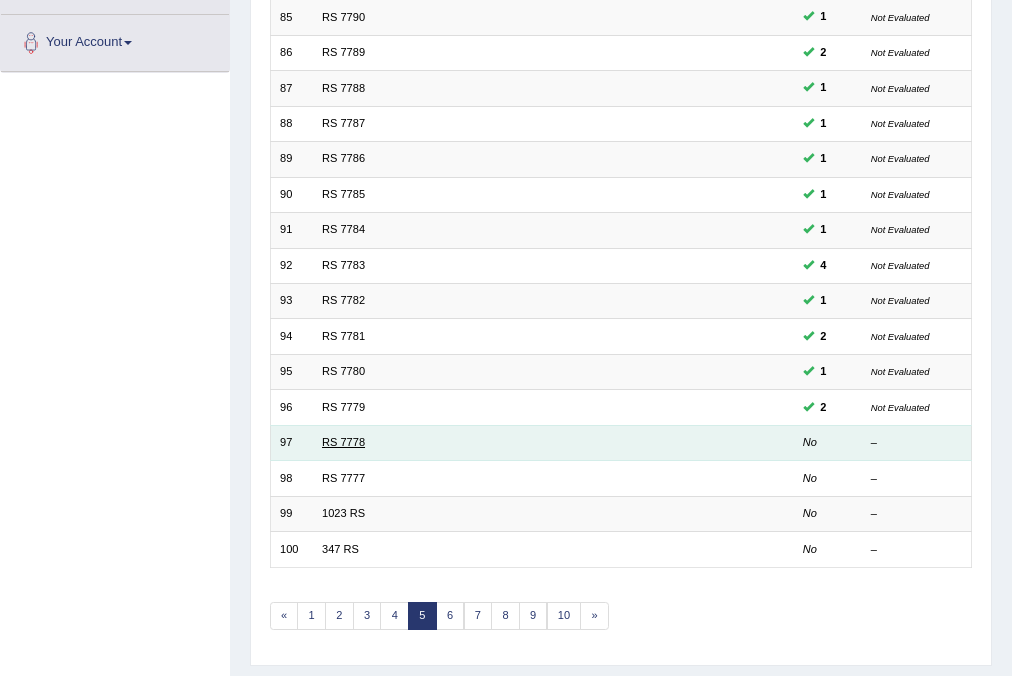 click on "RS 7778" at bounding box center (343, 442) 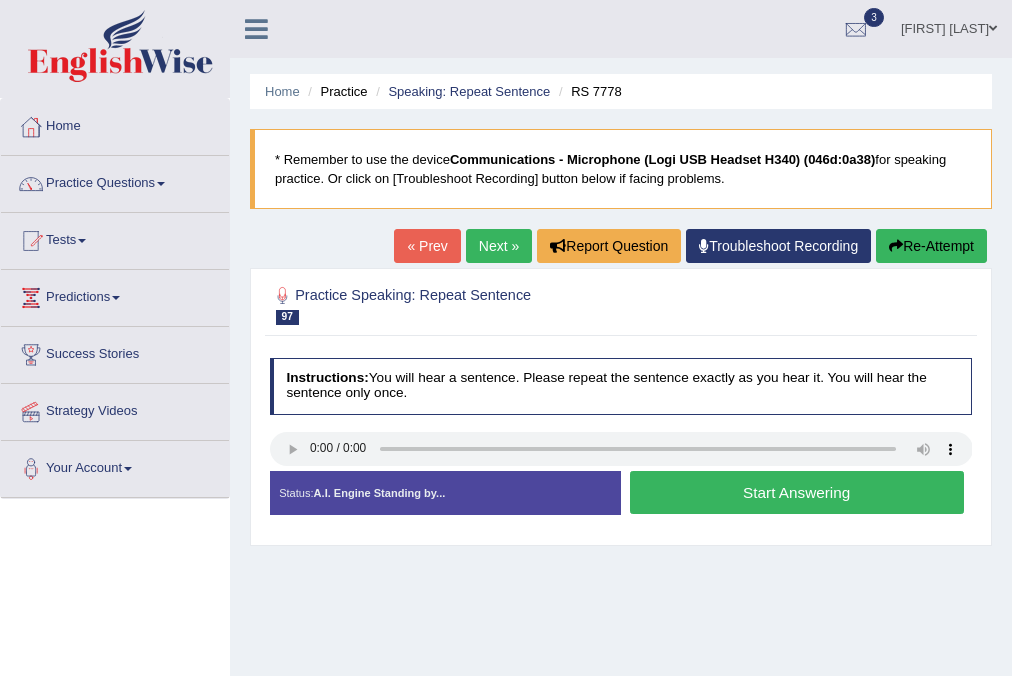 scroll, scrollTop: 0, scrollLeft: 0, axis: both 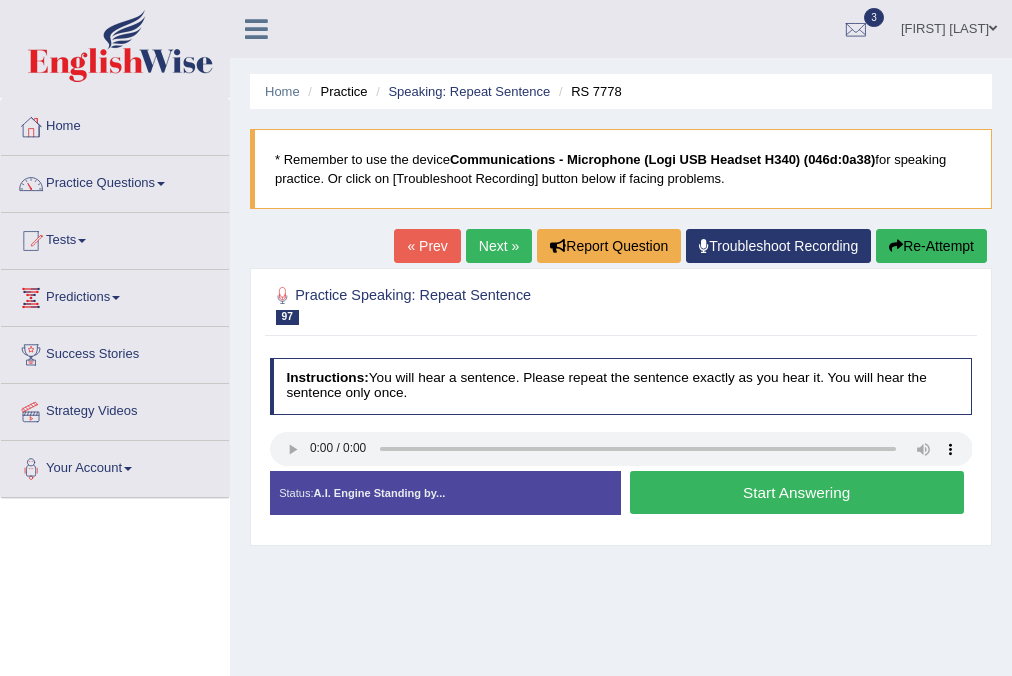 click on "Start Answering" at bounding box center (797, 492) 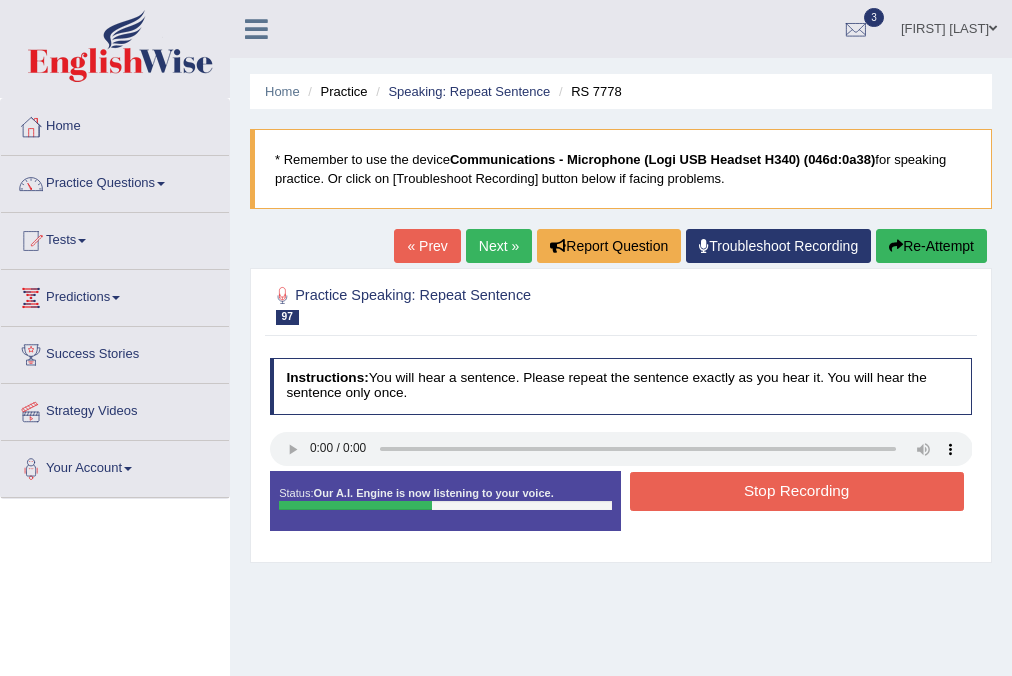 click on "Stop Recording" at bounding box center [797, 491] 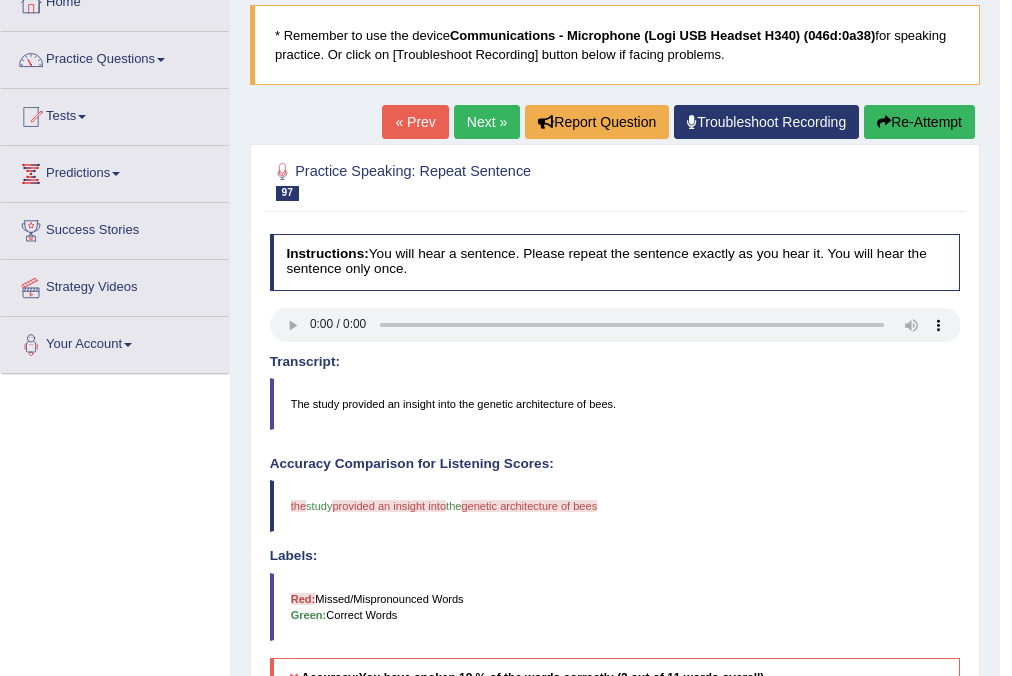 scroll, scrollTop: 0, scrollLeft: 0, axis: both 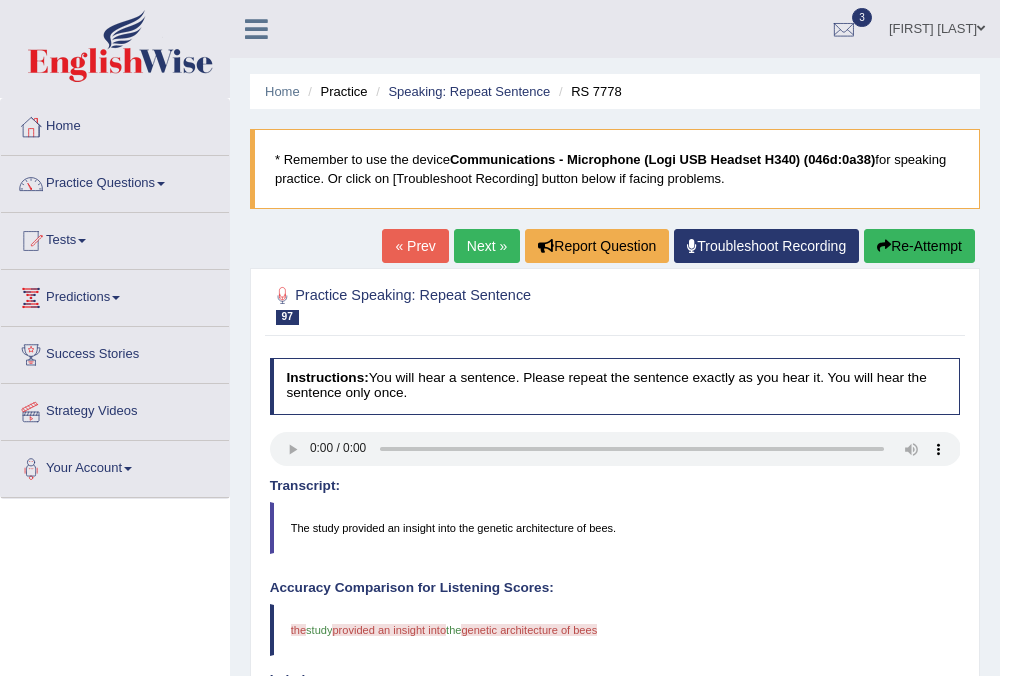 click on "Next »" at bounding box center (487, 246) 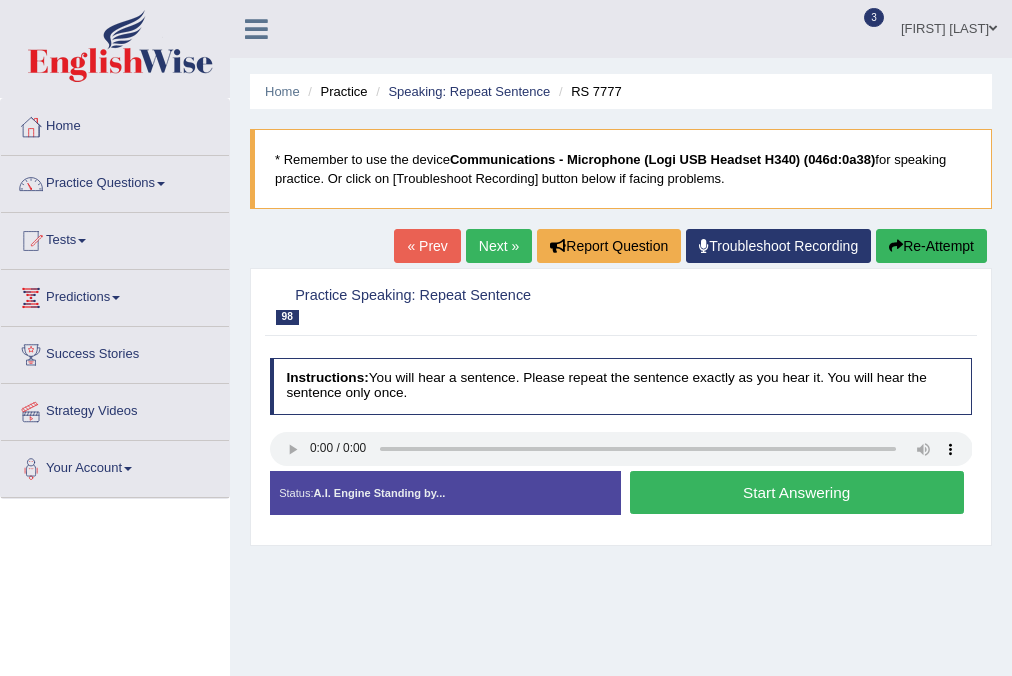 scroll, scrollTop: 0, scrollLeft: 0, axis: both 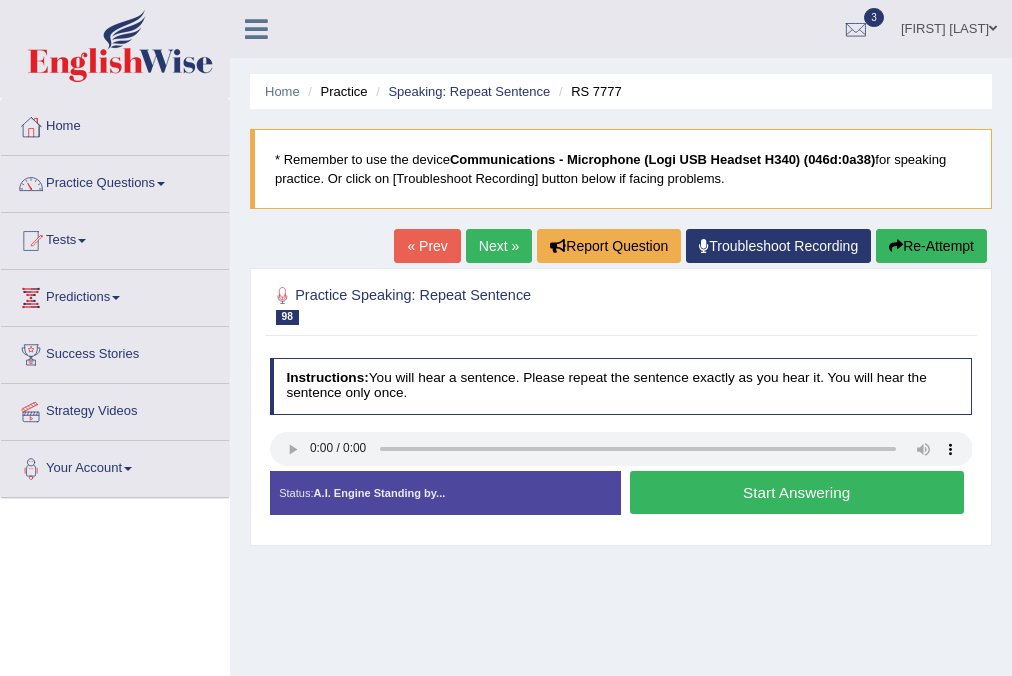 click at bounding box center (993, 28) 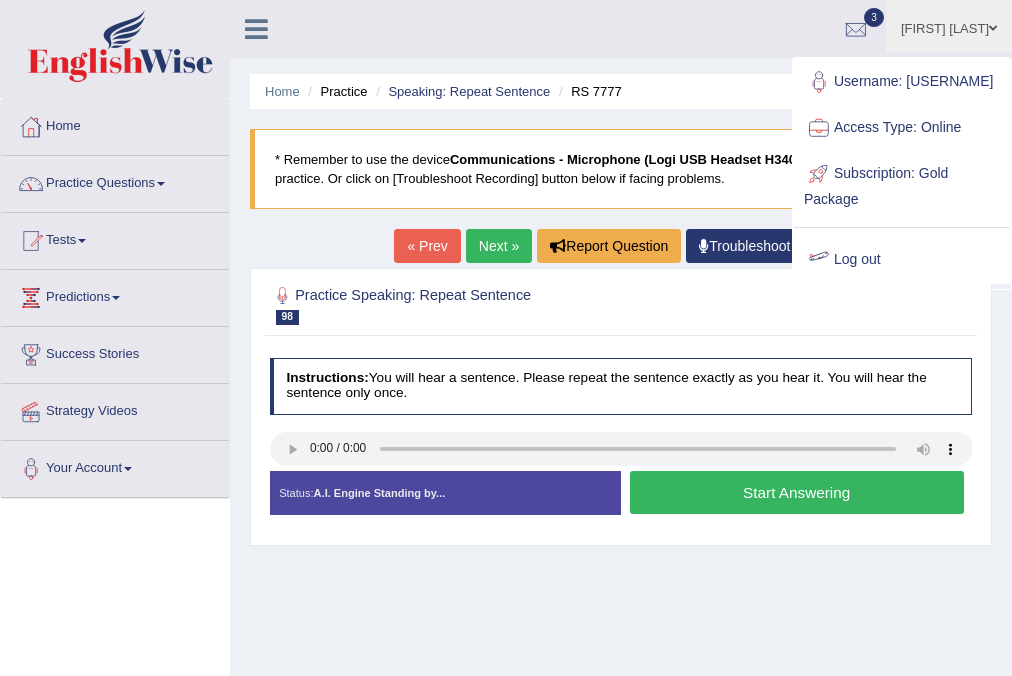 click on "Log out" at bounding box center (902, 260) 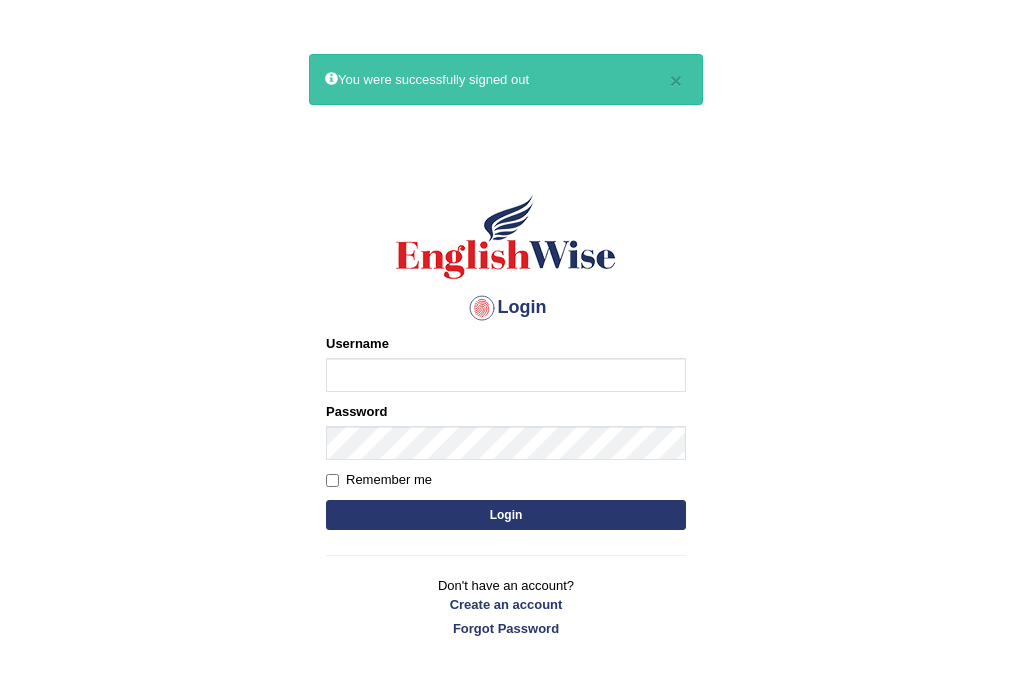 scroll, scrollTop: 0, scrollLeft: 0, axis: both 